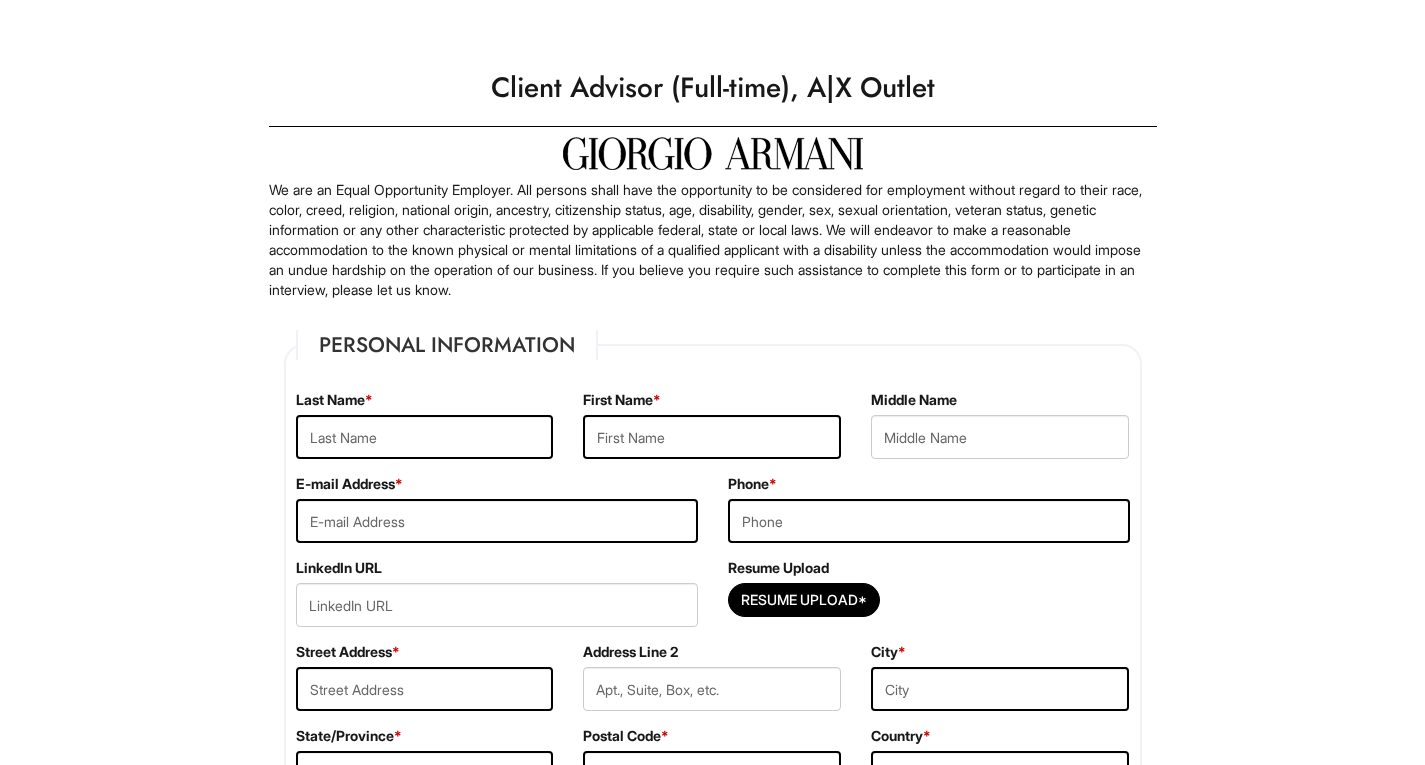 scroll, scrollTop: 0, scrollLeft: 0, axis: both 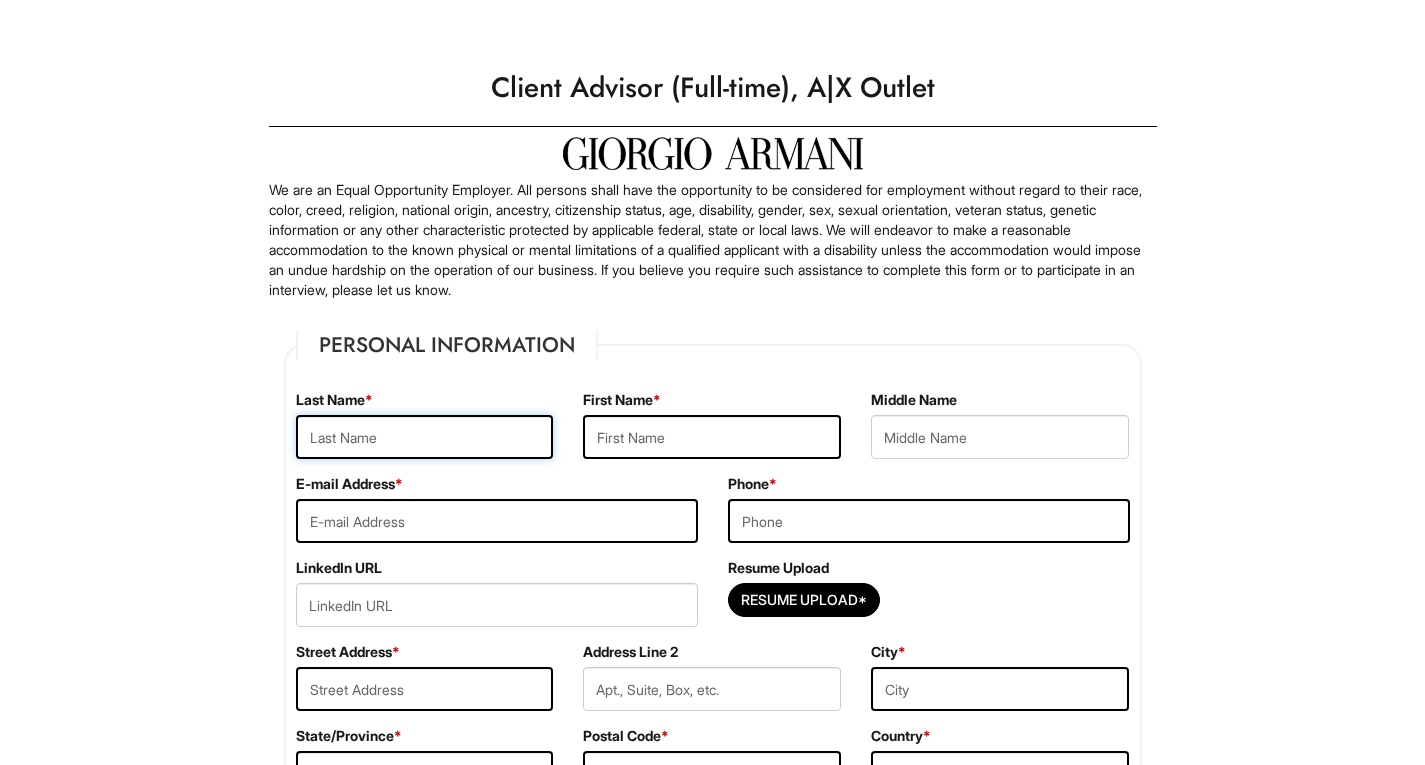 click at bounding box center [425, 437] 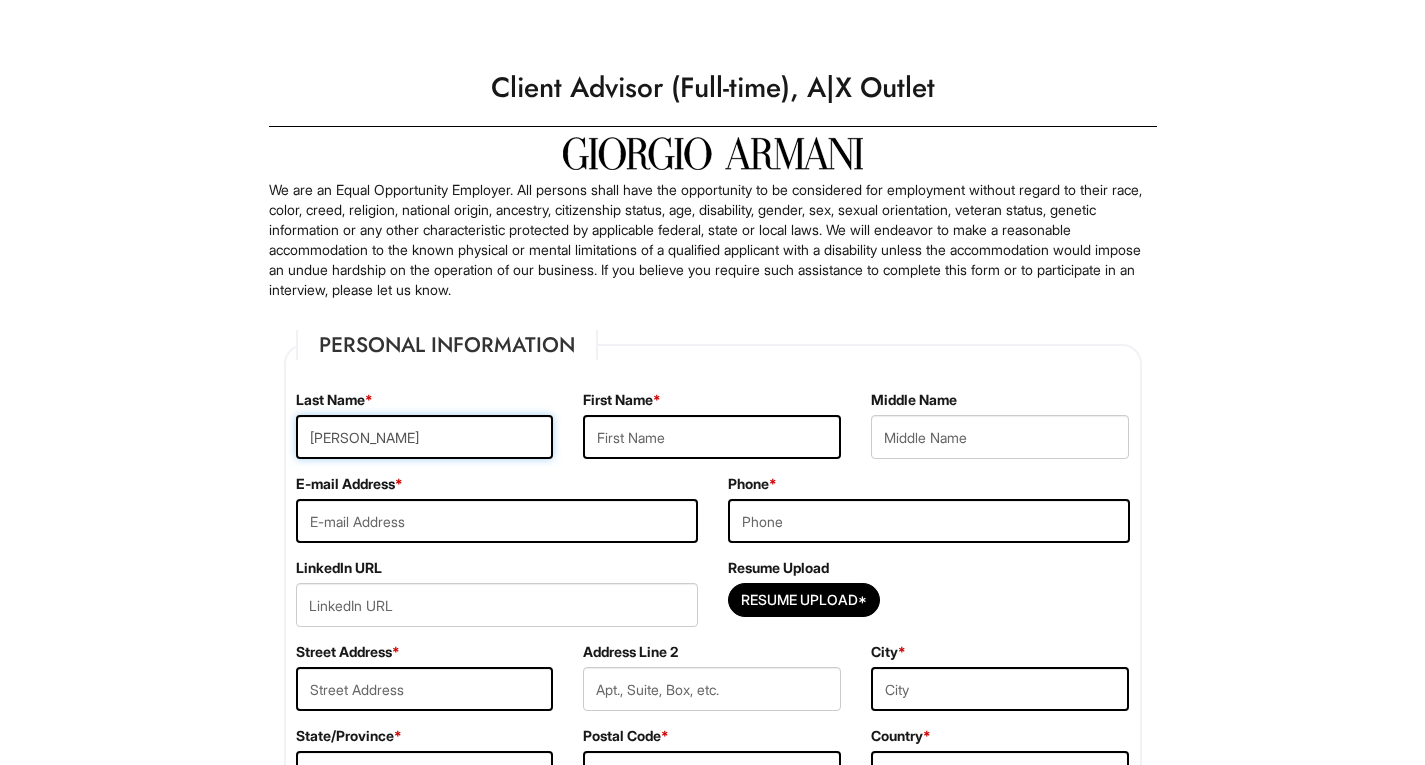 type on "Dhyay" 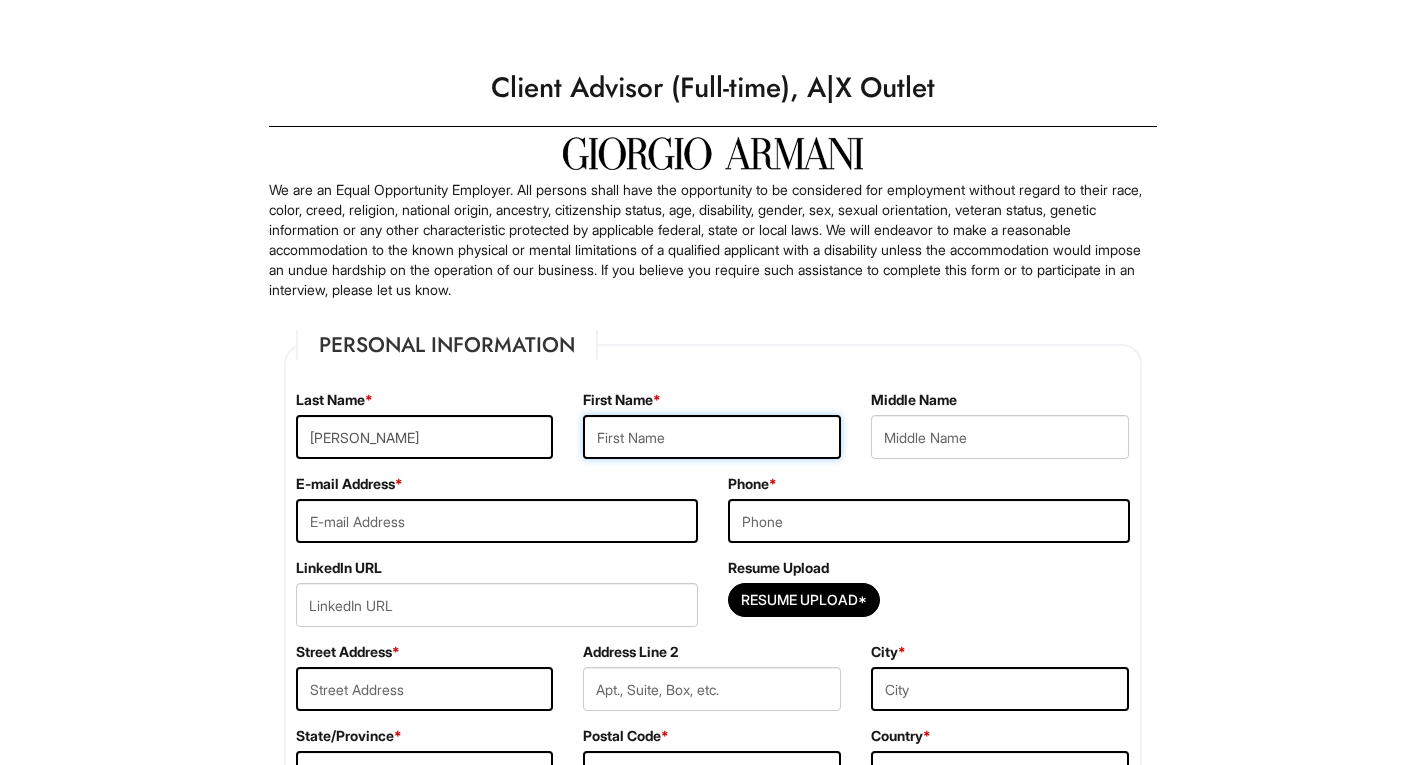 click at bounding box center (712, 437) 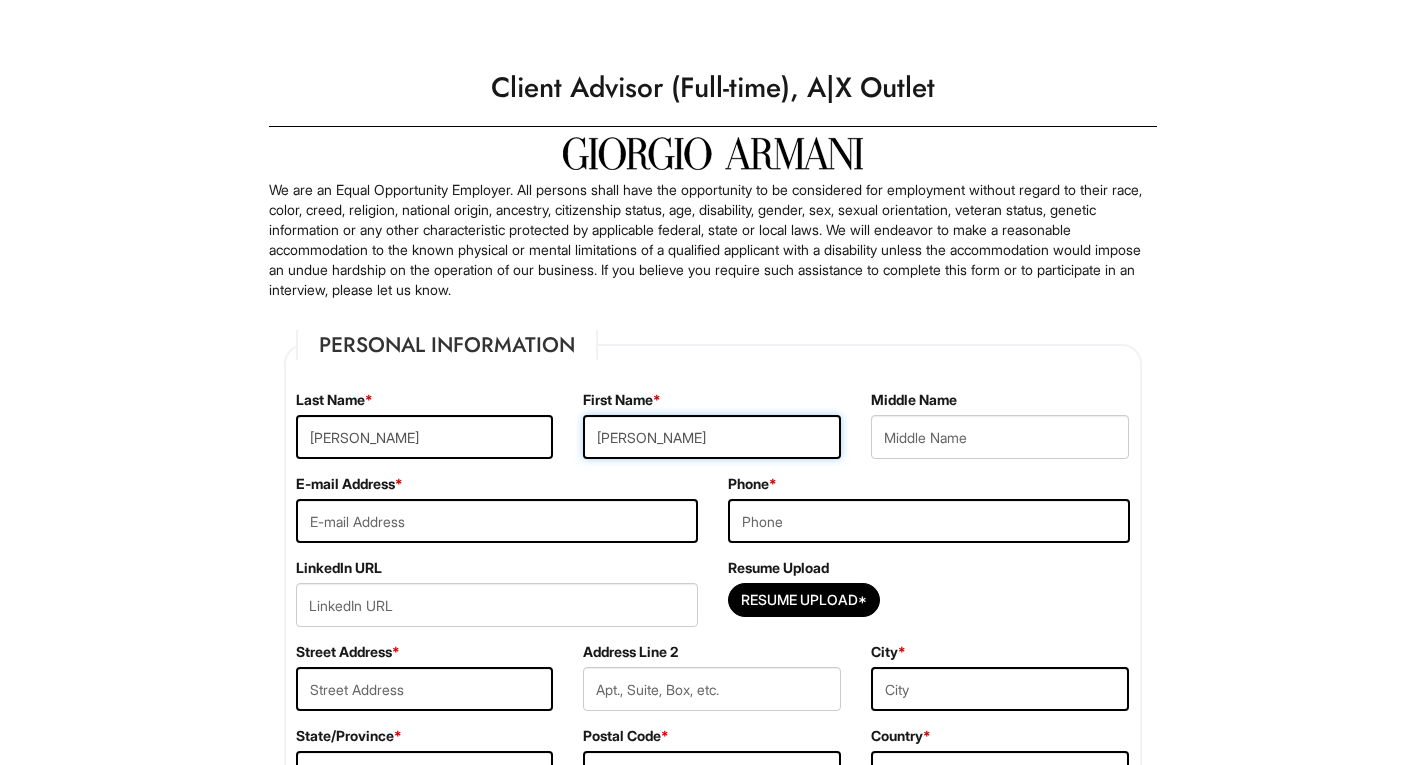 type on "Patel" 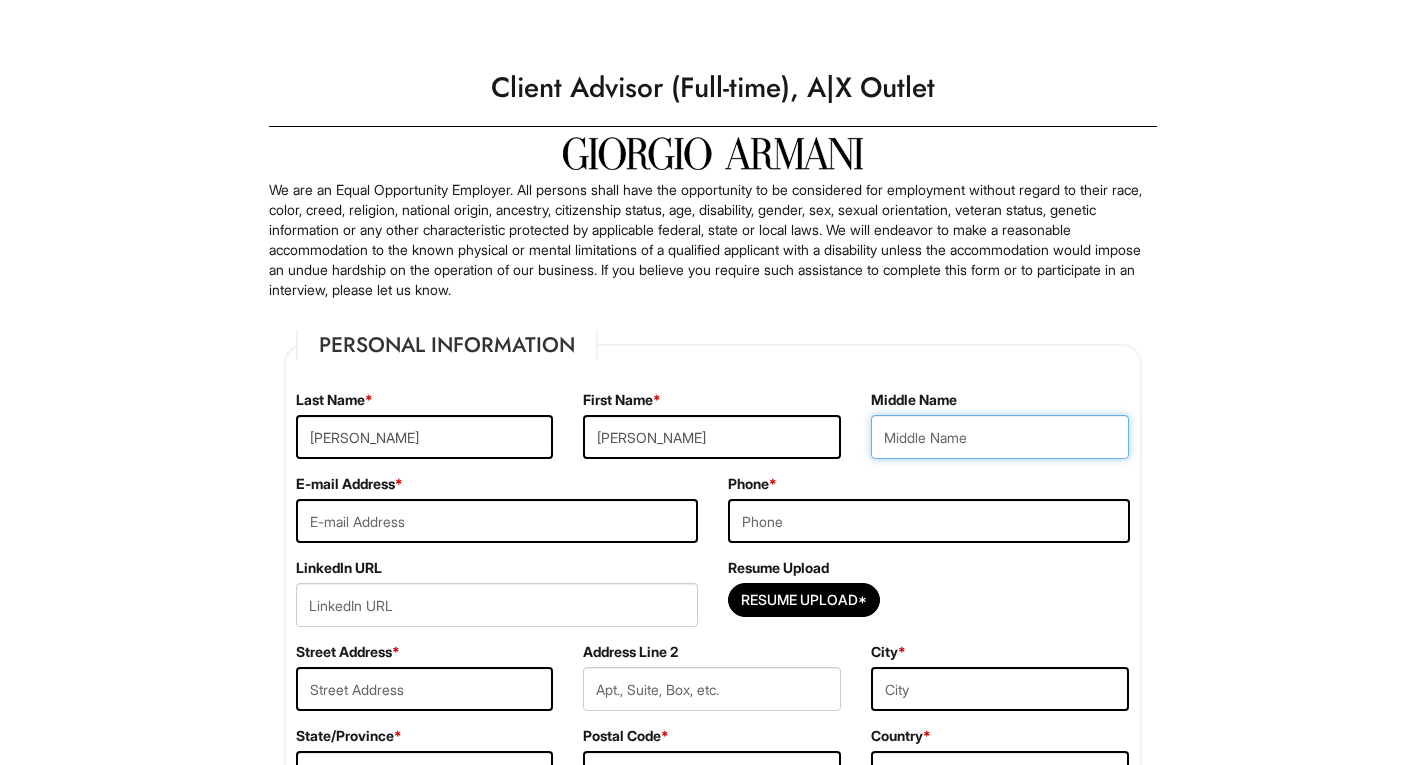 click at bounding box center [1000, 437] 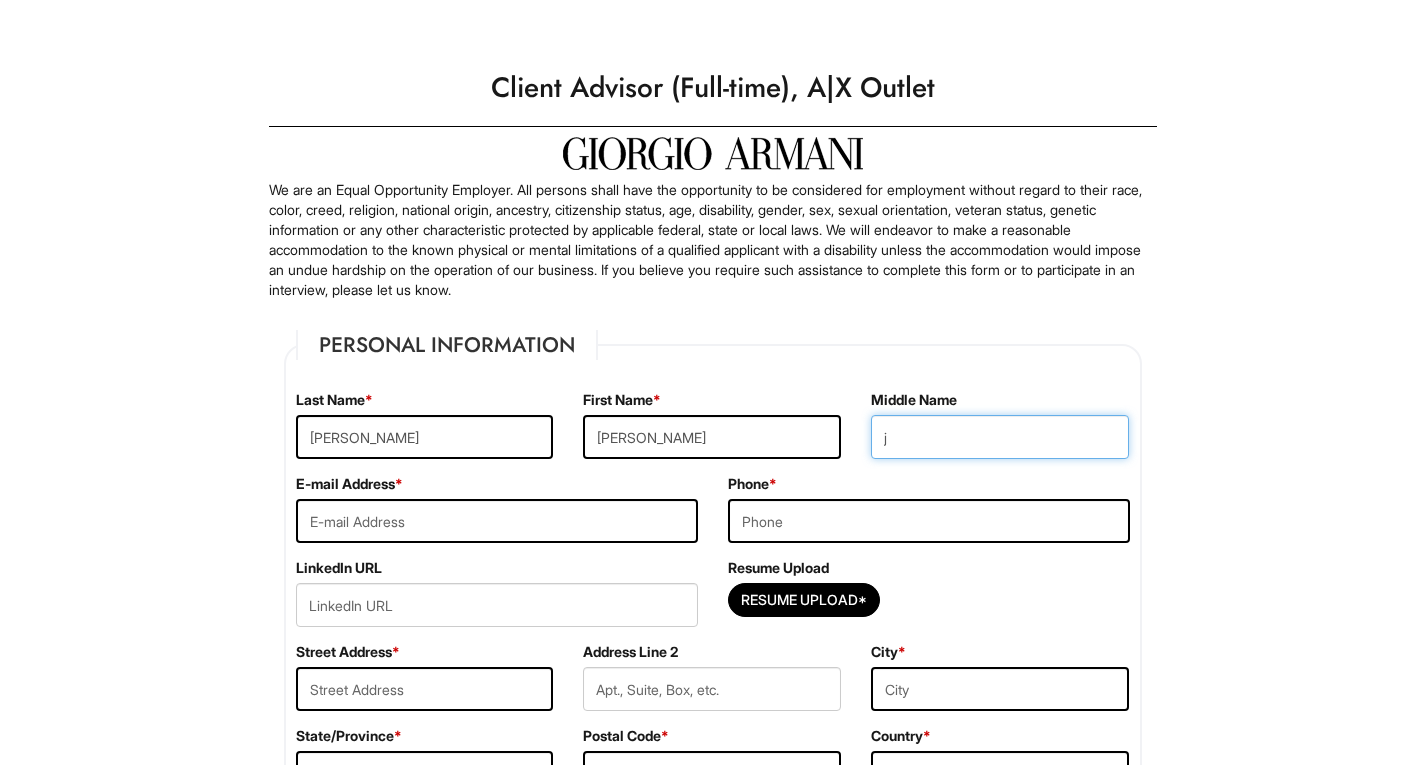 type on "j" 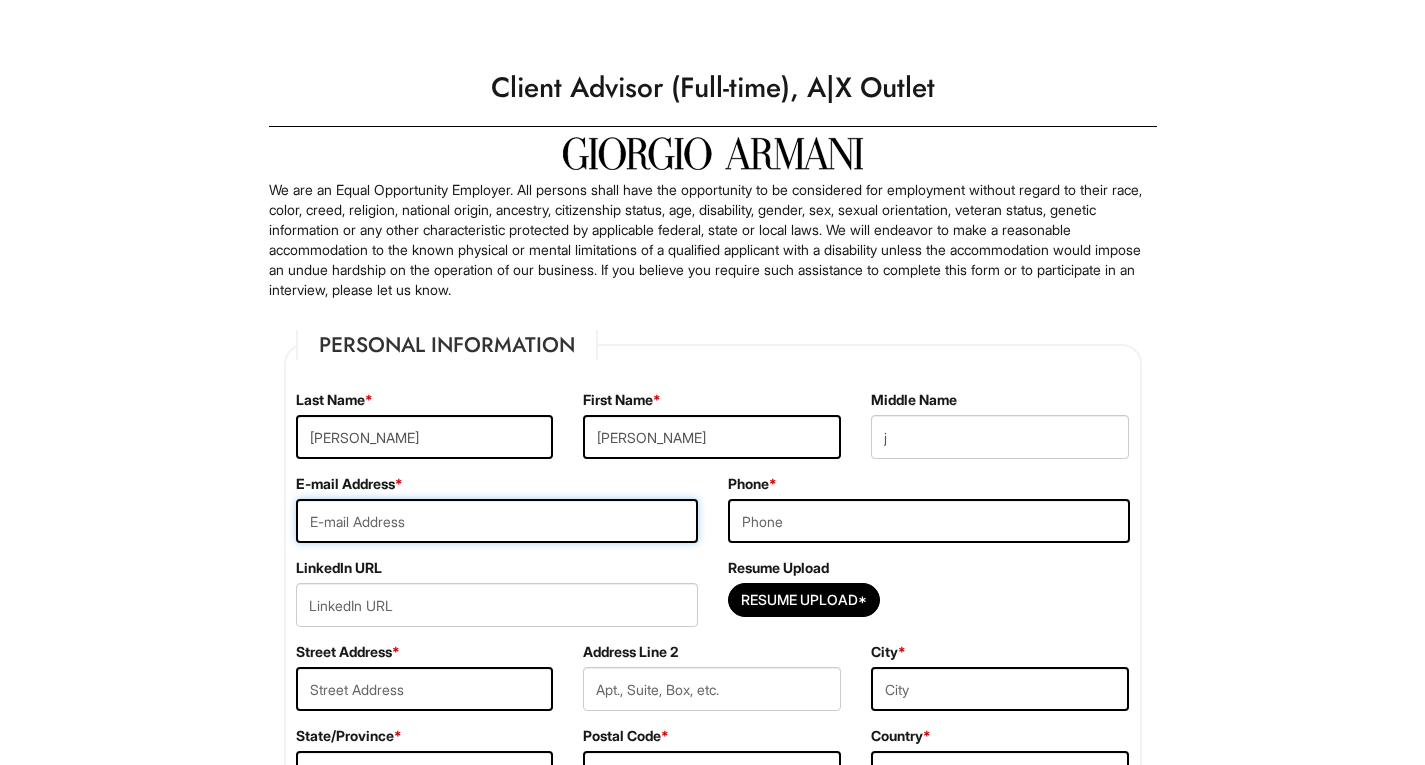 click at bounding box center [497, 521] 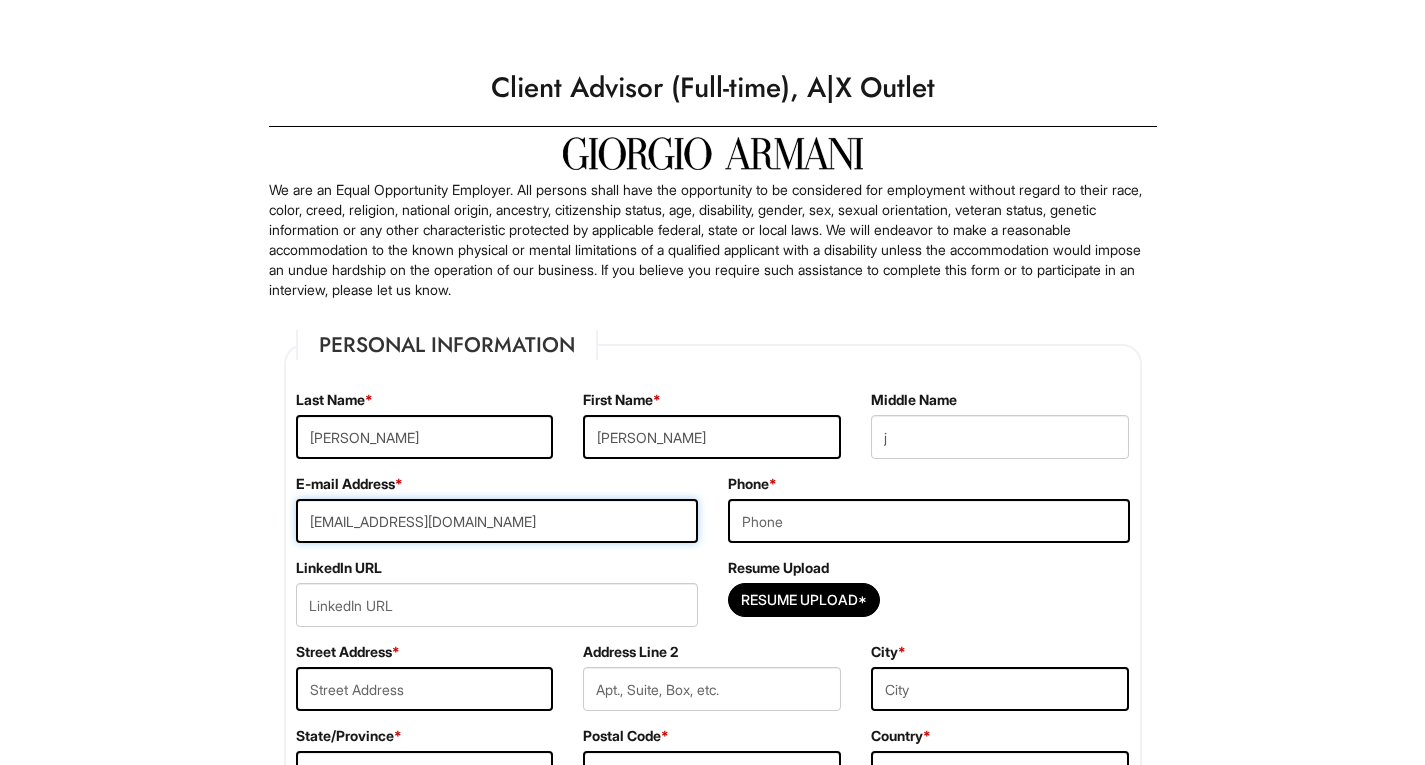 type on "pateldhyey292@gmail.com" 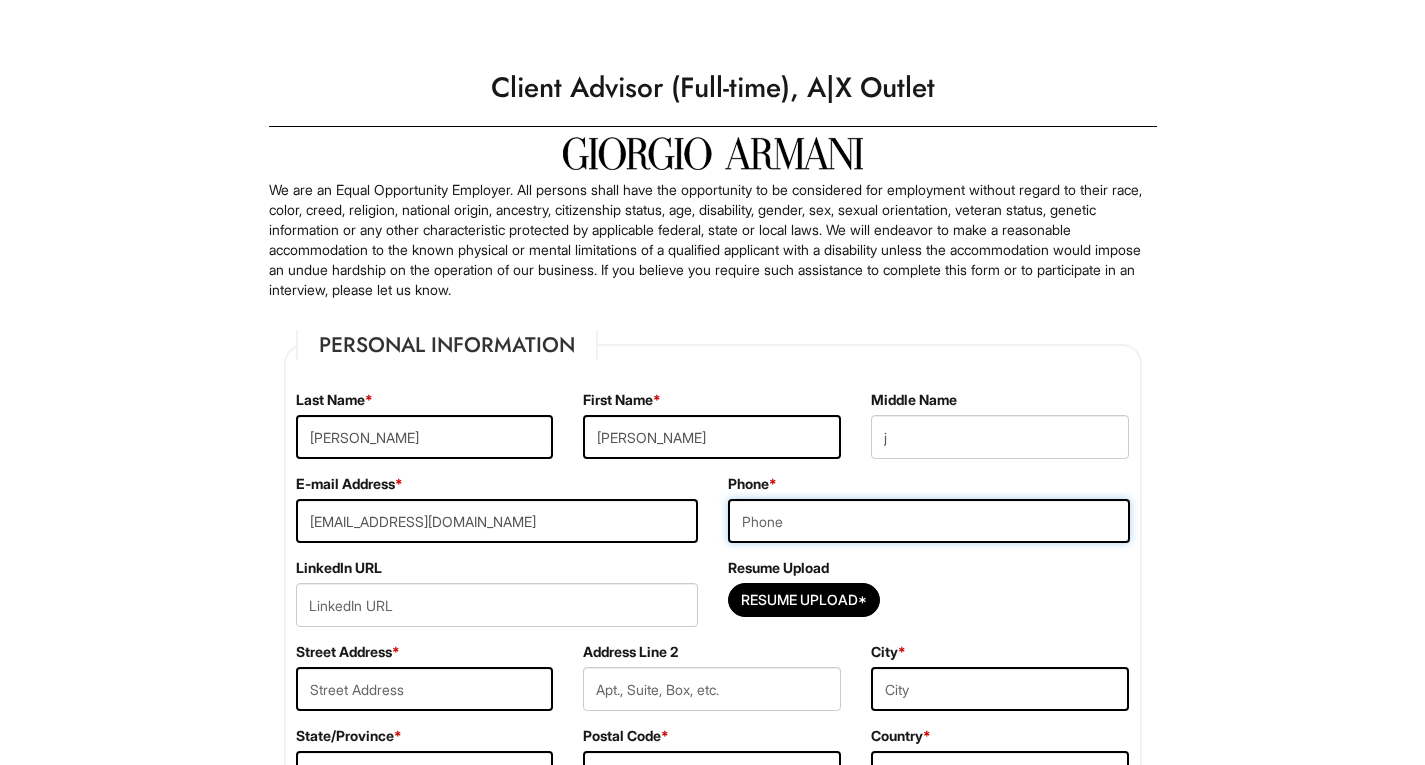 click at bounding box center [929, 521] 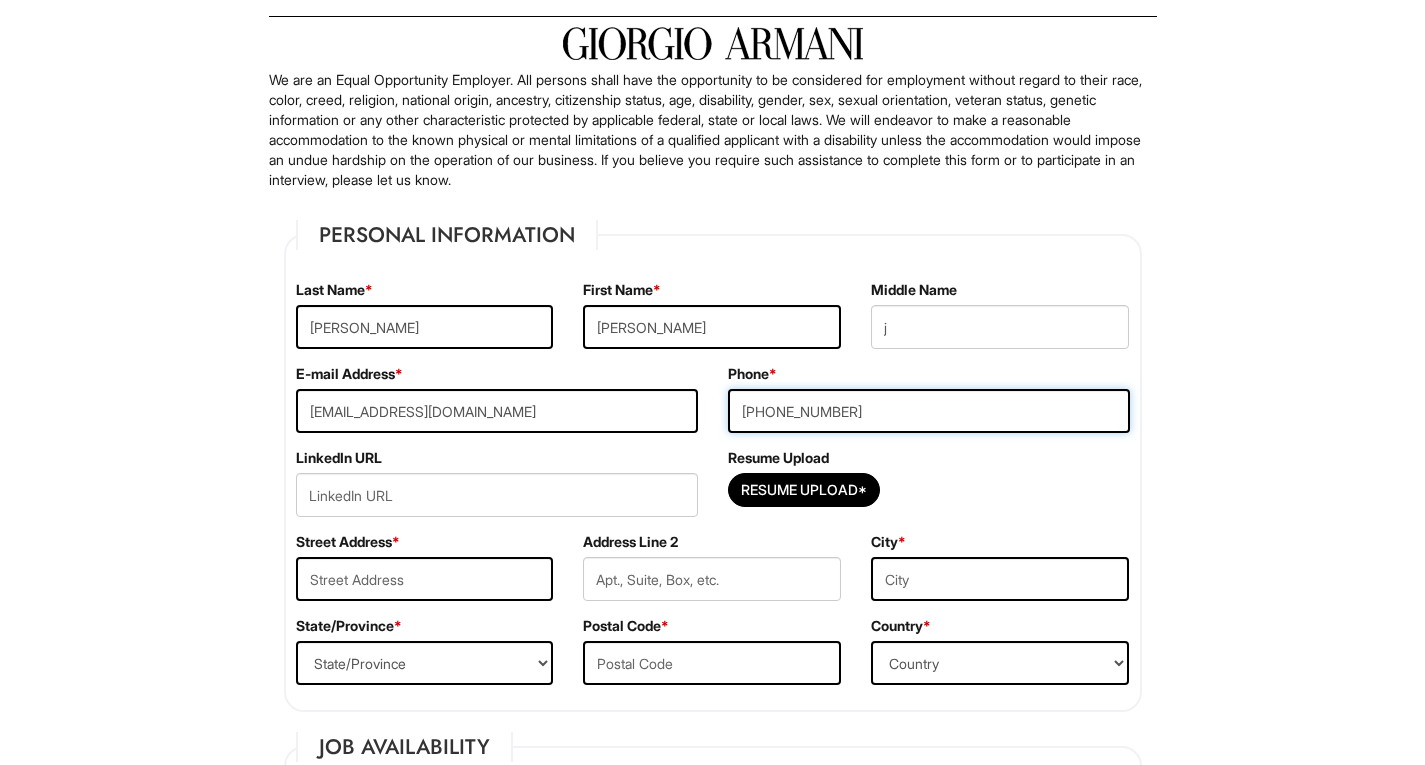 scroll, scrollTop: 111, scrollLeft: 0, axis: vertical 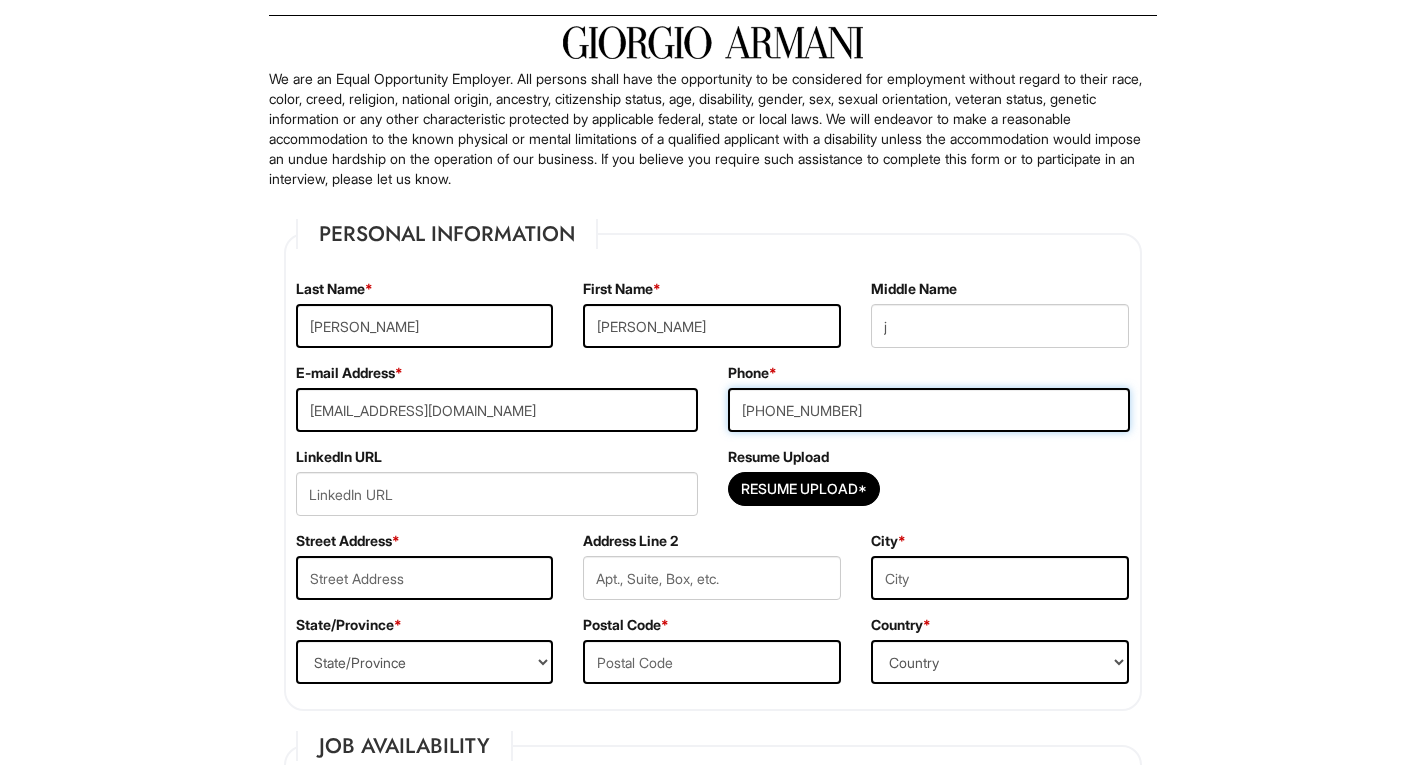 type on "678-467-9283" 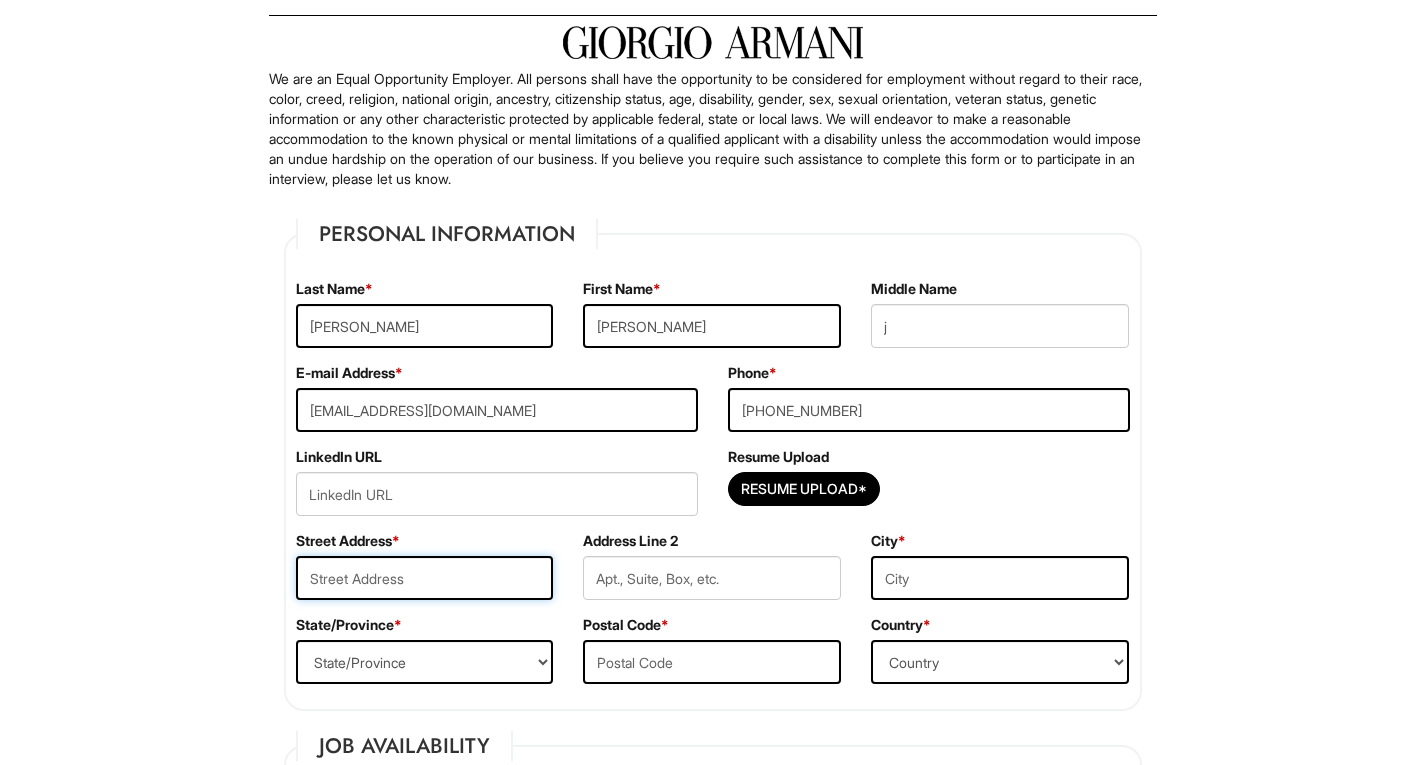 click at bounding box center (425, 578) 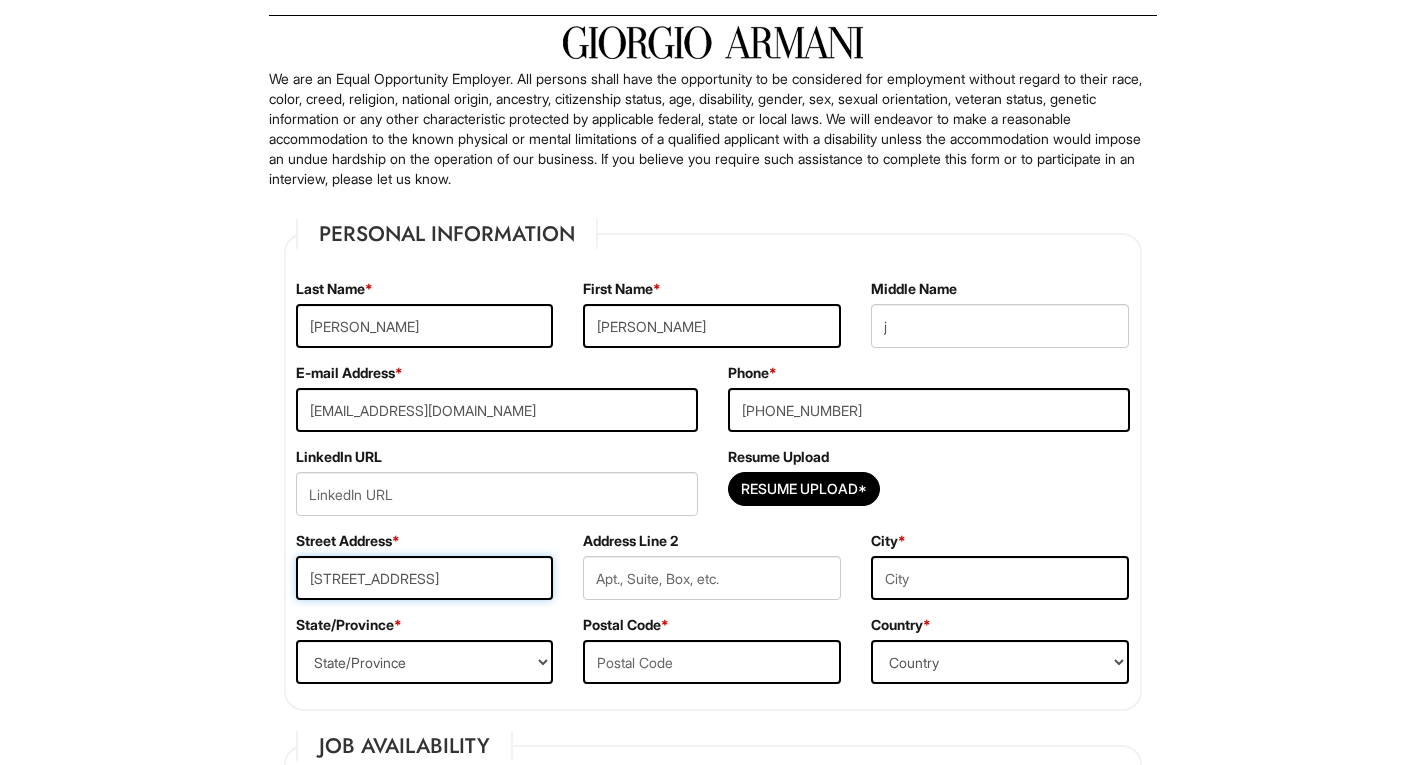 type on "3205 peaks circle" 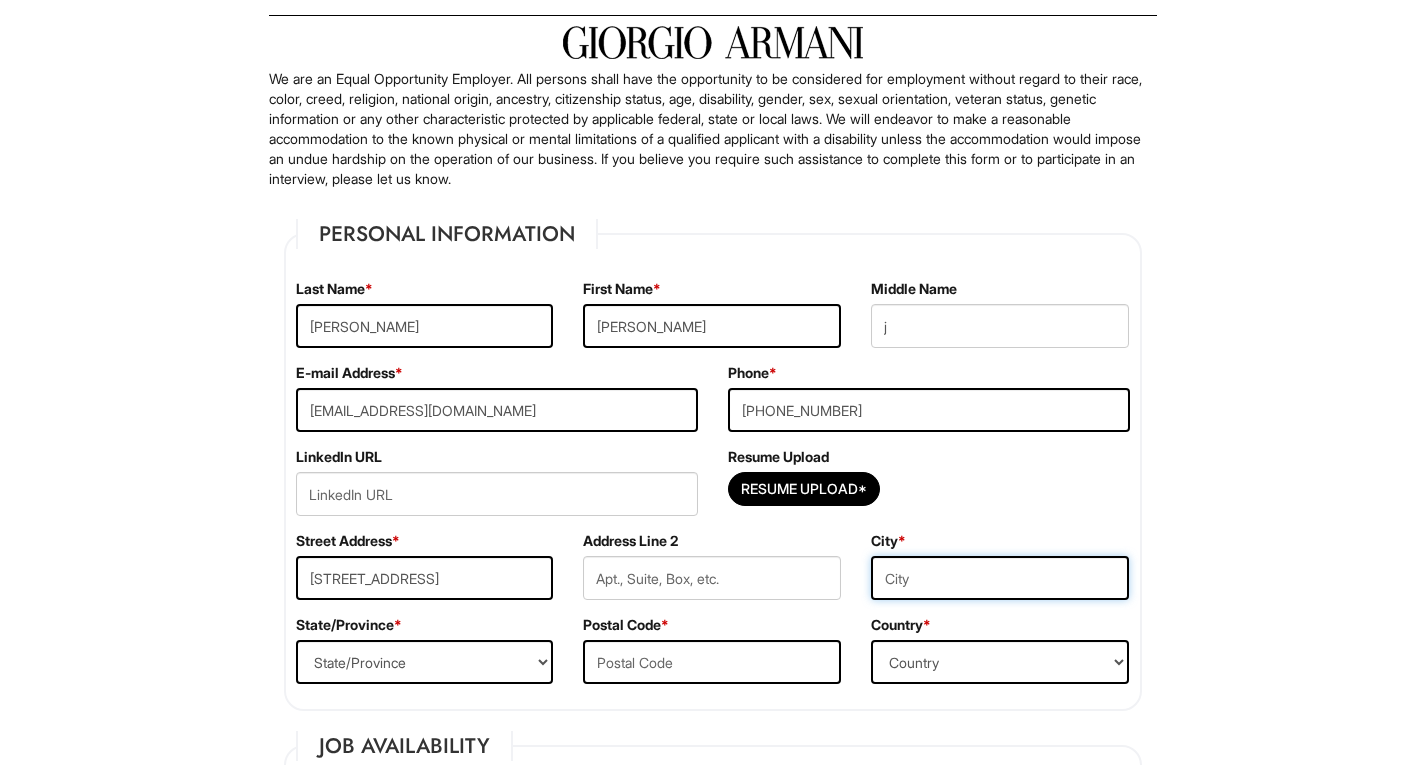 click at bounding box center [1000, 578] 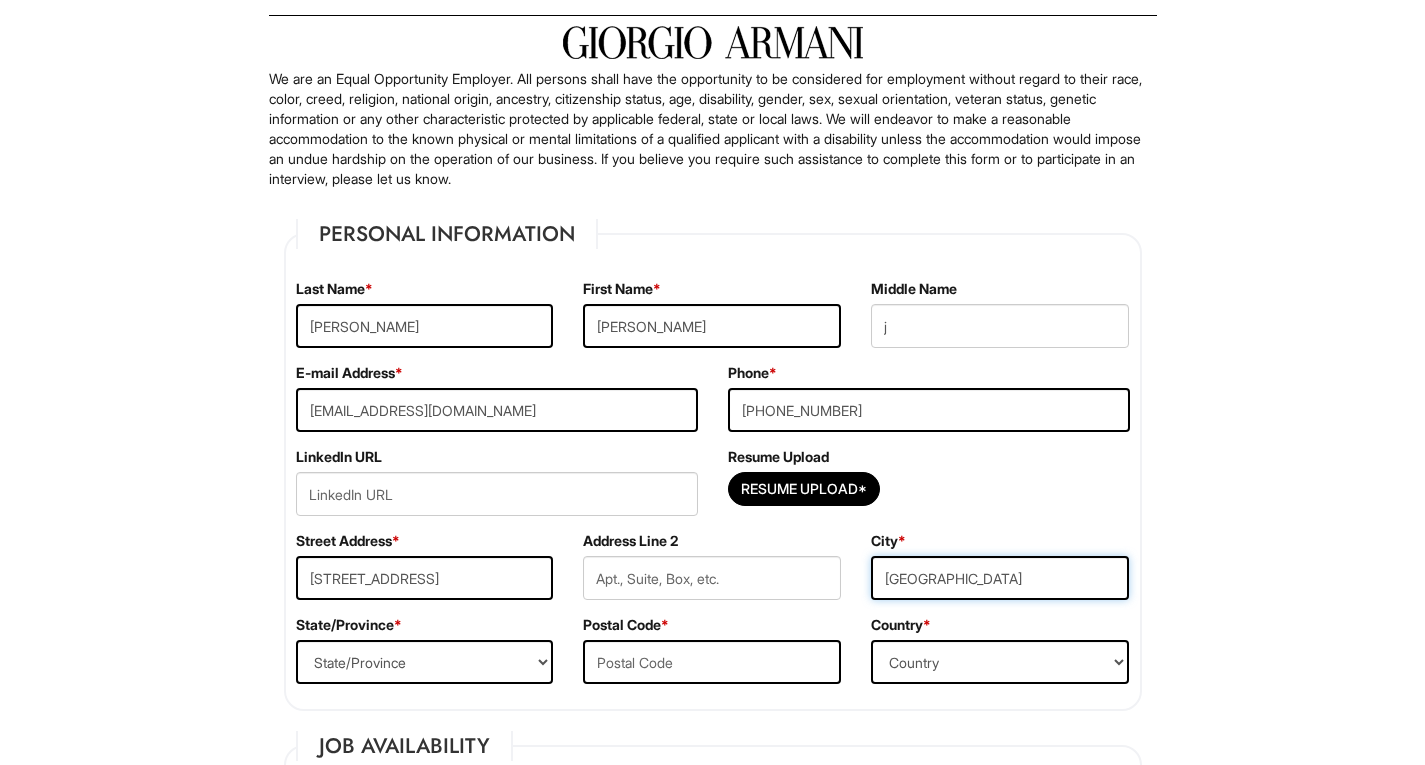 type on "dawsonville" 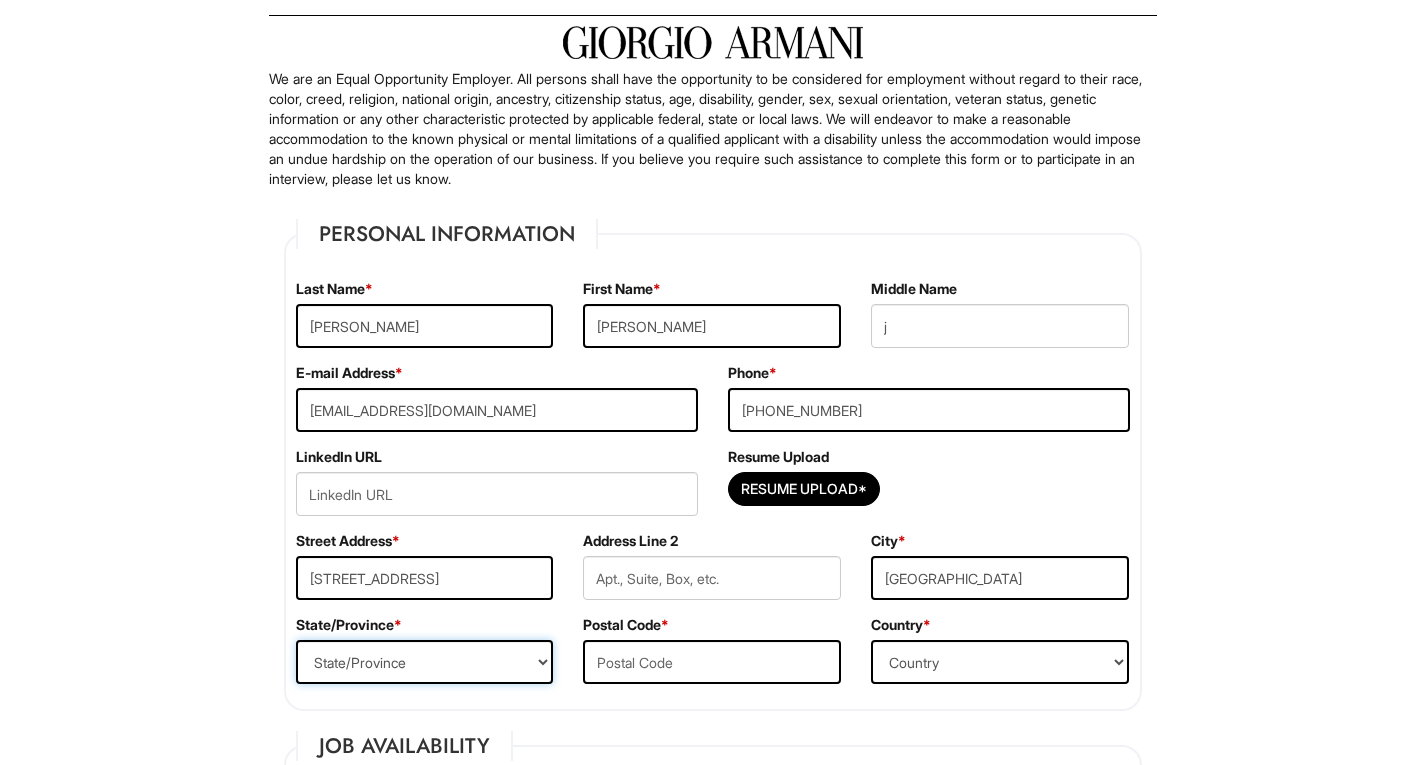 click on "State/Province ALABAMA ALASKA ARIZONA ARKANSAS CALIFORNIA COLORADO CONNECTICUT DELAWARE DISTRICT OF COLUMBIA FLORIDA GEORGIA HAWAII IDAHO ILLINOIS INDIANA IOWA KANSAS KENTUCKY LOUISIANA MAINE MARYLAND MASSACHUSETTS MICHIGAN MINNESOTA MISSISSIPPI MISSOURI MONTANA NEBRASKA NEVADA NEW HAMPSHIRE NEW JERSEY NEW MEXICO NEW YORK NORTH CAROLINA NORTH DAKOTA OHIO OKLAHOMA OREGON PENNSYLVANIA RHODE ISLAND SOUTH CAROLINA SOUTH DAKOTA TENNESSEE TEXAS UTAH VERMONT VIRGINIA WASHINGTON WEST VIRGINIA WISCONSIN WYOMING CA-ALBERTA CA-BRITISH COLUMBIA CA-MANITOBA CA-NEW BRUNSWICK CA-NEWFOUNDLAND CA-NOVA SCOTIA CA-NORTHWEST TERRITORIES CA-NUNAVUT CA-ONTARIO CA-PRINCE EDWARD ISLAND CA-QUEBEC CA-SASKATCHEWAN CA-YUKON TERRITORY US-AMERICAN SAMOA US-FEDERATED STATES OF MICRONESIA US-GUAM US-MARSHALL ISLANDS US-NORTHERN MARIANA ISLANDS US-PALAU US-PUERTO RICO" at bounding box center (425, 662) 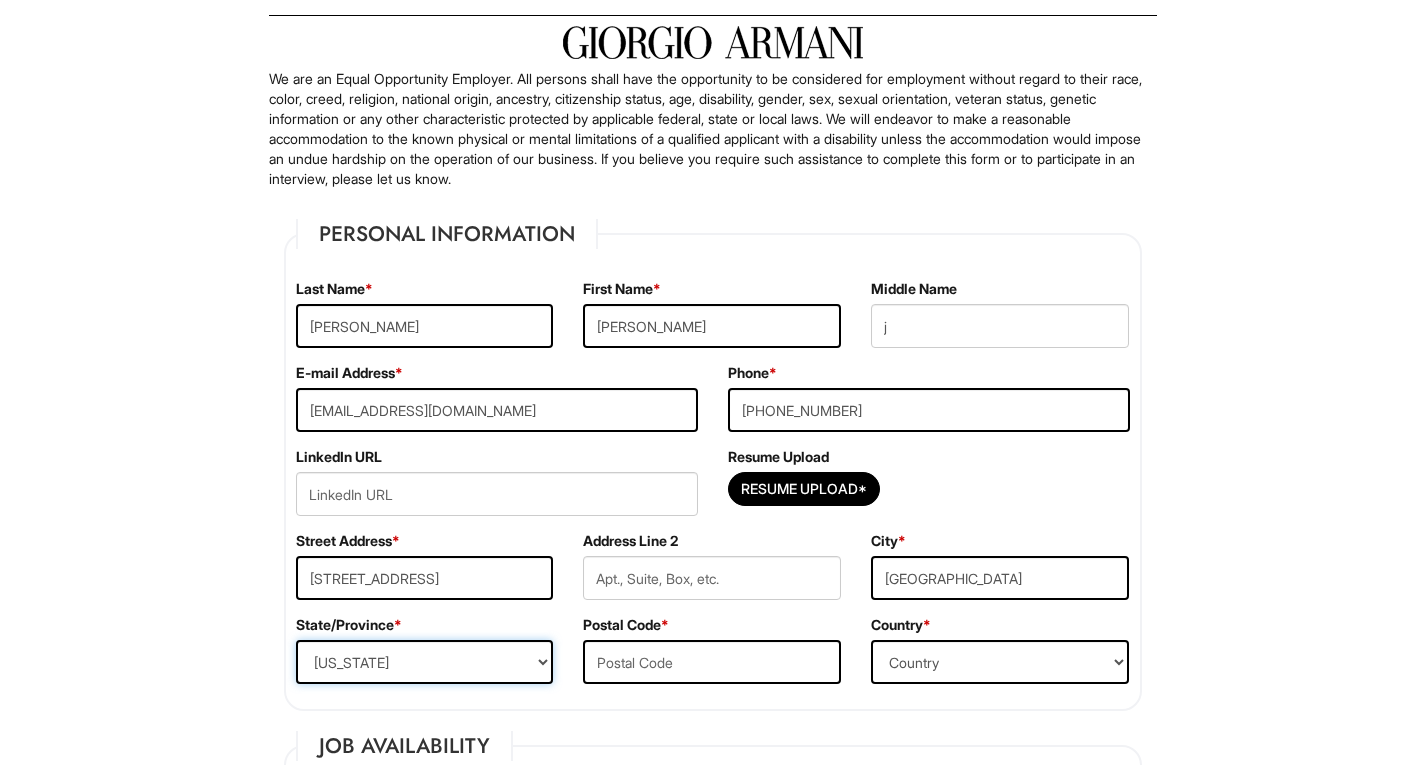 click on "State/Province ALABAMA ALASKA ARIZONA ARKANSAS CALIFORNIA COLORADO CONNECTICUT DELAWARE DISTRICT OF COLUMBIA FLORIDA GEORGIA HAWAII IDAHO ILLINOIS INDIANA IOWA KANSAS KENTUCKY LOUISIANA MAINE MARYLAND MASSACHUSETTS MICHIGAN MINNESOTA MISSISSIPPI MISSOURI MONTANA NEBRASKA NEVADA NEW HAMPSHIRE NEW JERSEY NEW MEXICO NEW YORK NORTH CAROLINA NORTH DAKOTA OHIO OKLAHOMA OREGON PENNSYLVANIA RHODE ISLAND SOUTH CAROLINA SOUTH DAKOTA TENNESSEE TEXAS UTAH VERMONT VIRGINIA WASHINGTON WEST VIRGINIA WISCONSIN WYOMING CA-ALBERTA CA-BRITISH COLUMBIA CA-MANITOBA CA-NEW BRUNSWICK CA-NEWFOUNDLAND CA-NOVA SCOTIA CA-NORTHWEST TERRITORIES CA-NUNAVUT CA-ONTARIO CA-PRINCE EDWARD ISLAND CA-QUEBEC CA-SASKATCHEWAN CA-YUKON TERRITORY US-AMERICAN SAMOA US-FEDERATED STATES OF MICRONESIA US-GUAM US-MARSHALL ISLANDS US-NORTHERN MARIANA ISLANDS US-PALAU US-PUERTO RICO" at bounding box center (425, 662) 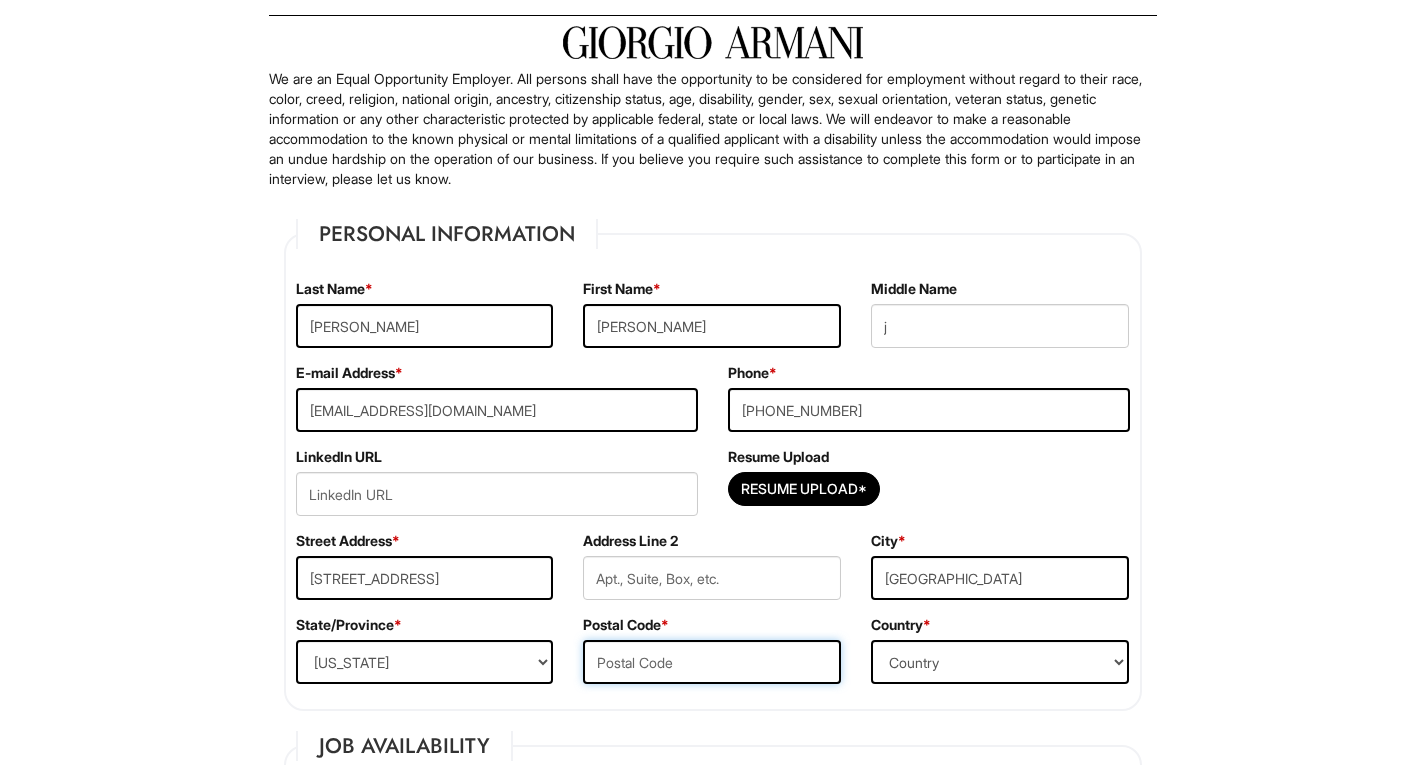click at bounding box center [712, 662] 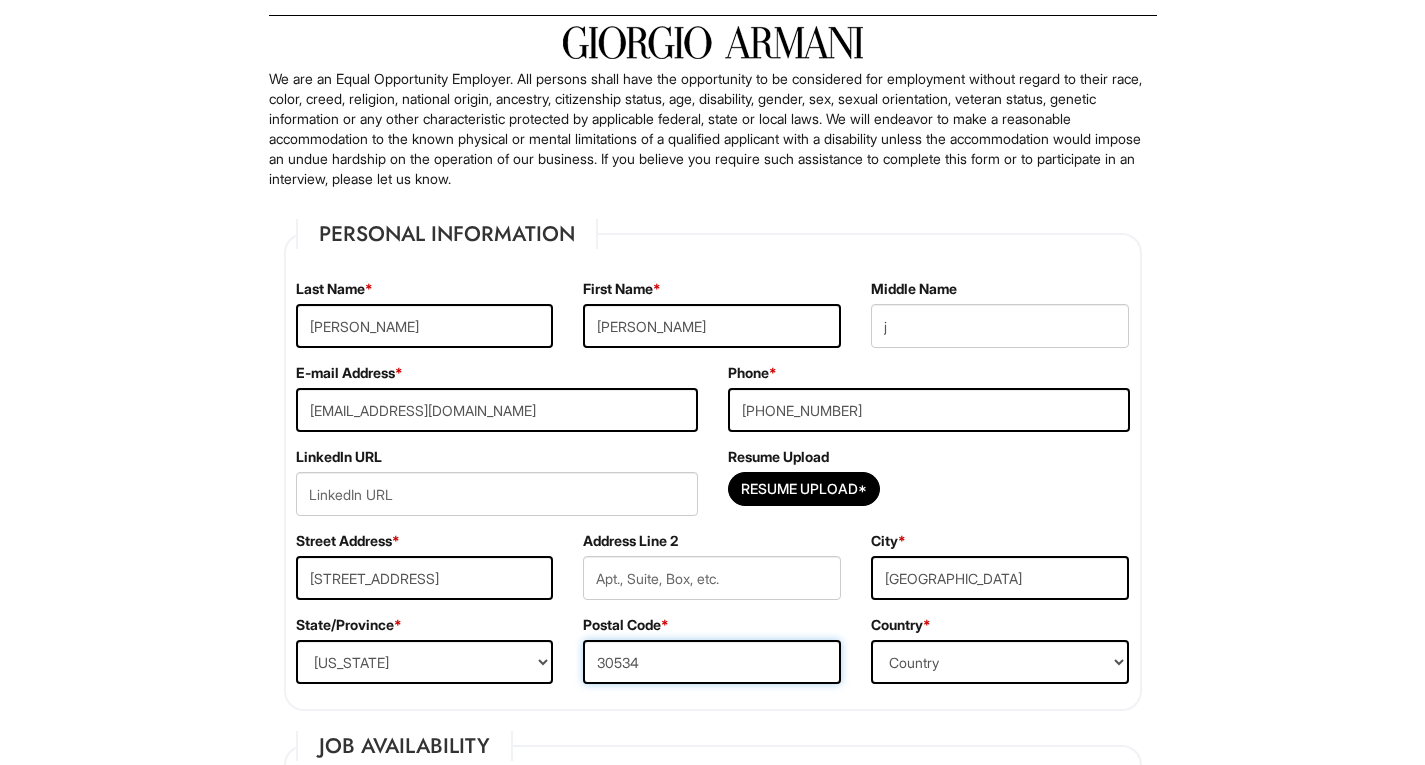 type on "30534" 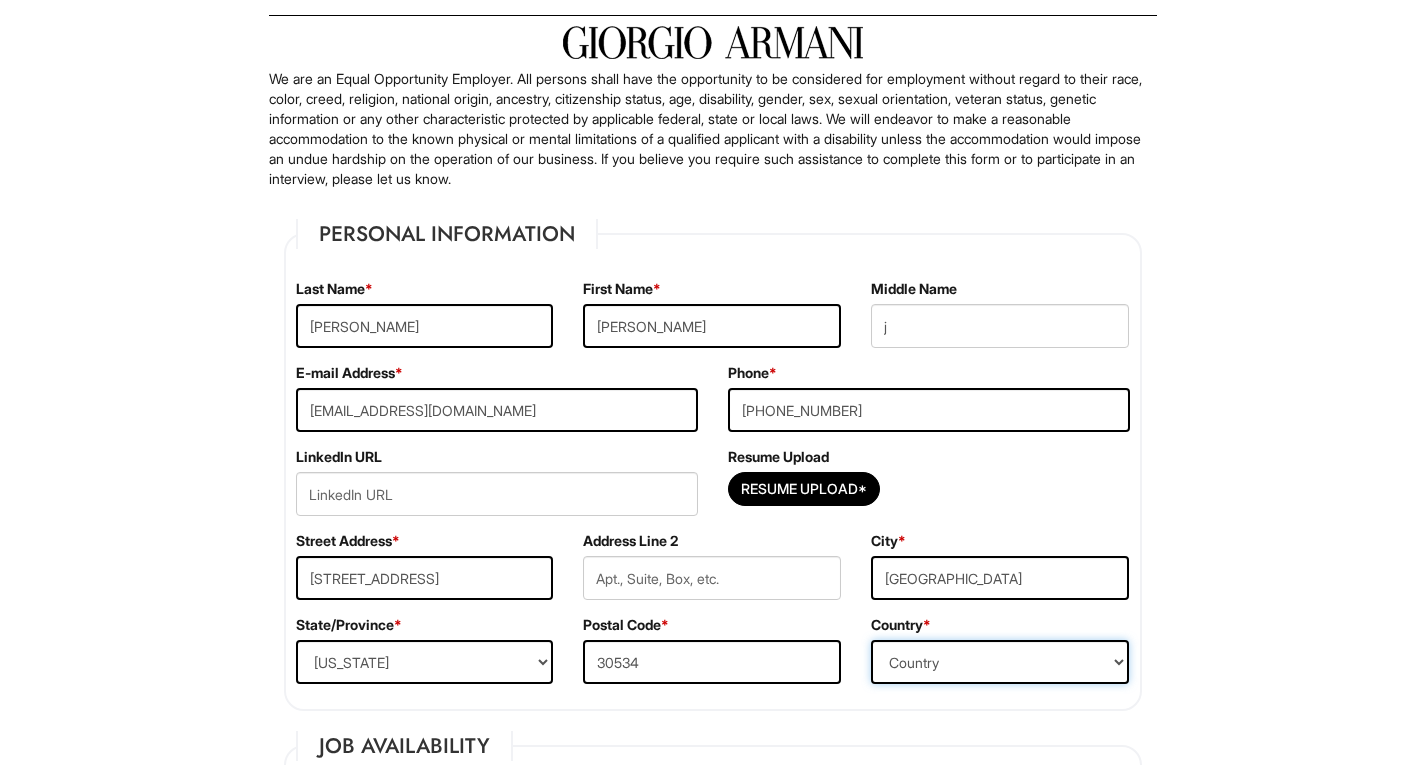 click on "Country Afghanistan Albania Algeria American Samoa Andorra Angola Anguilla Antarctica Antigua Argentina Armenia Aruba Ascension Australia Austria Azerbaijan Bahamas Bahrain Bangladesh Barbados Barbuda Belarus Belgium Belize Benin Bermuda Bhutan Bolivia Bosnia & Herzegovina Botswana Brazil British Virgin Islands Brunei Darussalam Bulgaria Burkina Faso Burundi Cambodia Cameroon Canada Cape Verde Islands Cayman Islands Central African Republic Chad Chatham Island Chile China Christmas Island Cocos-Keeling Islands Colombia Comoros Congo Cook Islands Costa Rica Croatia Cuba Curaçao Cyprus Czech Republic Democratic Republic of the Congo Denmark Diego Garcia Djibouti Dominica Dominican Republic East Timor Easter Island Ecuador Egypt El Salvador Ellipso (Mobile Satellite service) EMSAT (Mobile Satellite service) Equatorial Guinea Eritrea Estonia Ethiopia European Union Falkland Islands (Malvinas) Faroe Islands Fiji Islands Finland France French Antilles French Guiana French Polynesia Gabonese Republic Gambia Georgia" at bounding box center (1000, 662) 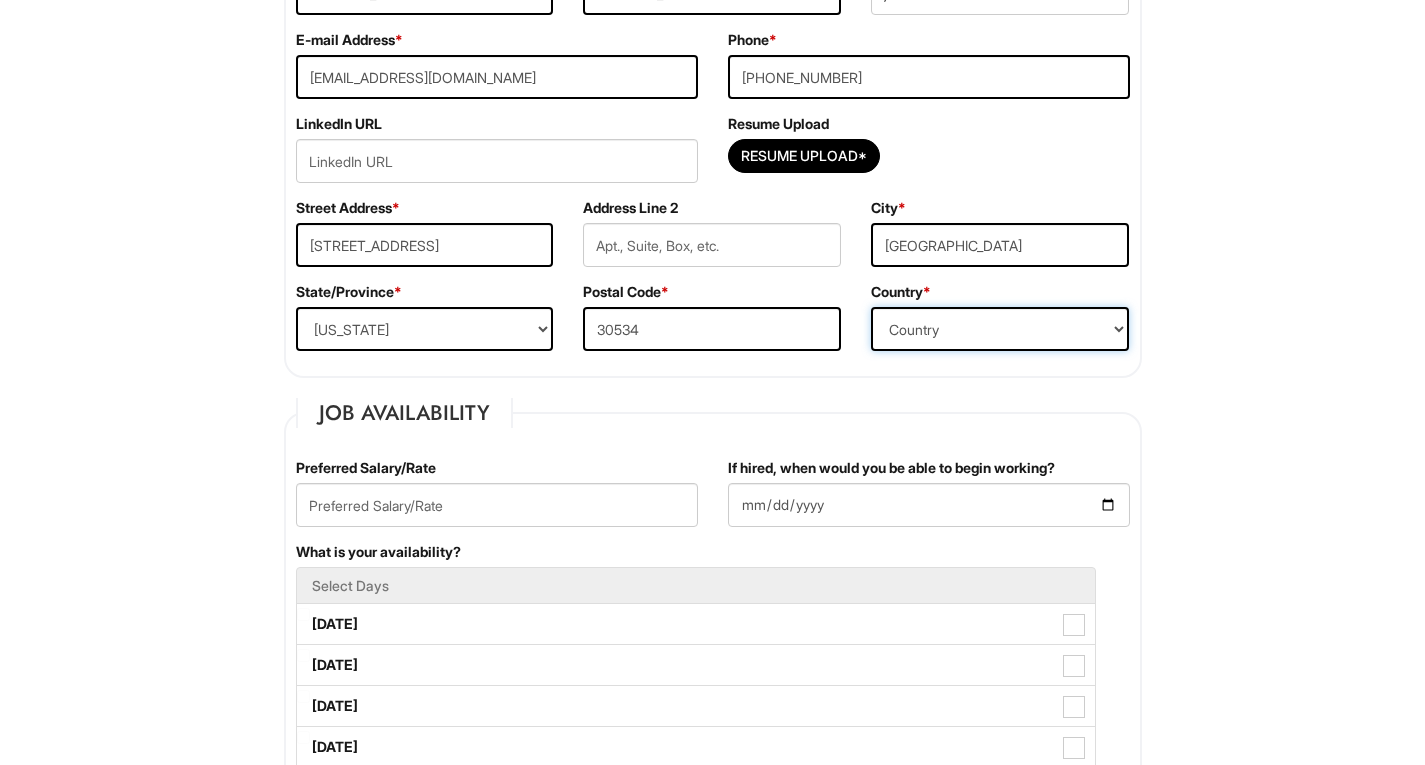 scroll, scrollTop: 448, scrollLeft: 0, axis: vertical 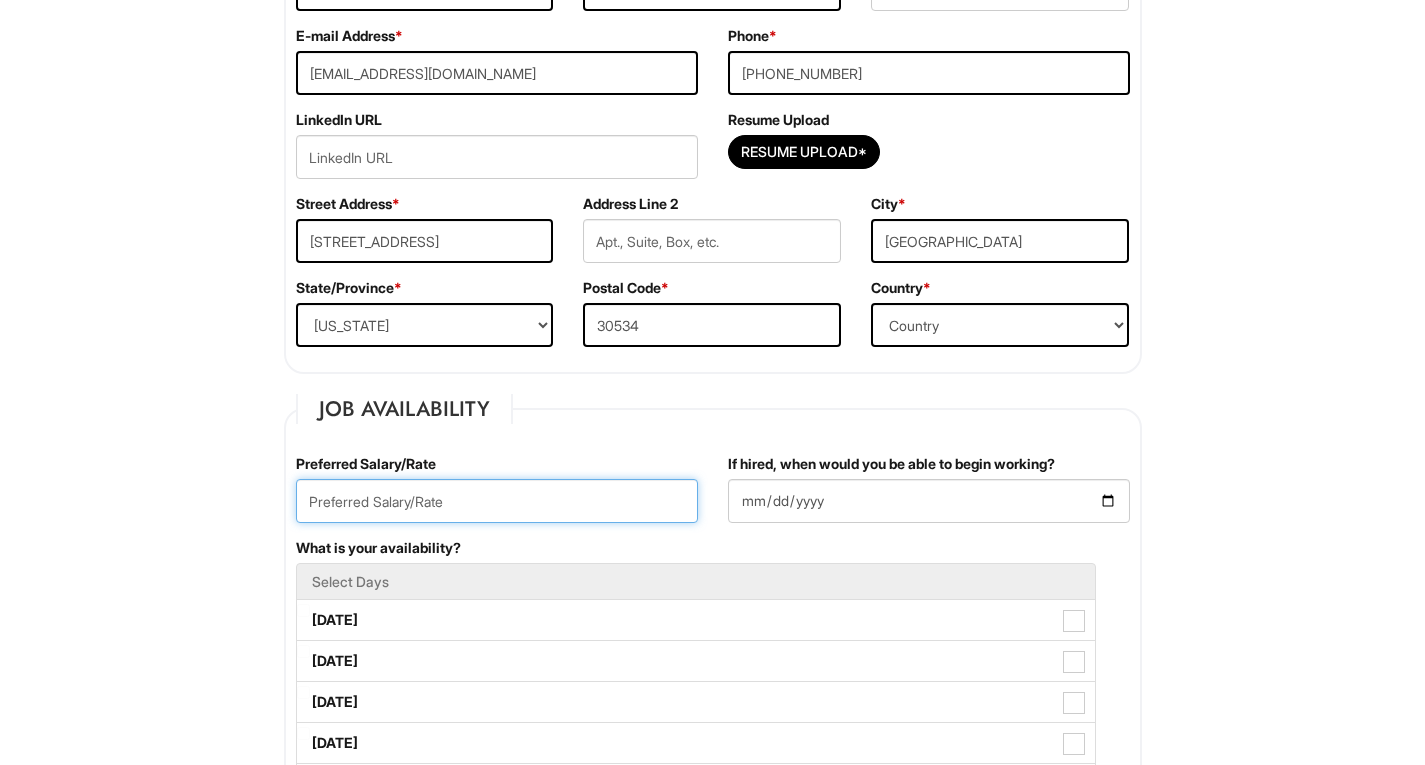 click at bounding box center (497, 501) 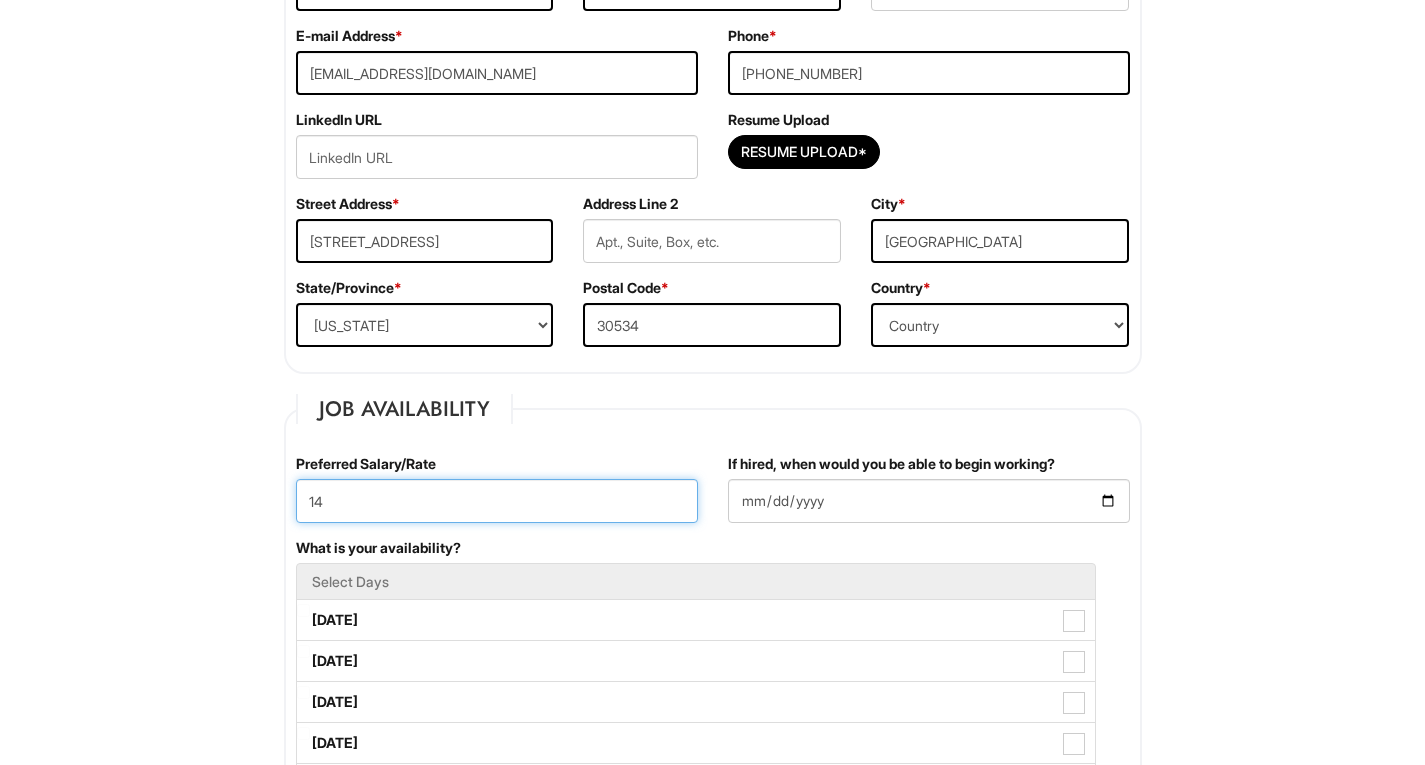 type on "14" 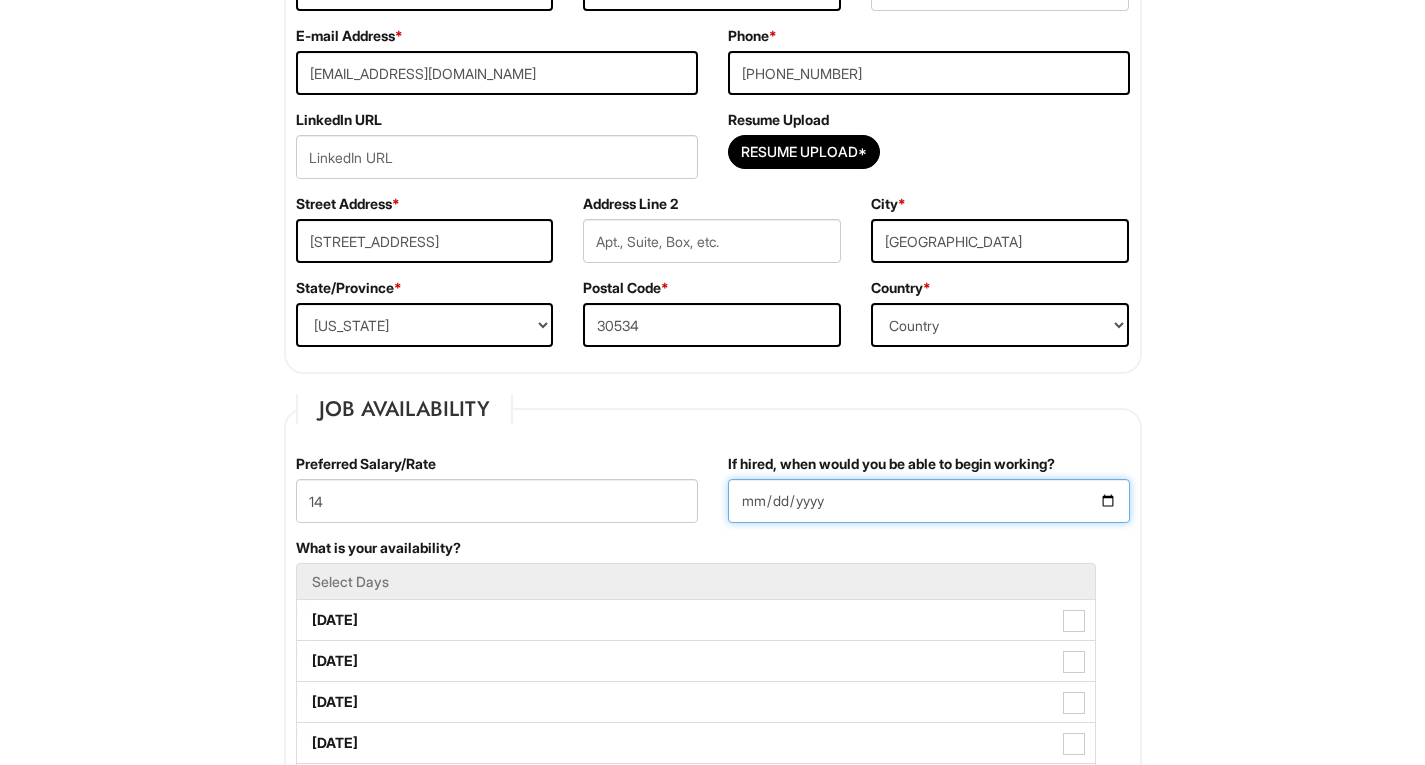 click on "If hired, when would you be able to begin working?" at bounding box center [929, 501] 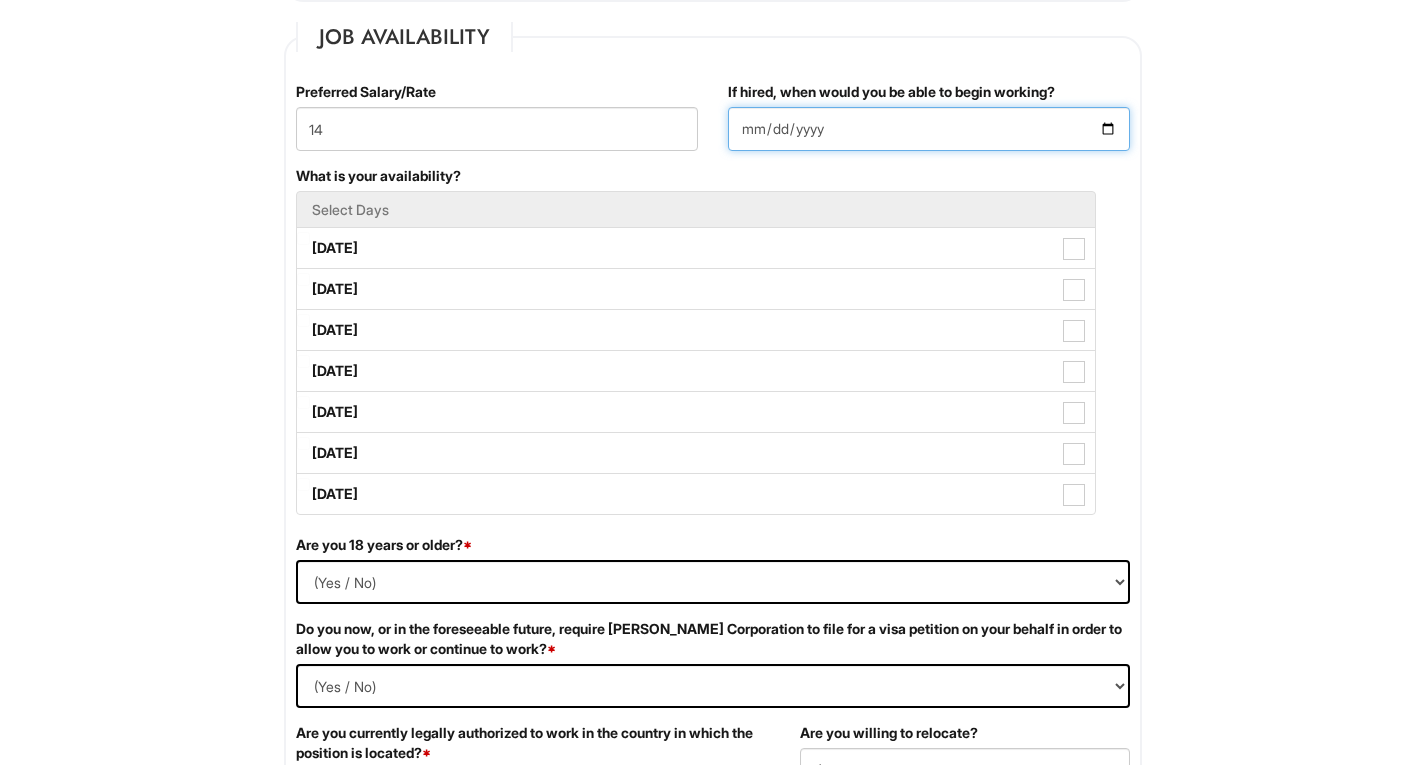 scroll, scrollTop: 821, scrollLeft: 0, axis: vertical 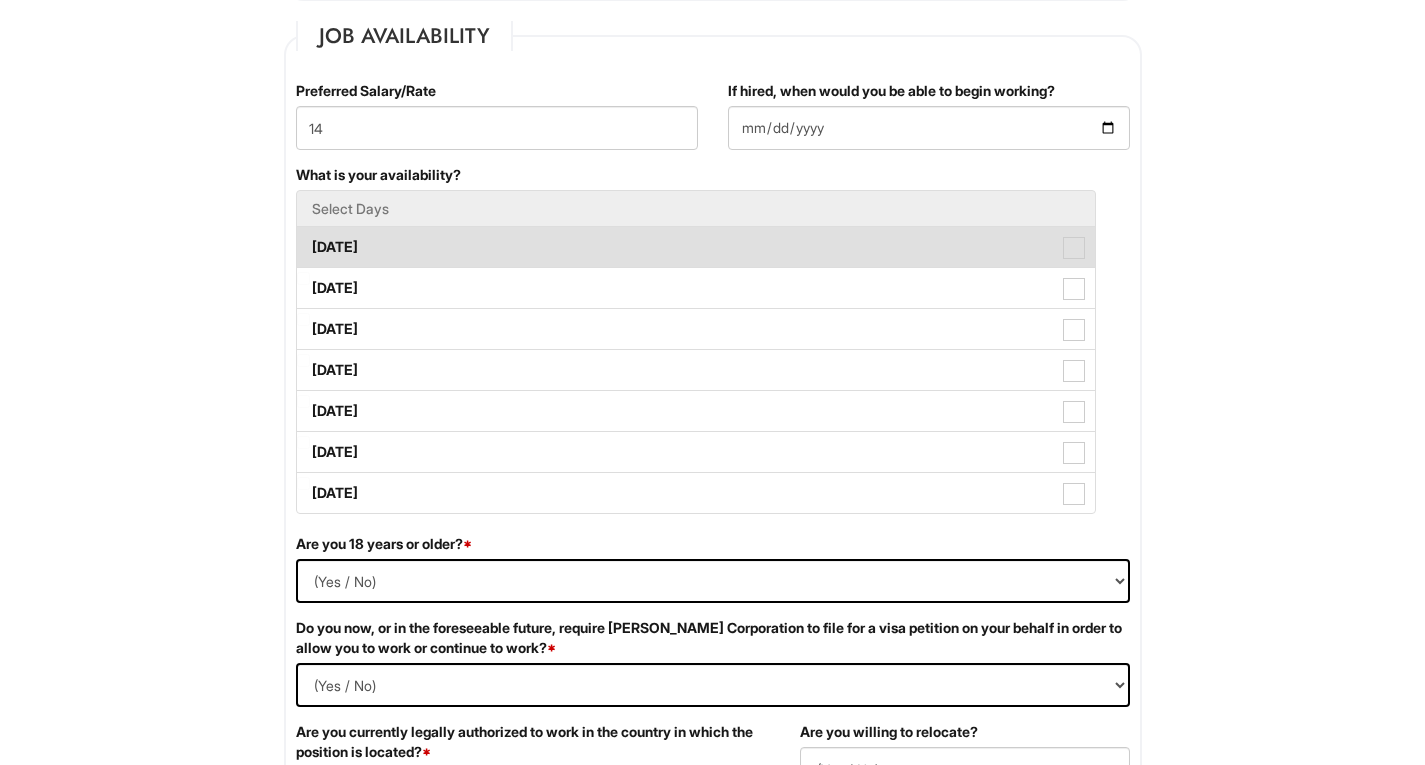 click at bounding box center (1074, 248) 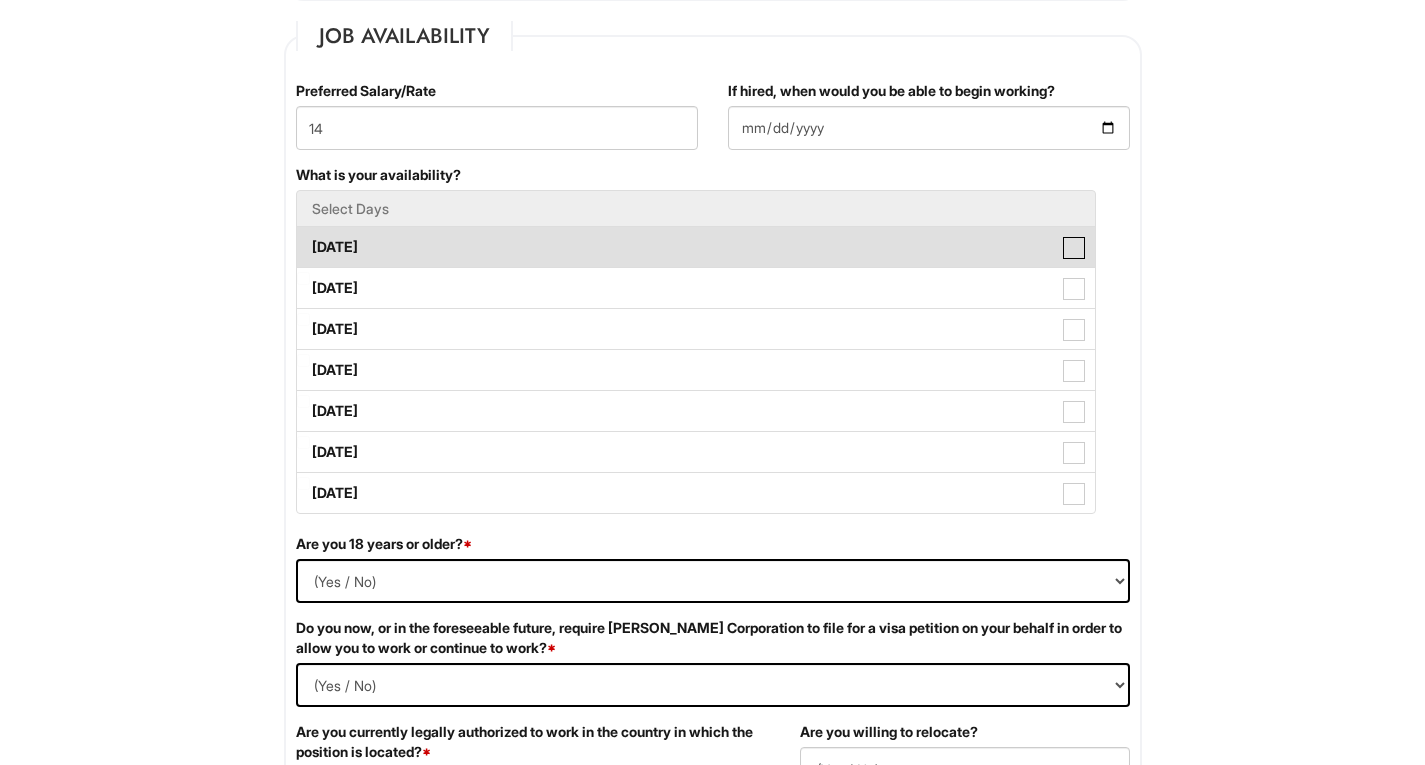 click on "Monday" at bounding box center [303, 237] 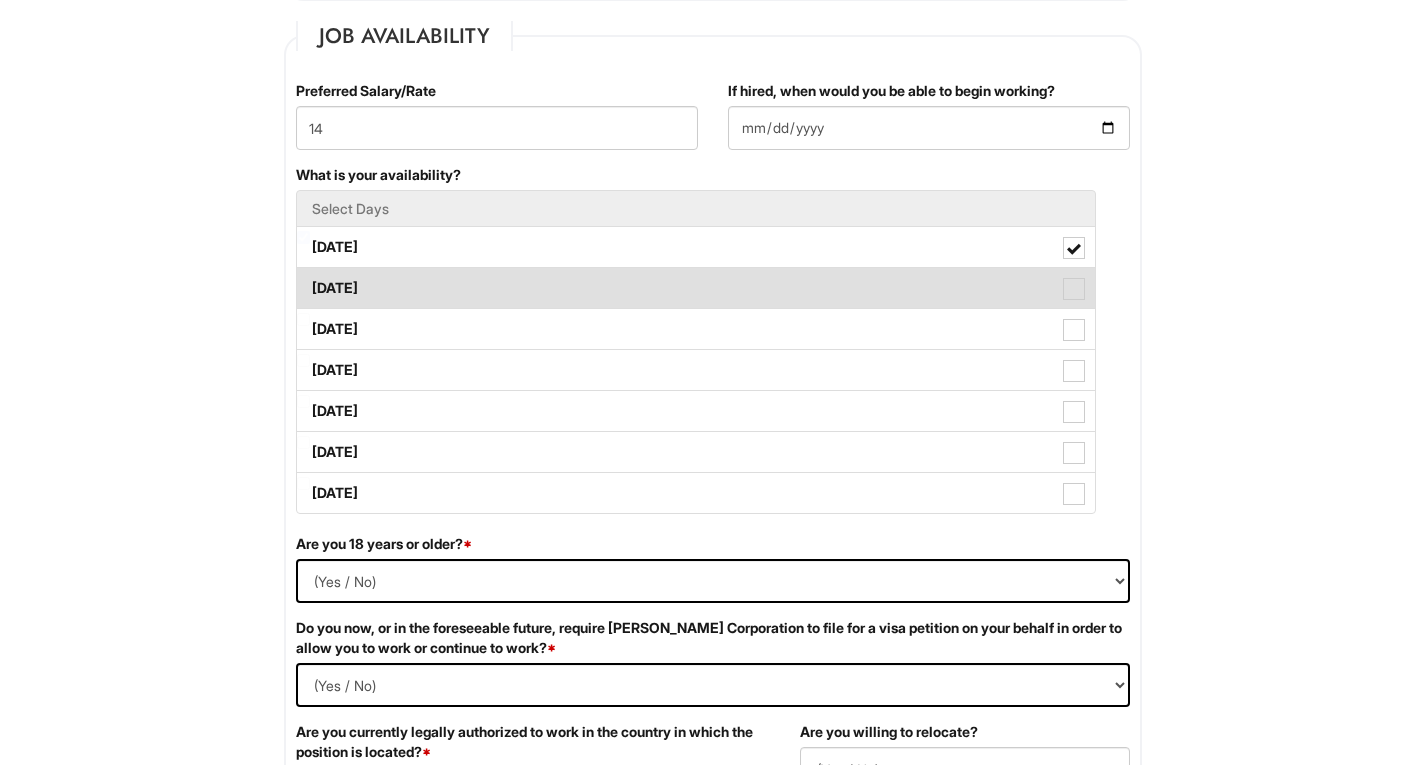 click on "Tuesday" at bounding box center [696, 288] 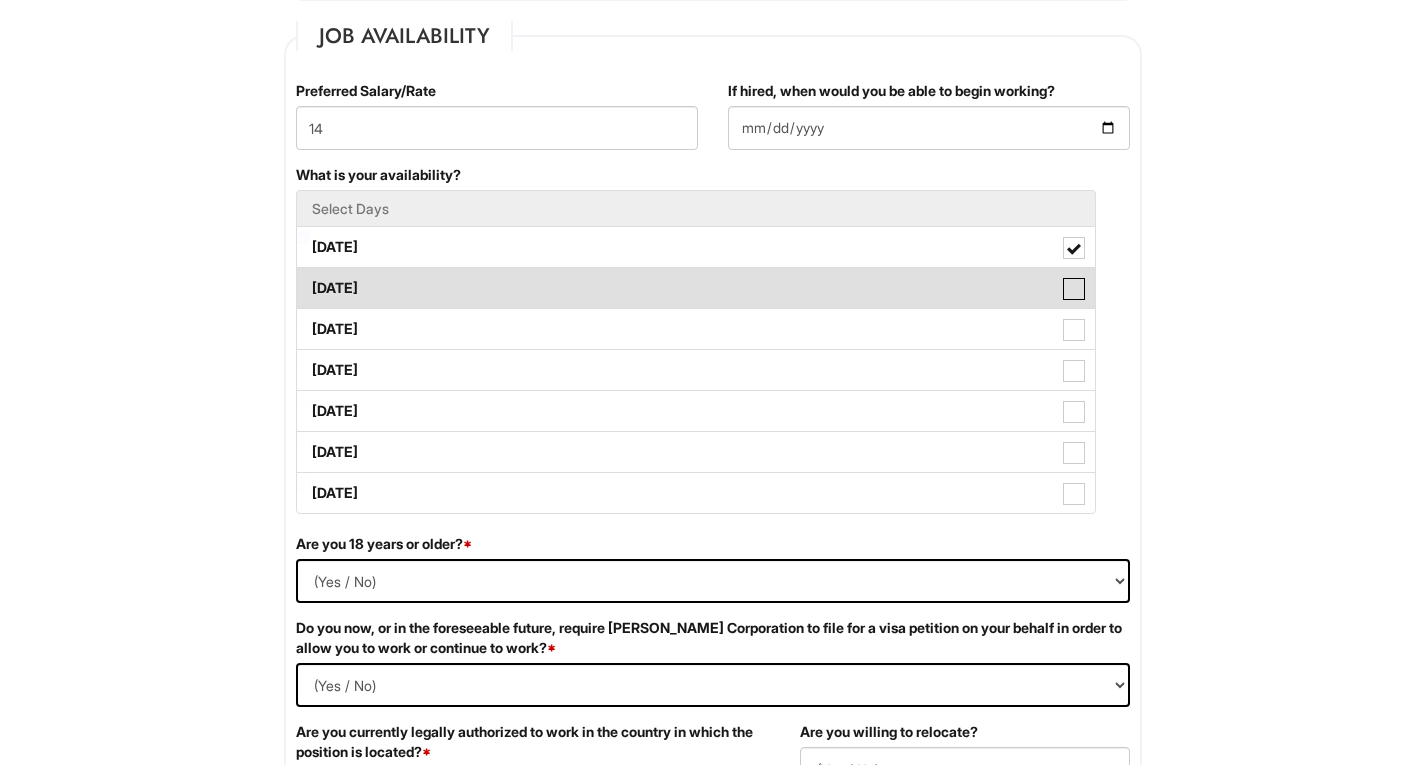 click on "Tuesday" at bounding box center (303, 278) 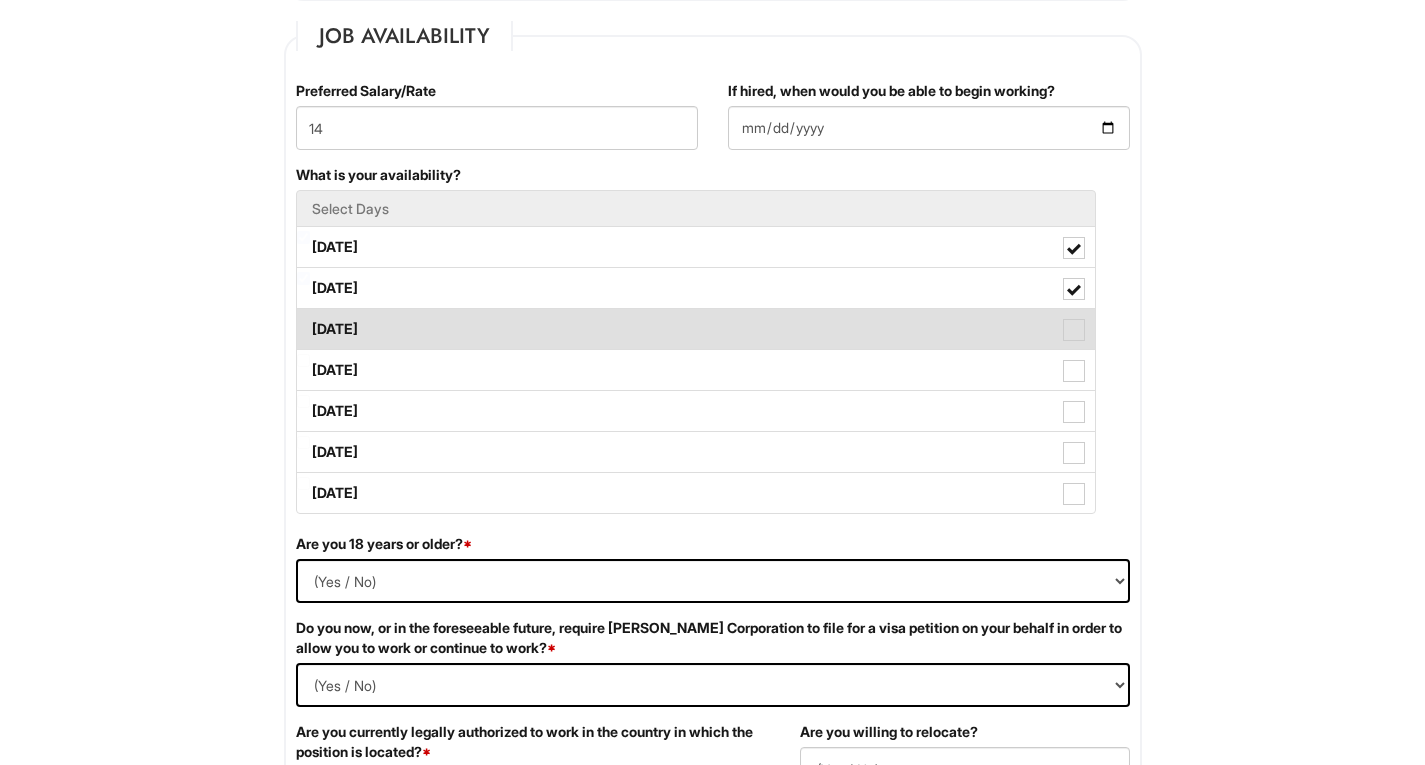 click on "Wednesday" at bounding box center (696, 329) 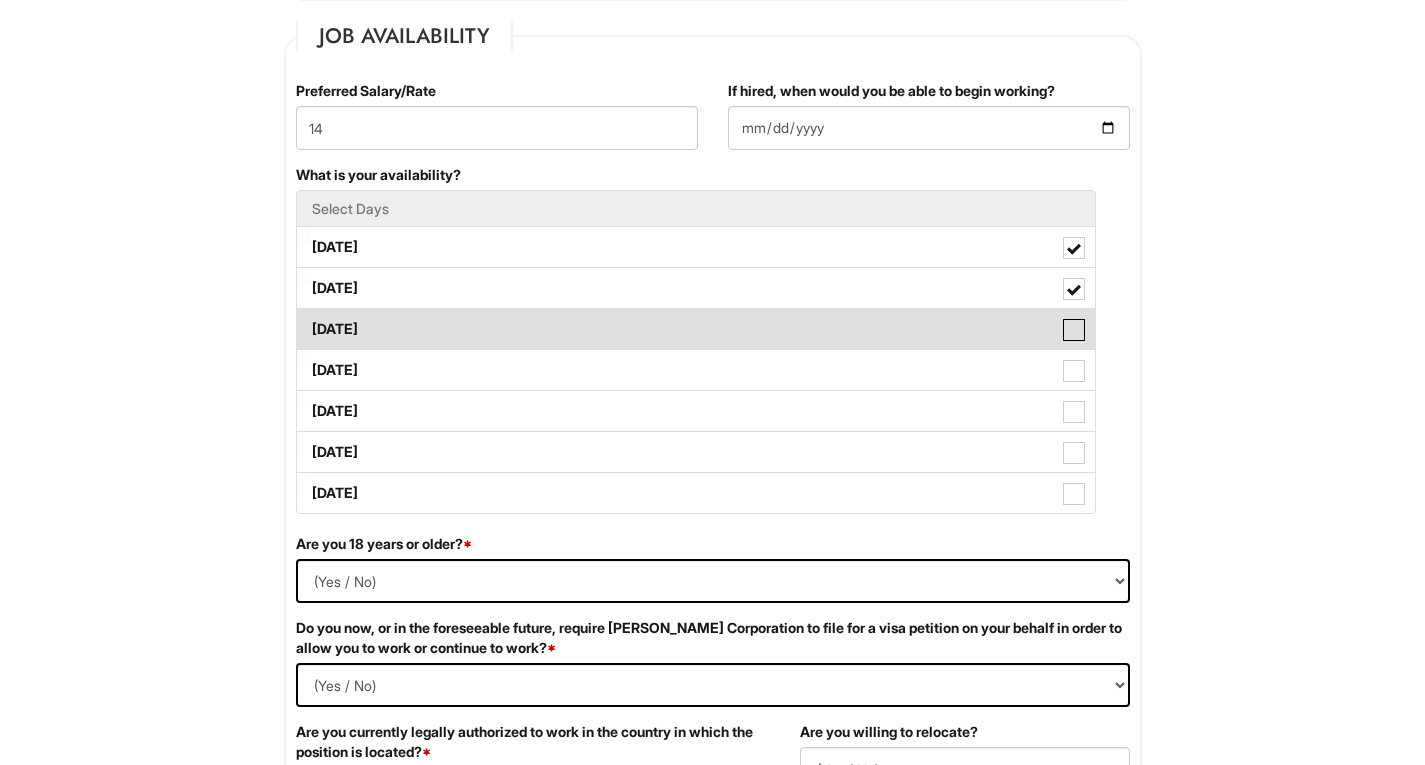 click on "Wednesday" at bounding box center (303, 319) 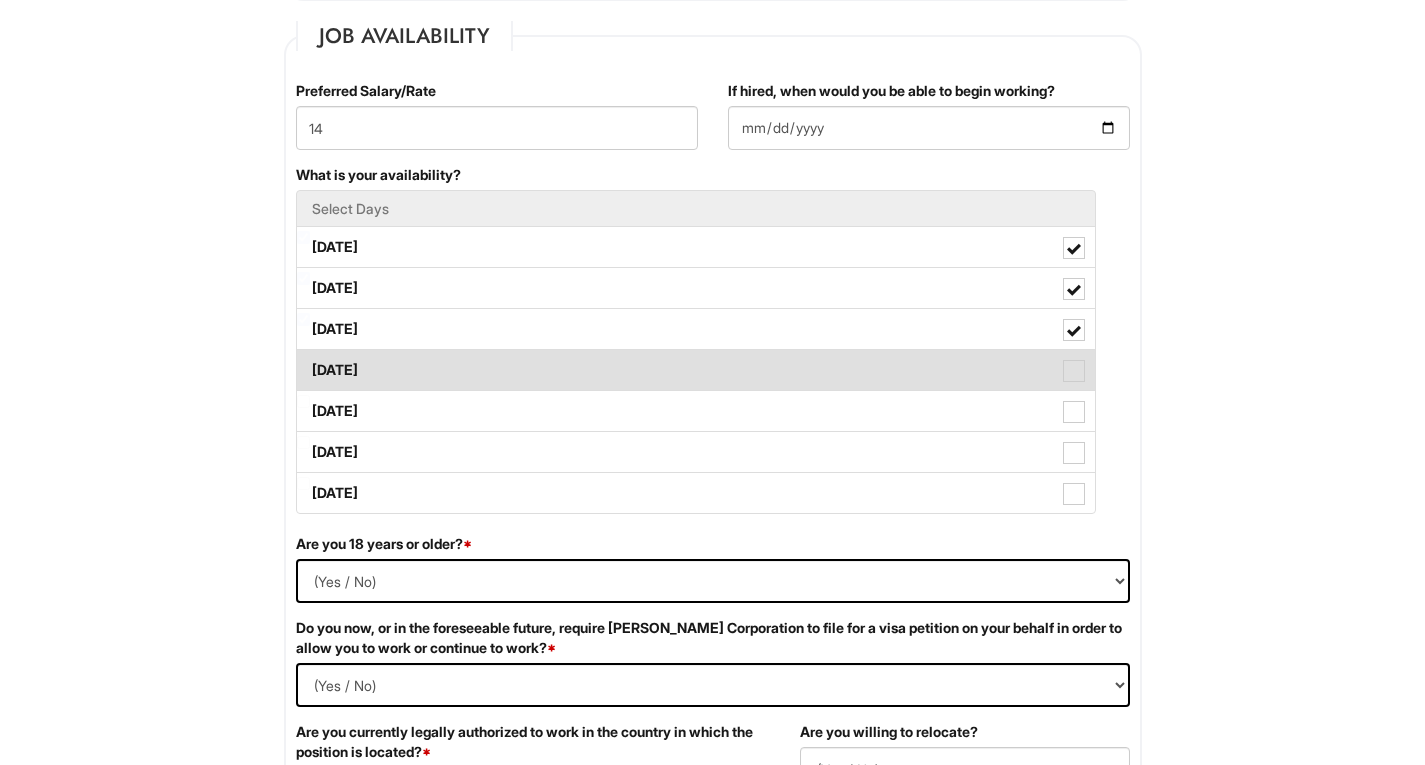 click at bounding box center (1074, 371) 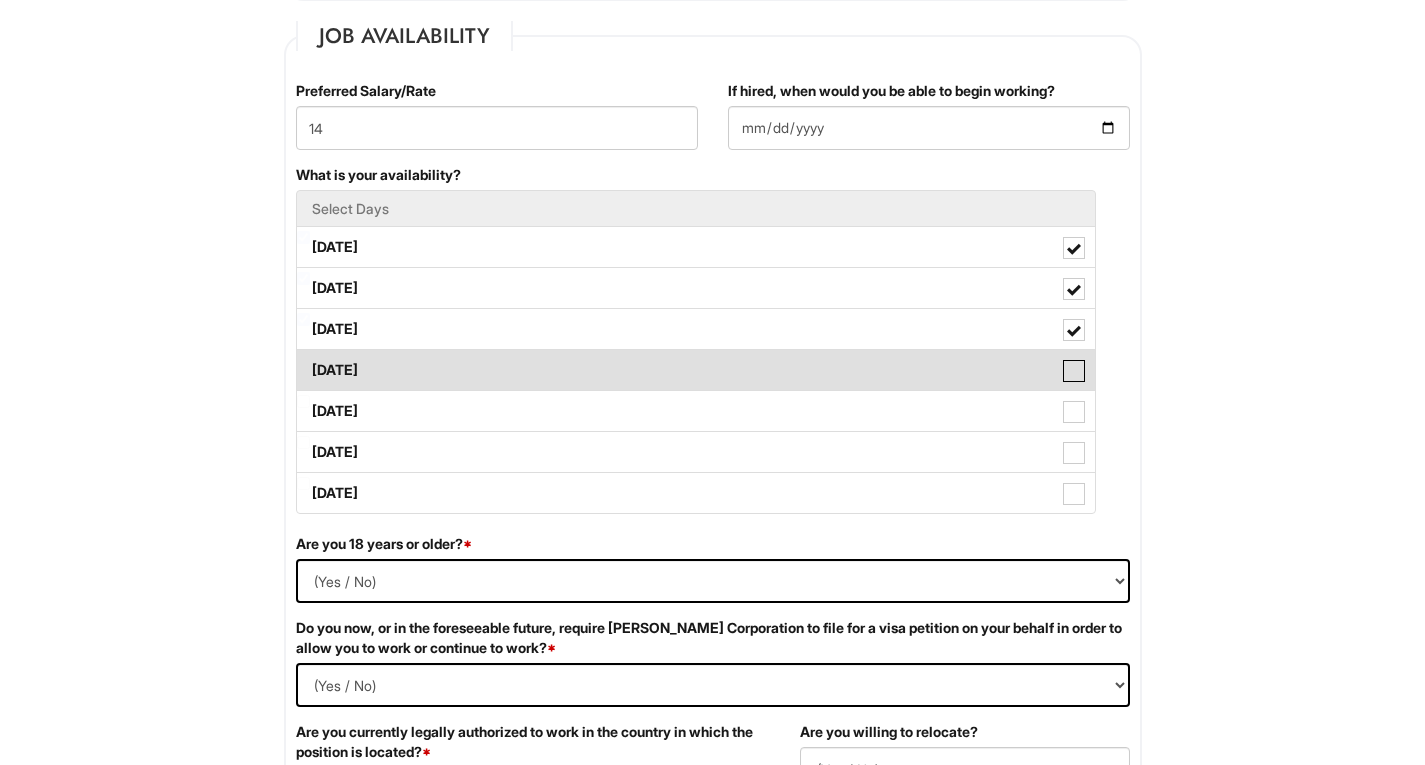 click on "Thursday" at bounding box center [303, 360] 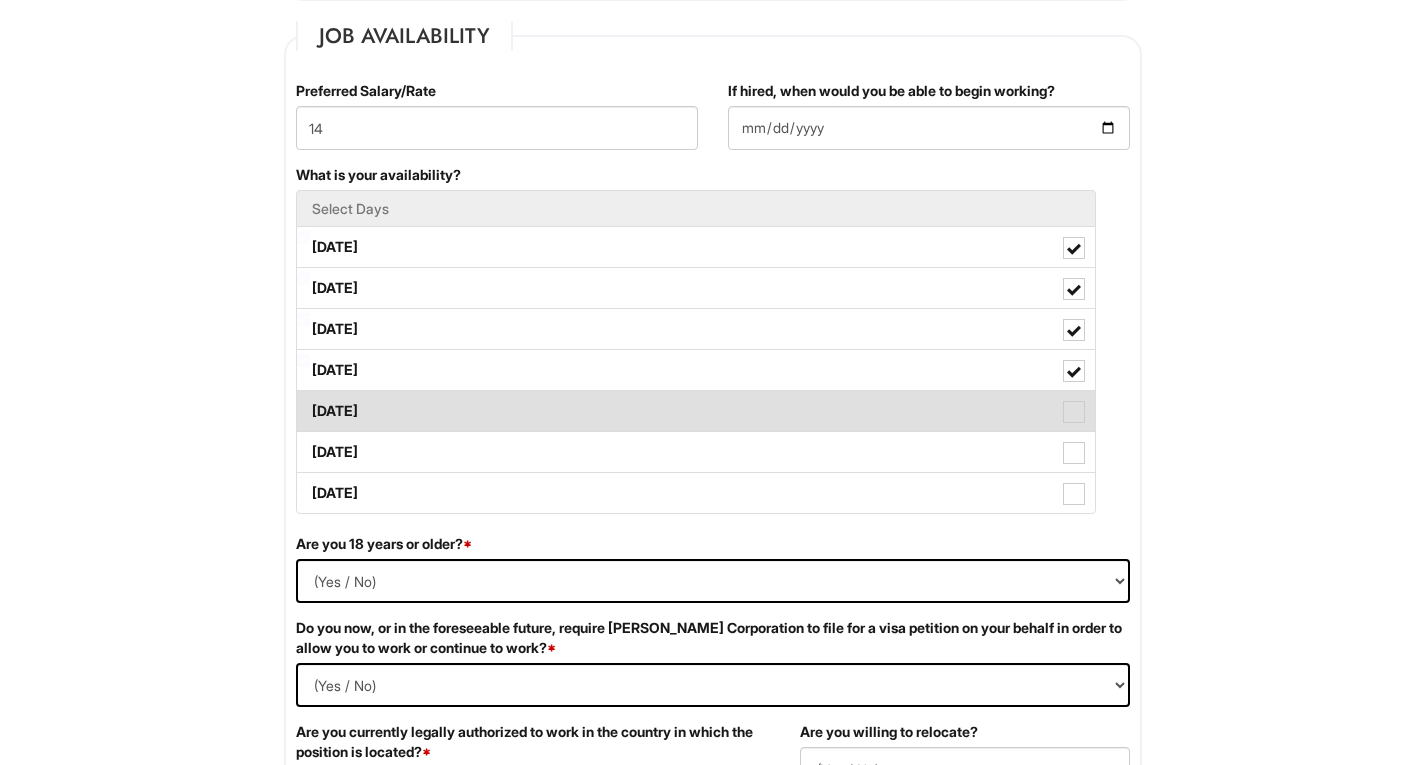 click at bounding box center (1074, 412) 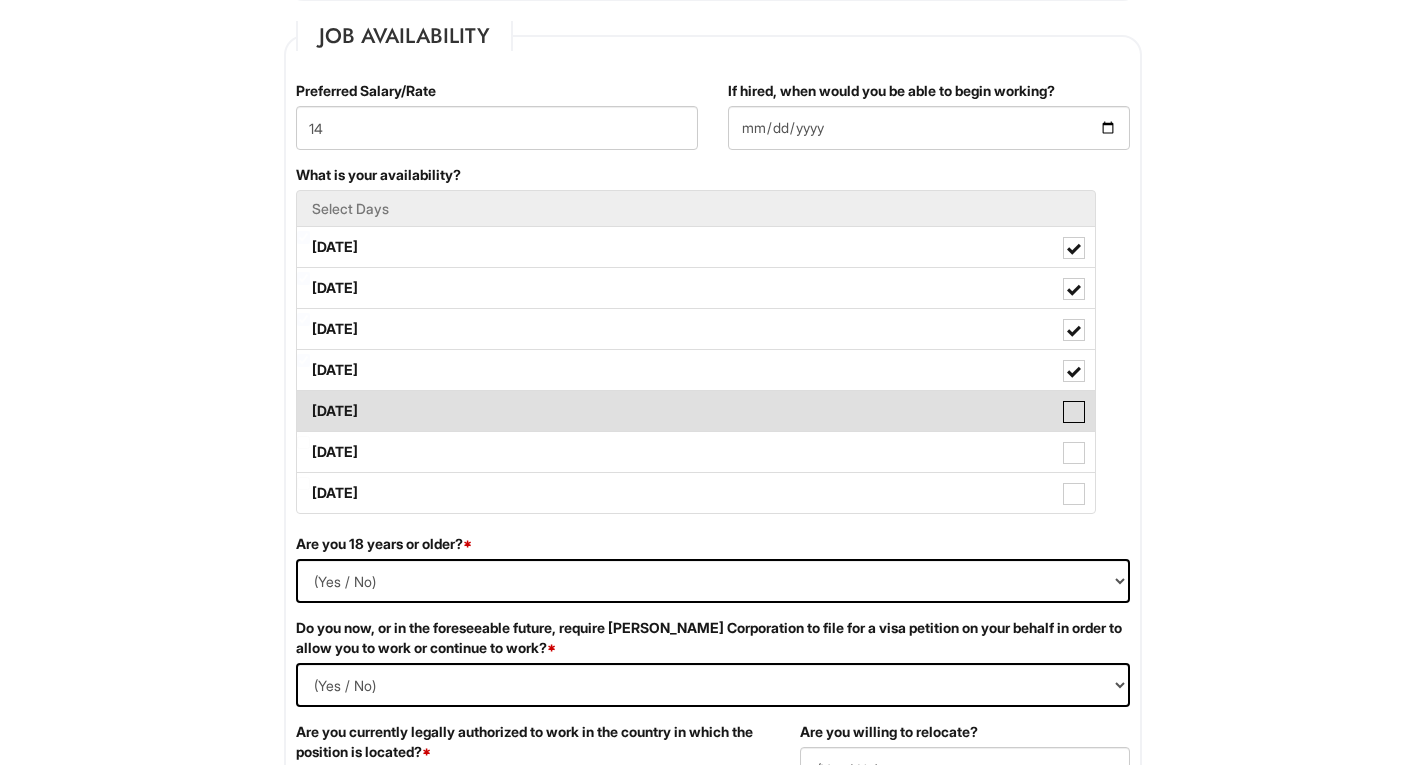 click on "Friday" at bounding box center [303, 401] 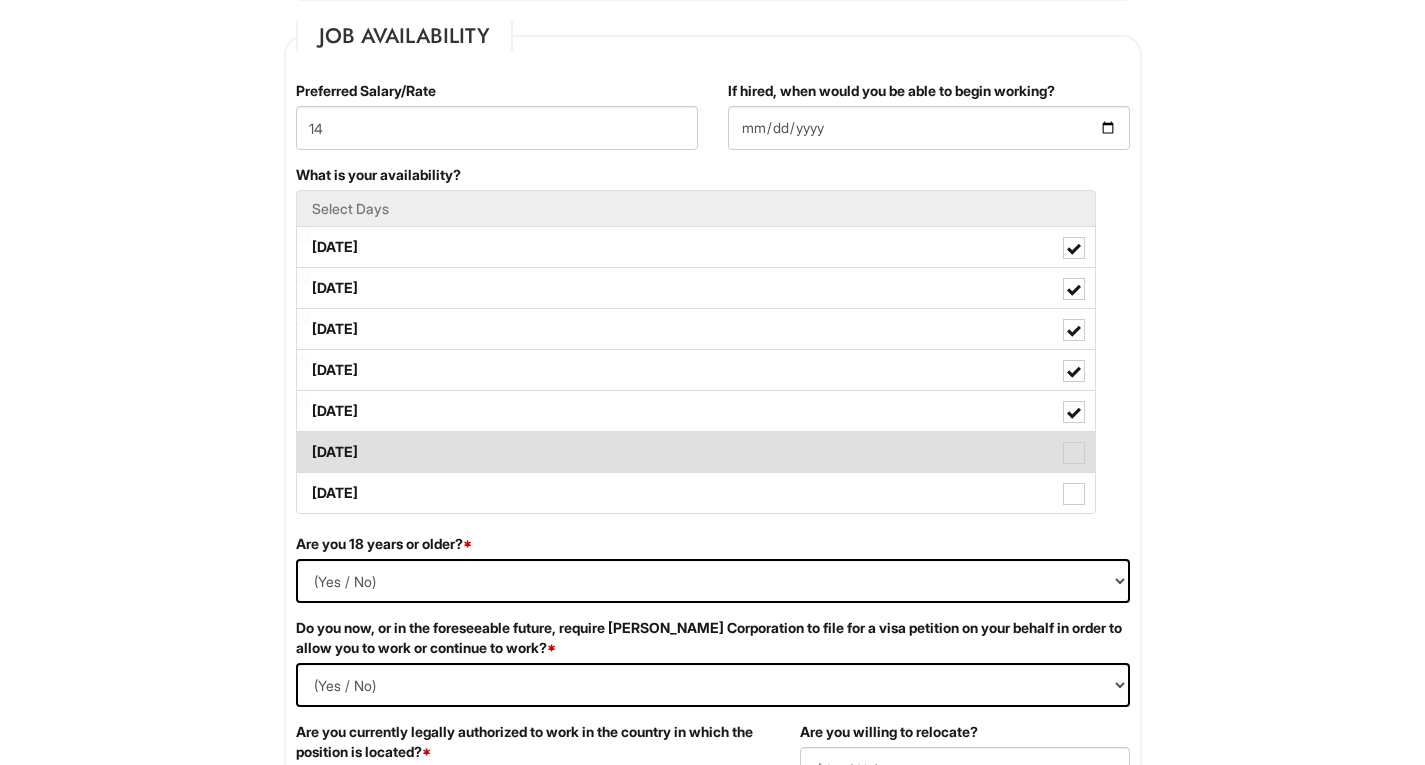 click at bounding box center (1074, 453) 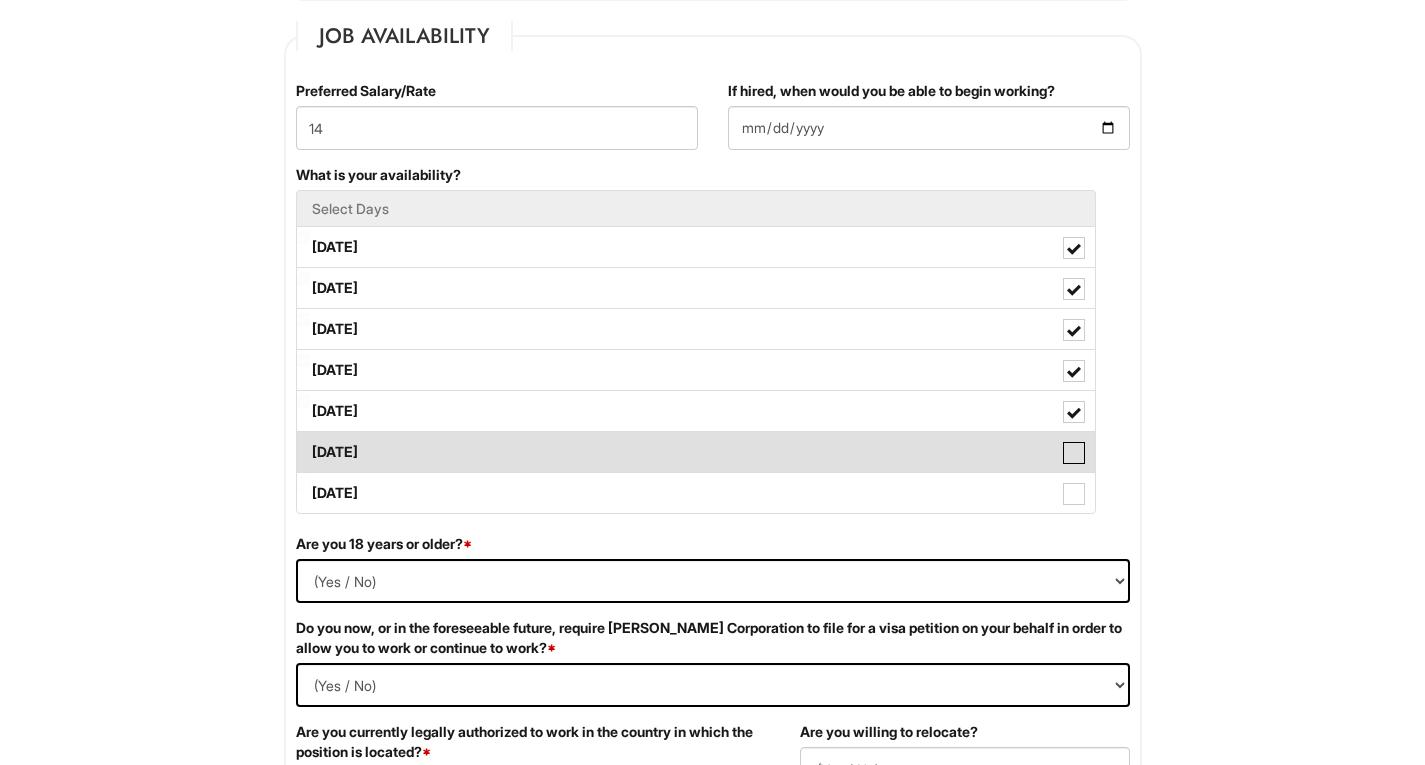 click on "Saturday" at bounding box center [303, 442] 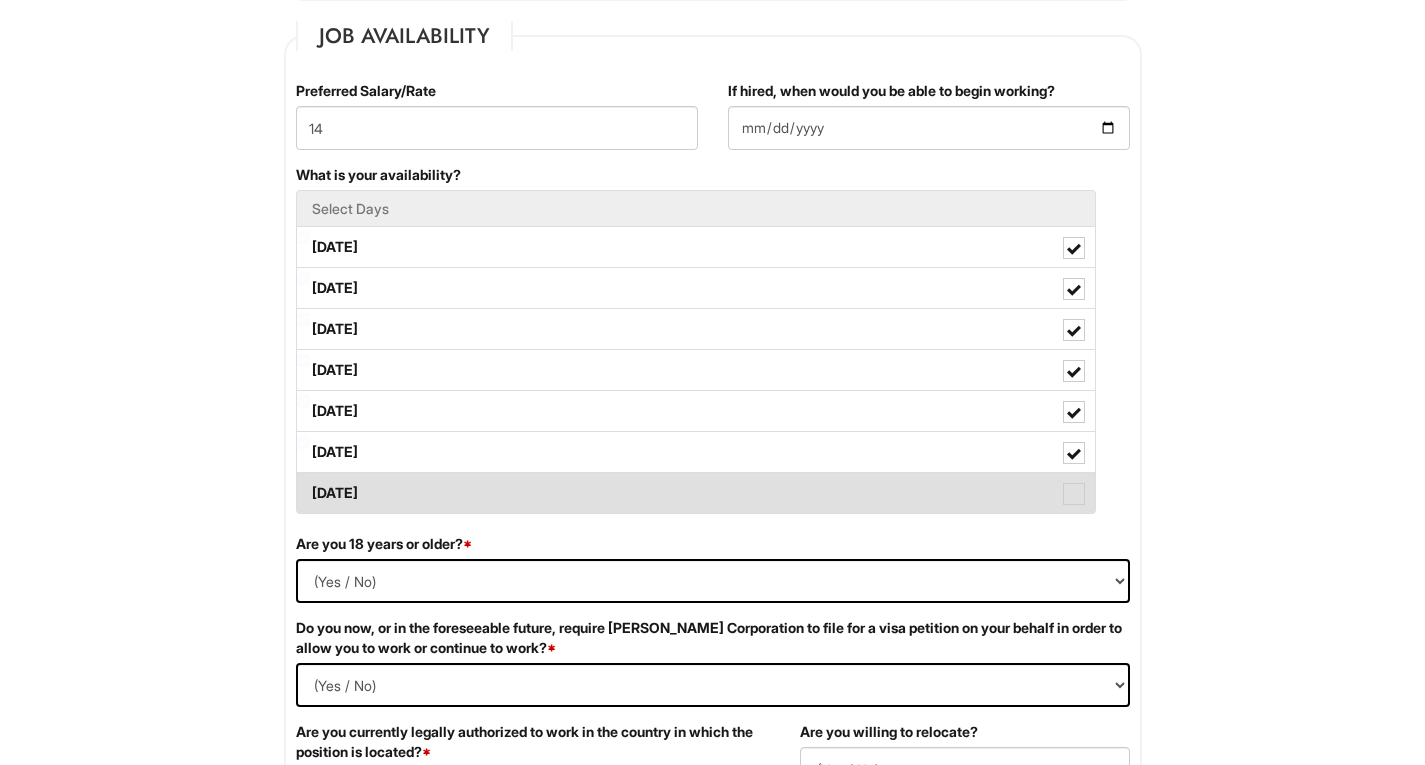 click at bounding box center (1074, 494) 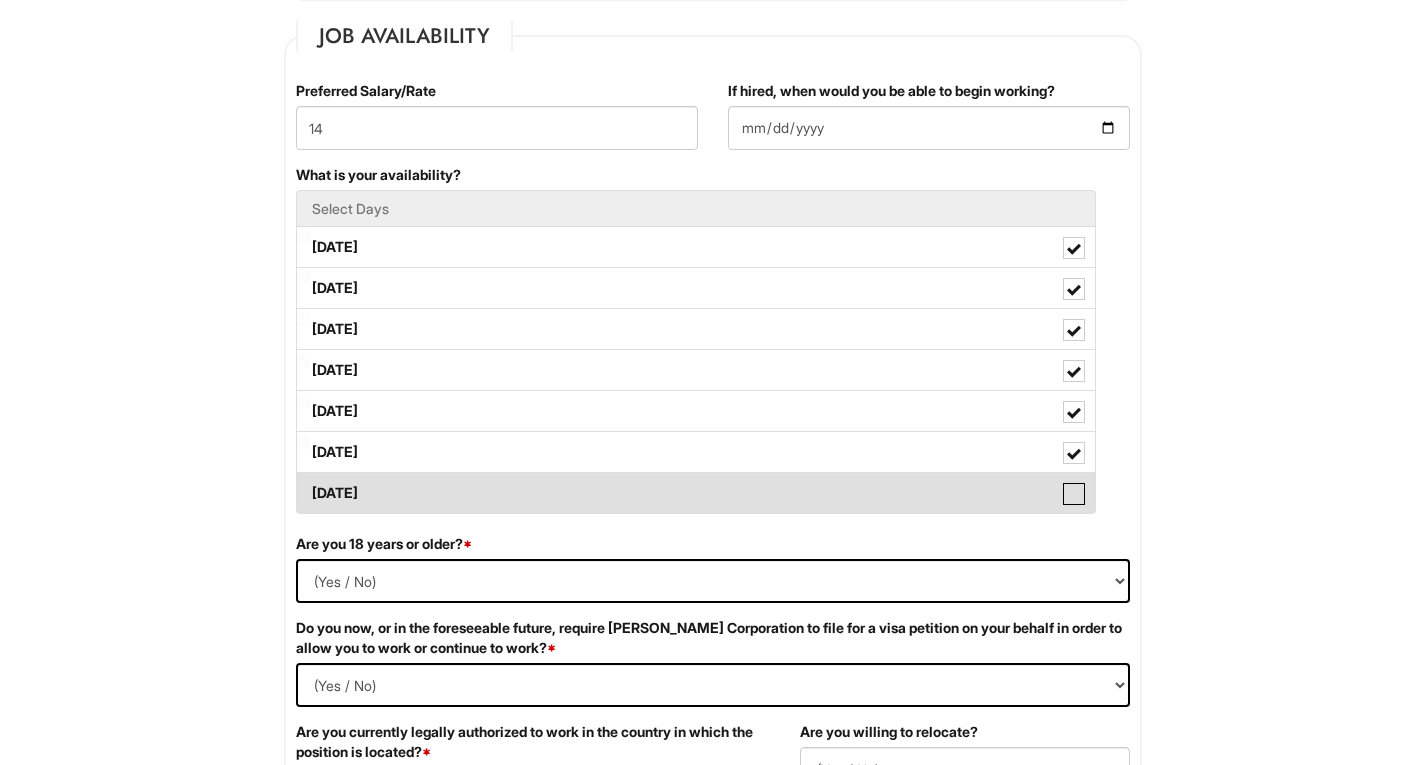 click on "Sunday" at bounding box center [303, 483] 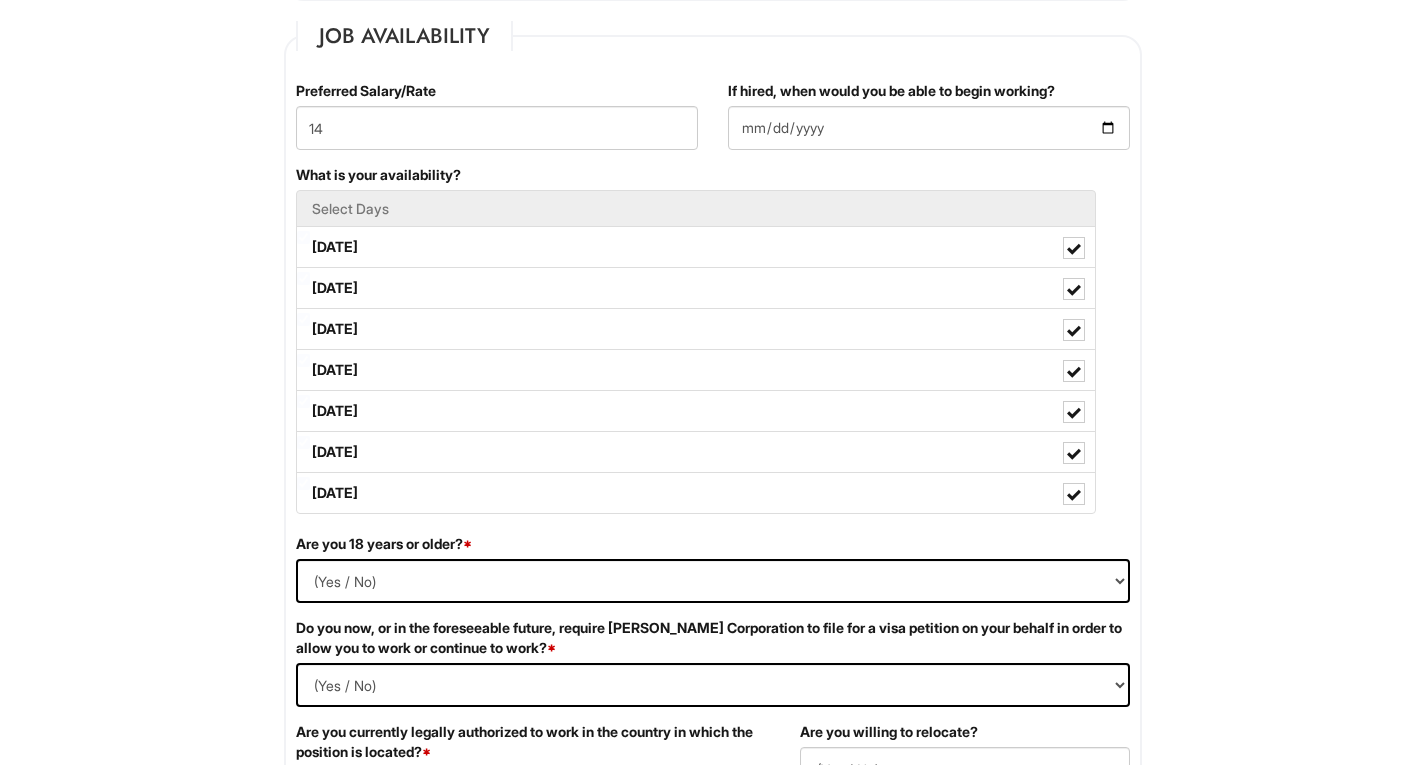 click on "Are you 18 years or older? *   (Yes / No) Yes No" at bounding box center (713, 576) 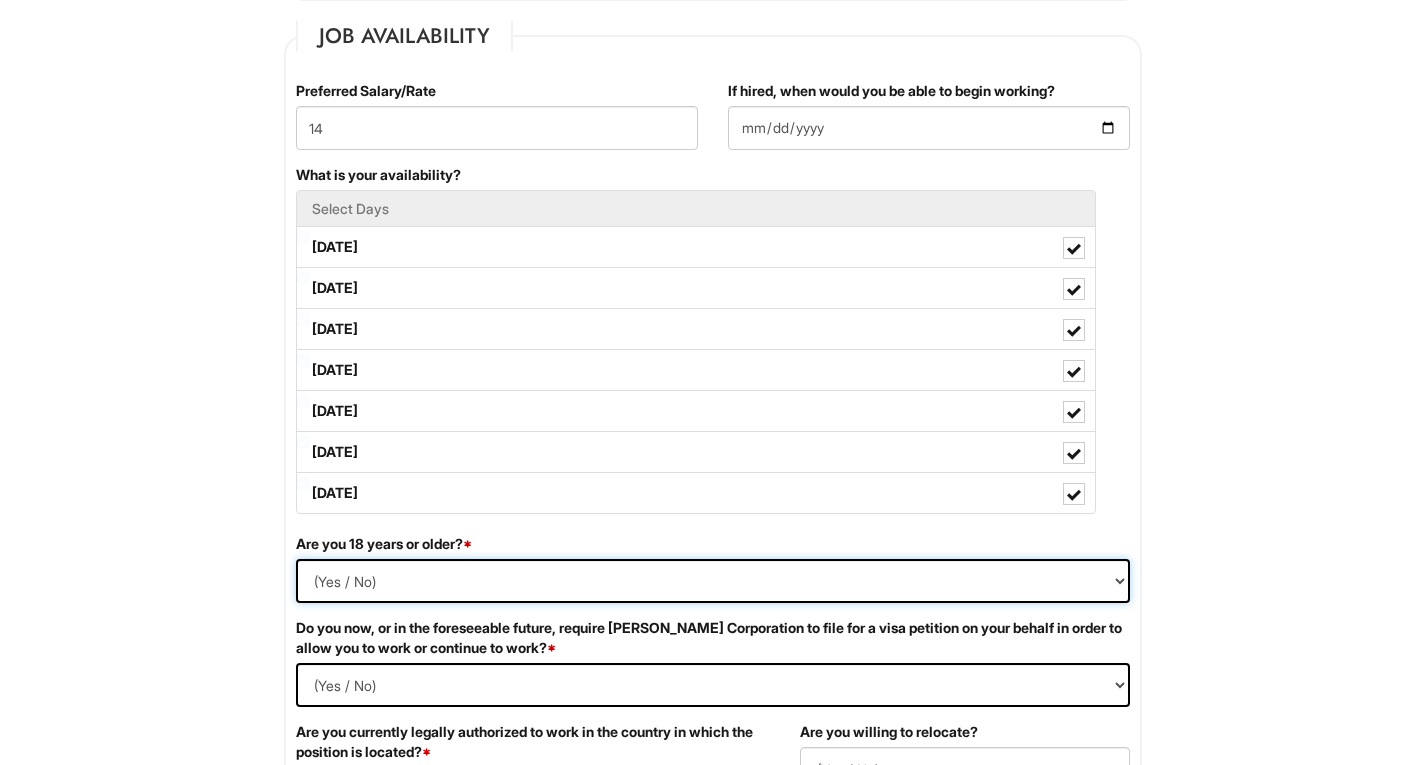 click on "(Yes / No) Yes No" at bounding box center (713, 581) 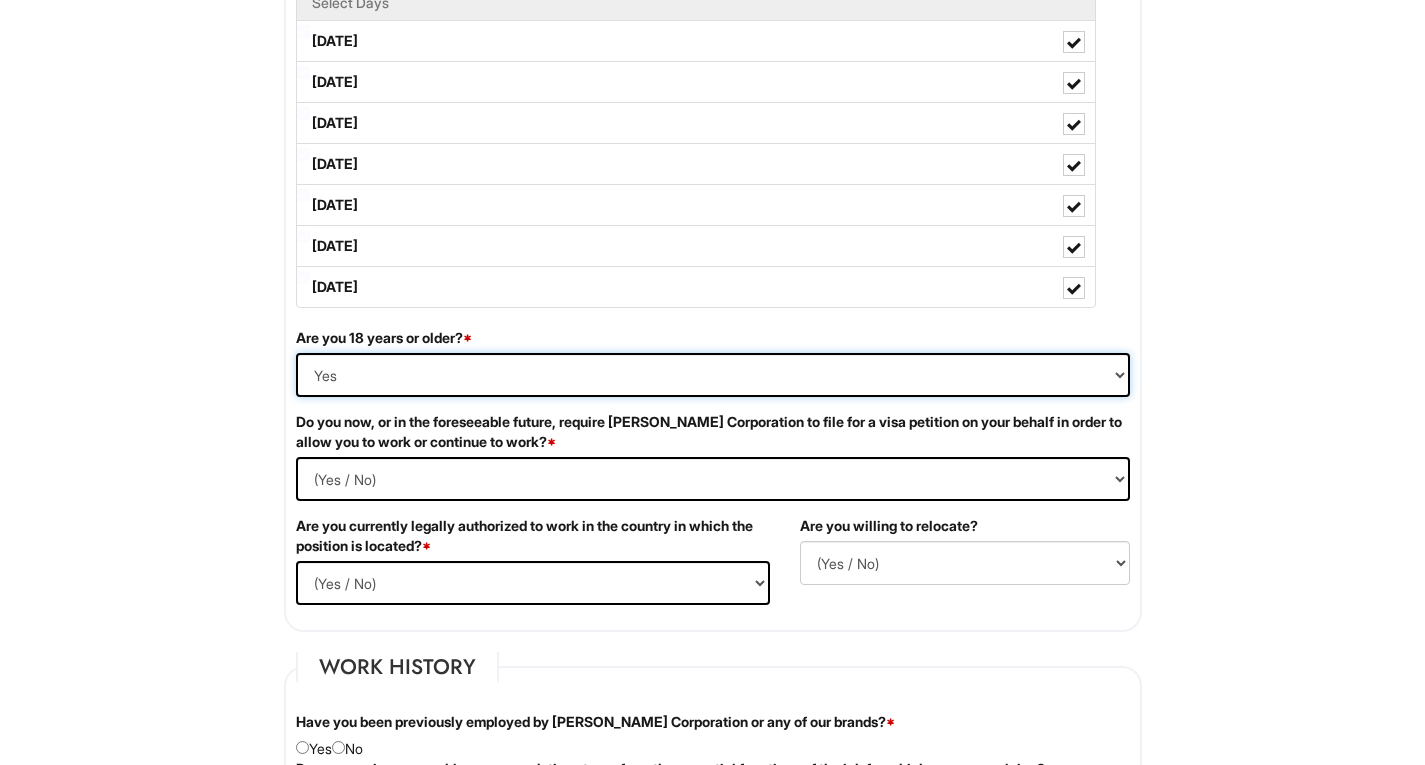 scroll, scrollTop: 1045, scrollLeft: 0, axis: vertical 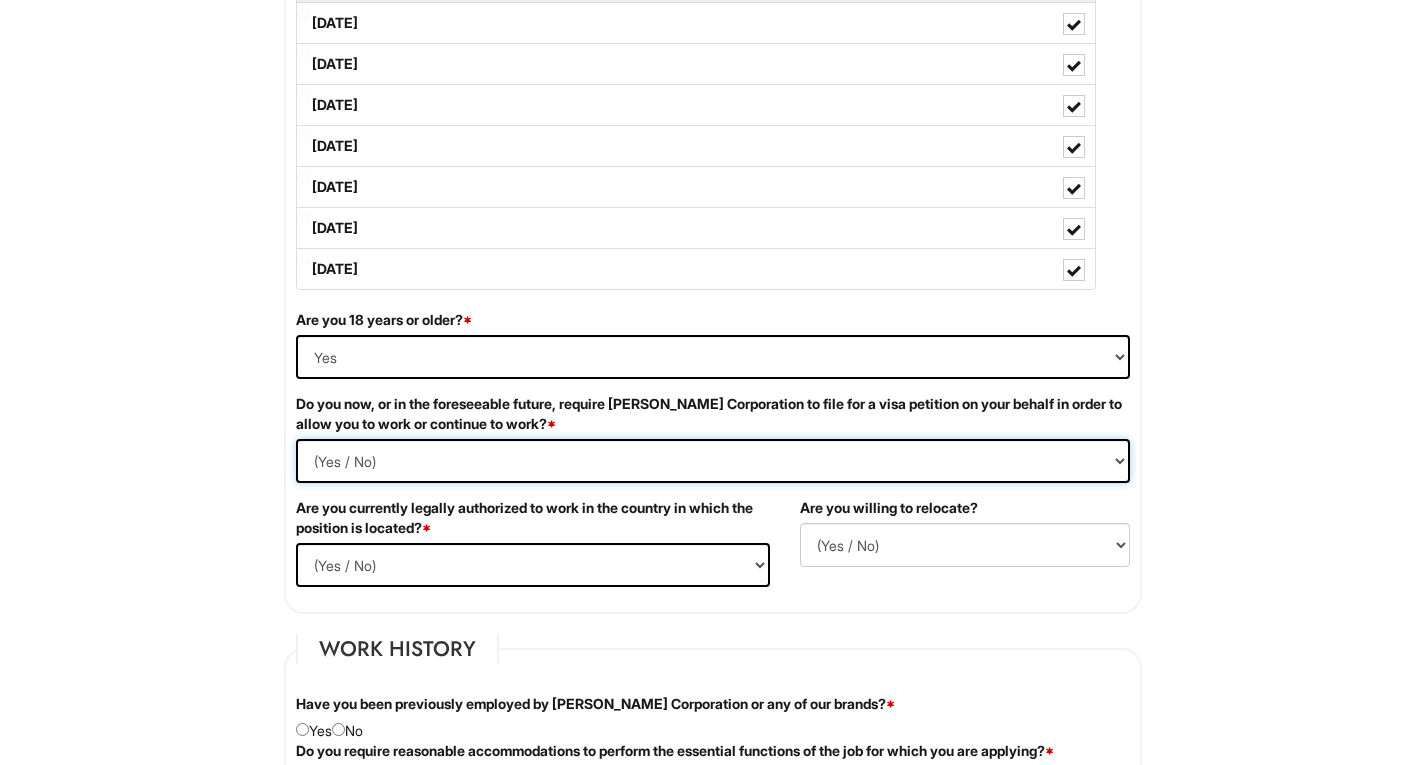 click on "(Yes / No) Yes No" at bounding box center [713, 461] 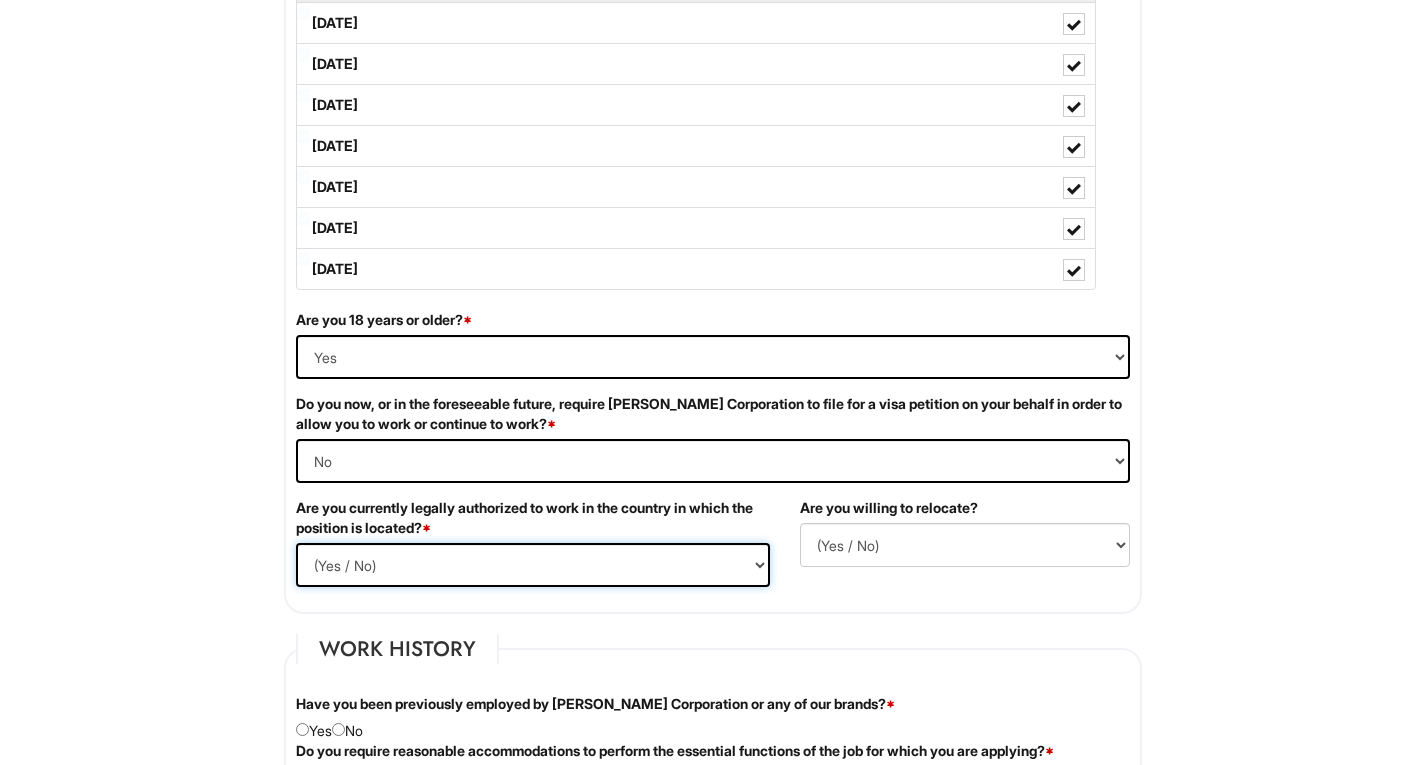 click on "(Yes / No) Yes No" at bounding box center [533, 565] 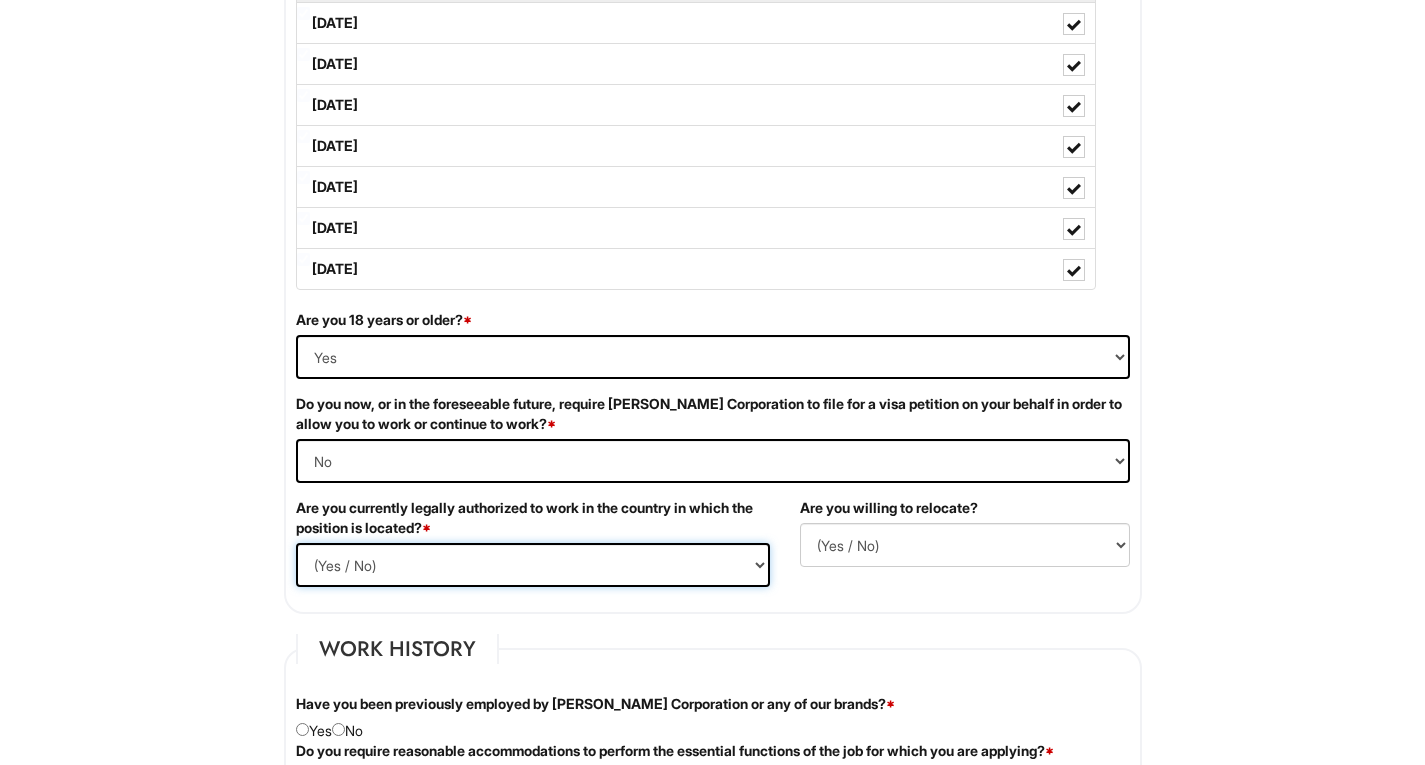 select on "Yes" 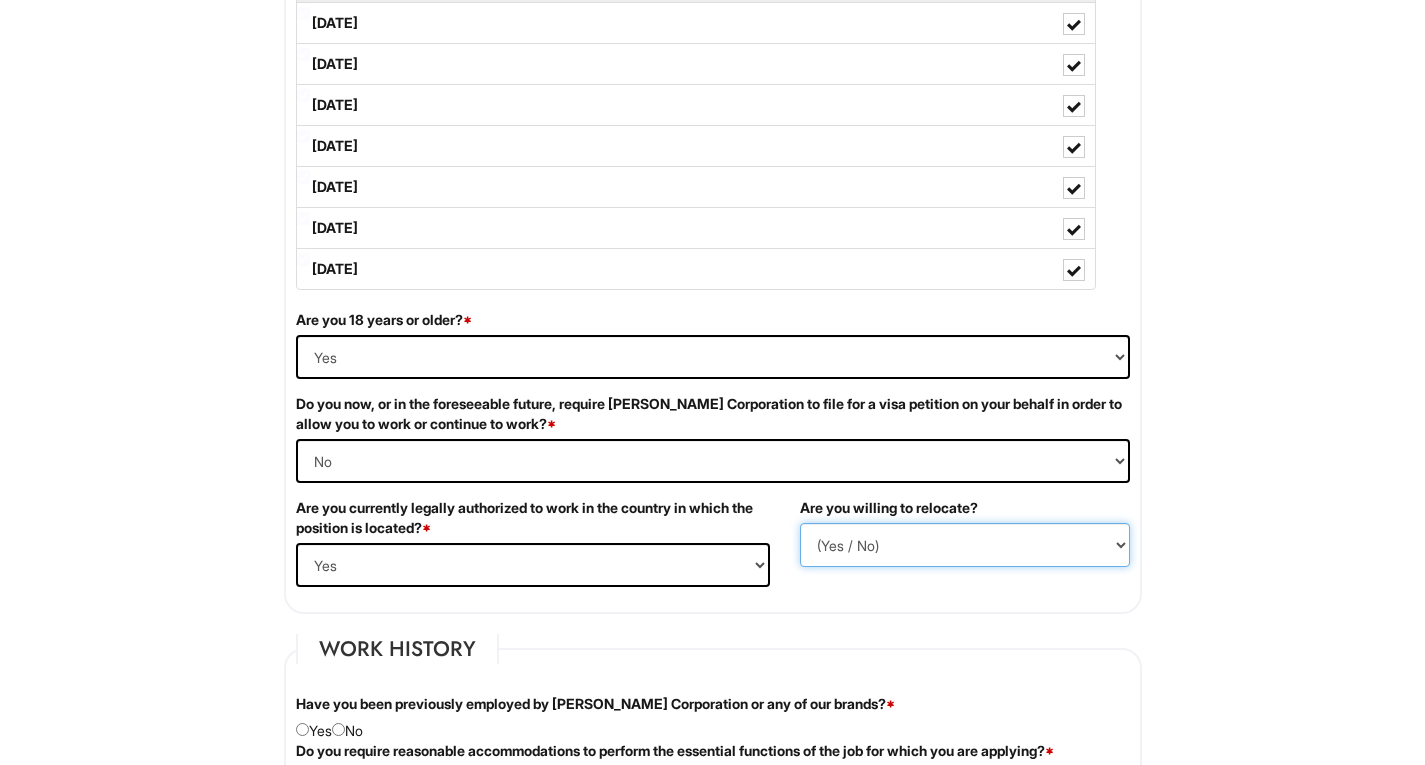 click on "(Yes / No) No Yes" at bounding box center [965, 545] 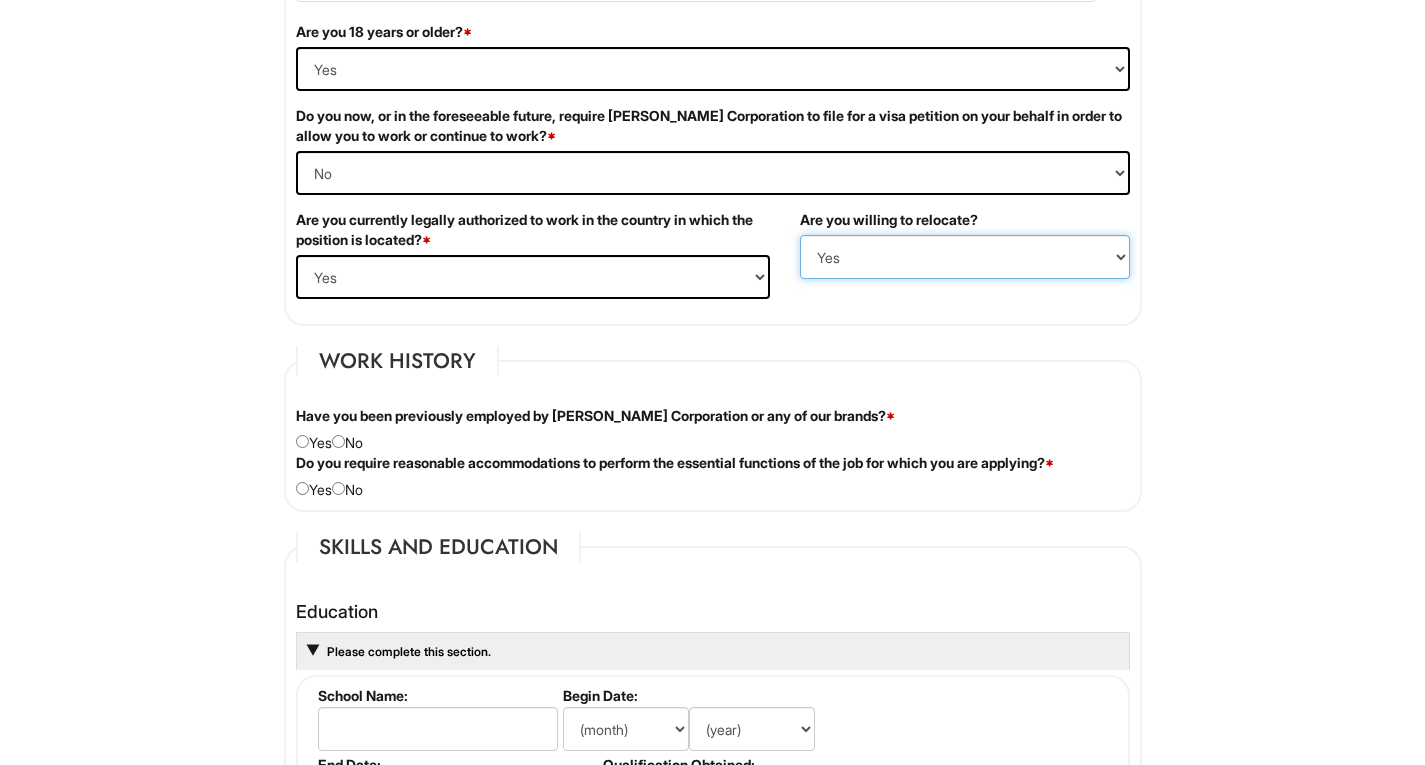 scroll, scrollTop: 1334, scrollLeft: 0, axis: vertical 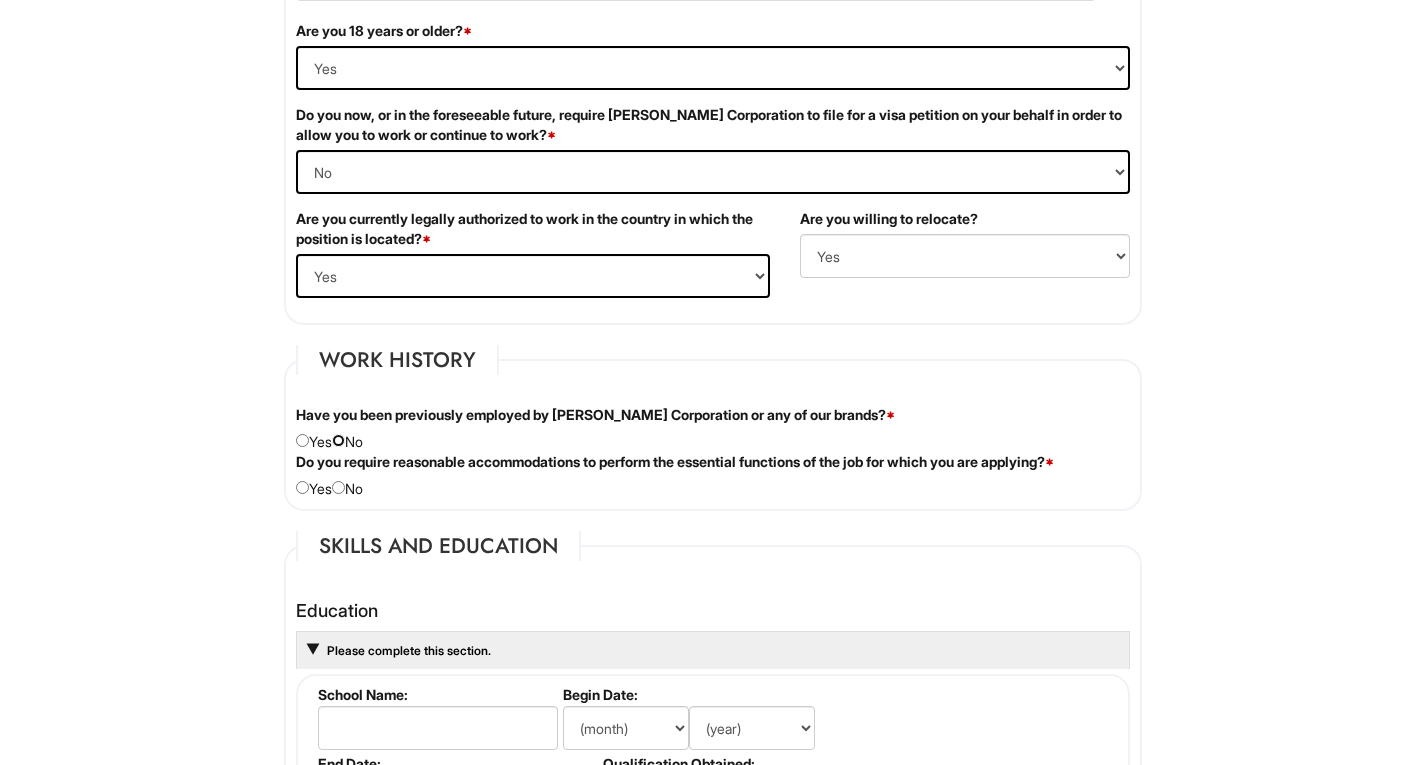 click at bounding box center [338, 440] 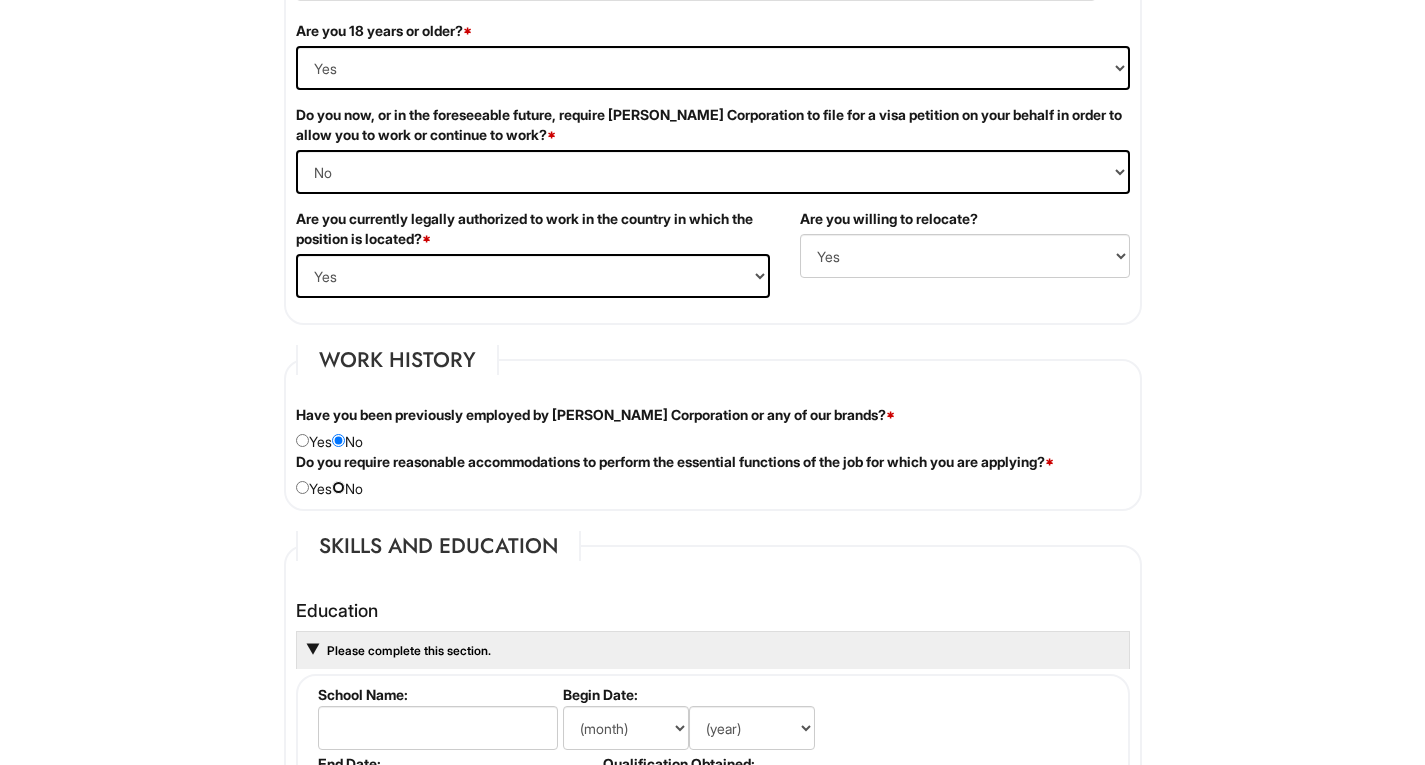 click at bounding box center (338, 487) 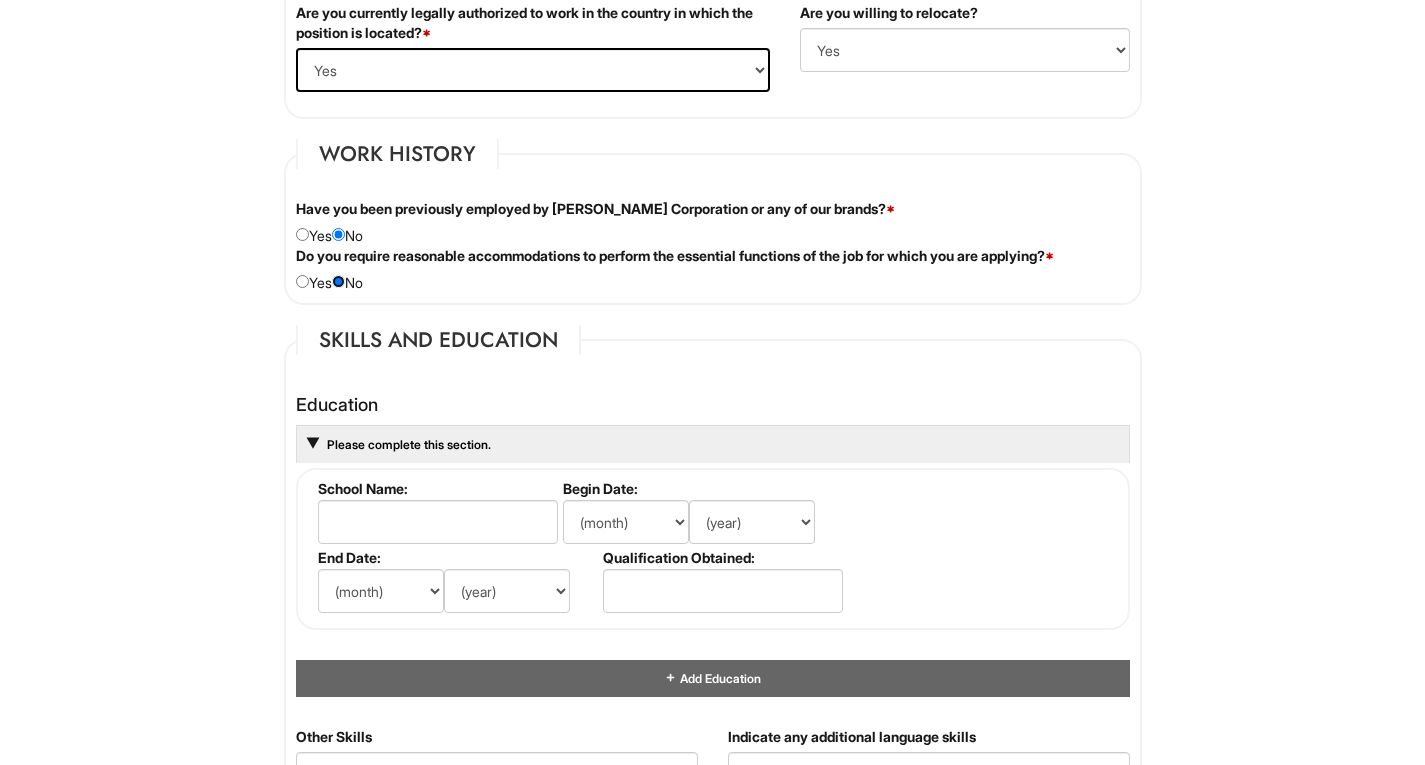 scroll, scrollTop: 1541, scrollLeft: 0, axis: vertical 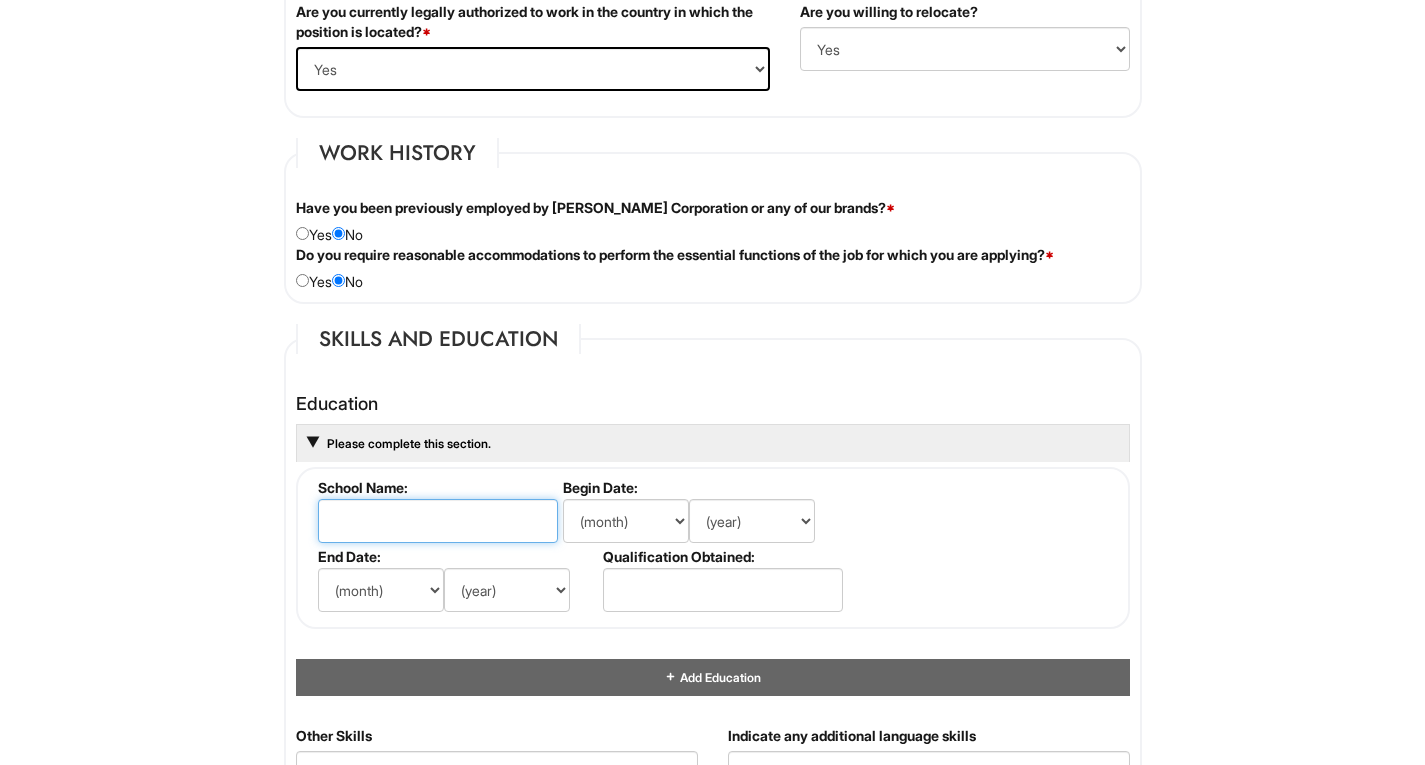 click at bounding box center [438, 521] 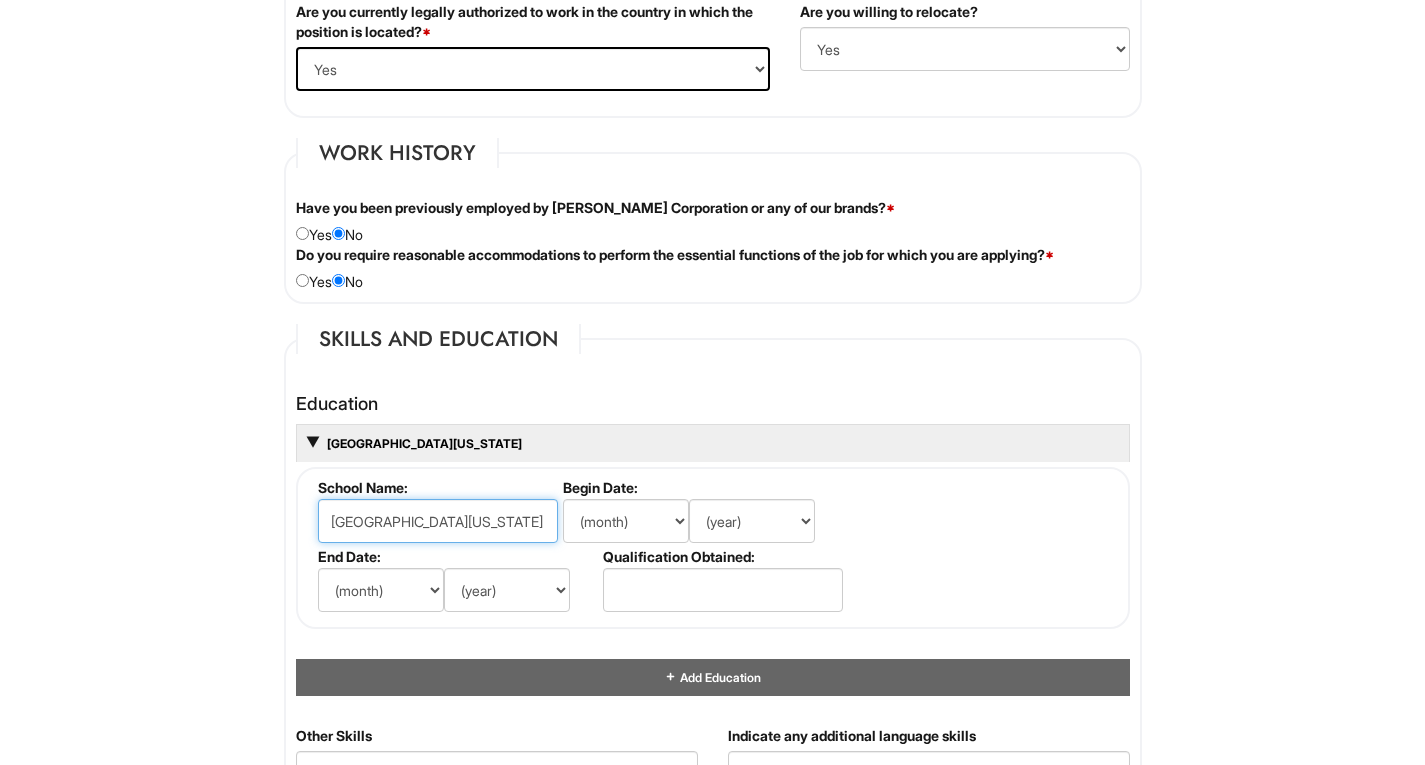 type on "university of north georgia" 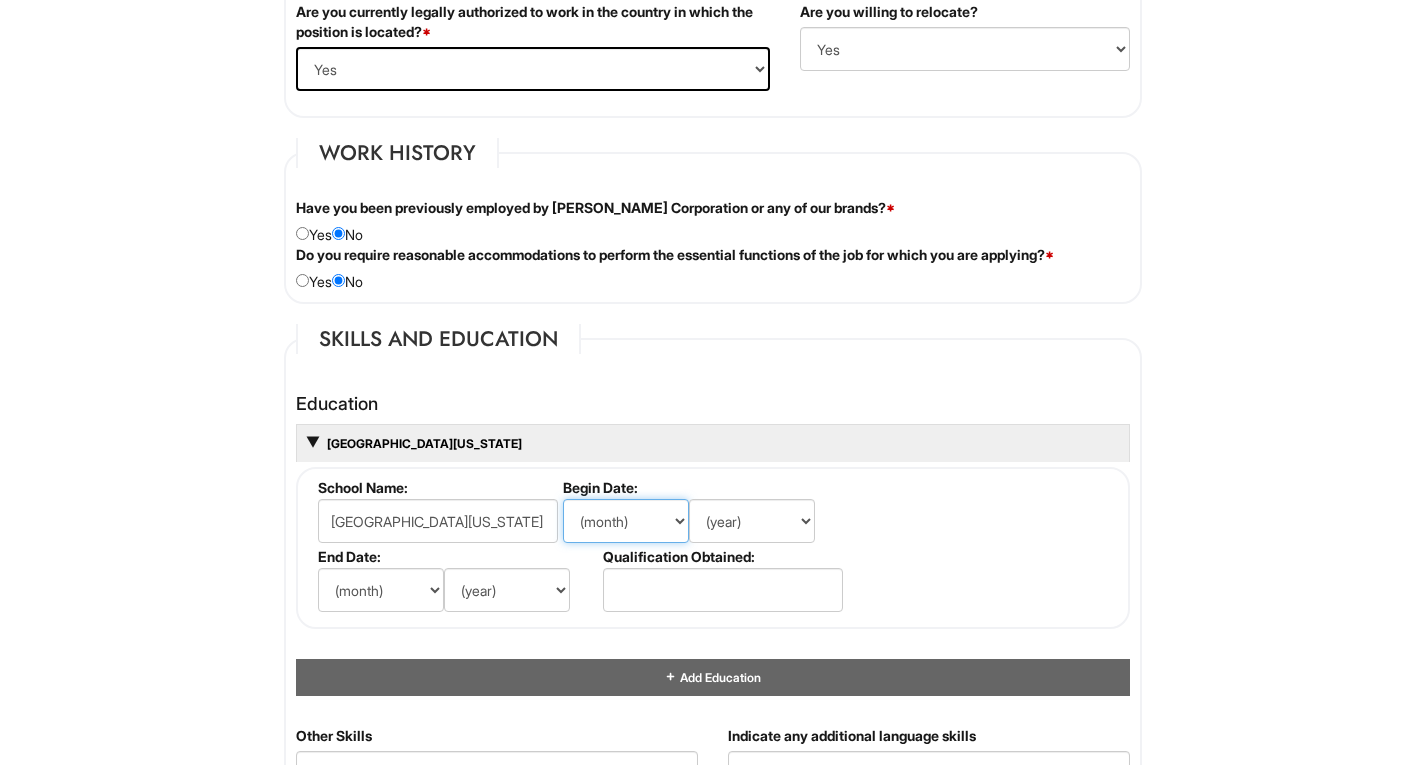 click on "(month) Jan Feb Mar Apr May Jun Jul Aug Sep Oct Nov Dec" at bounding box center (626, 521) 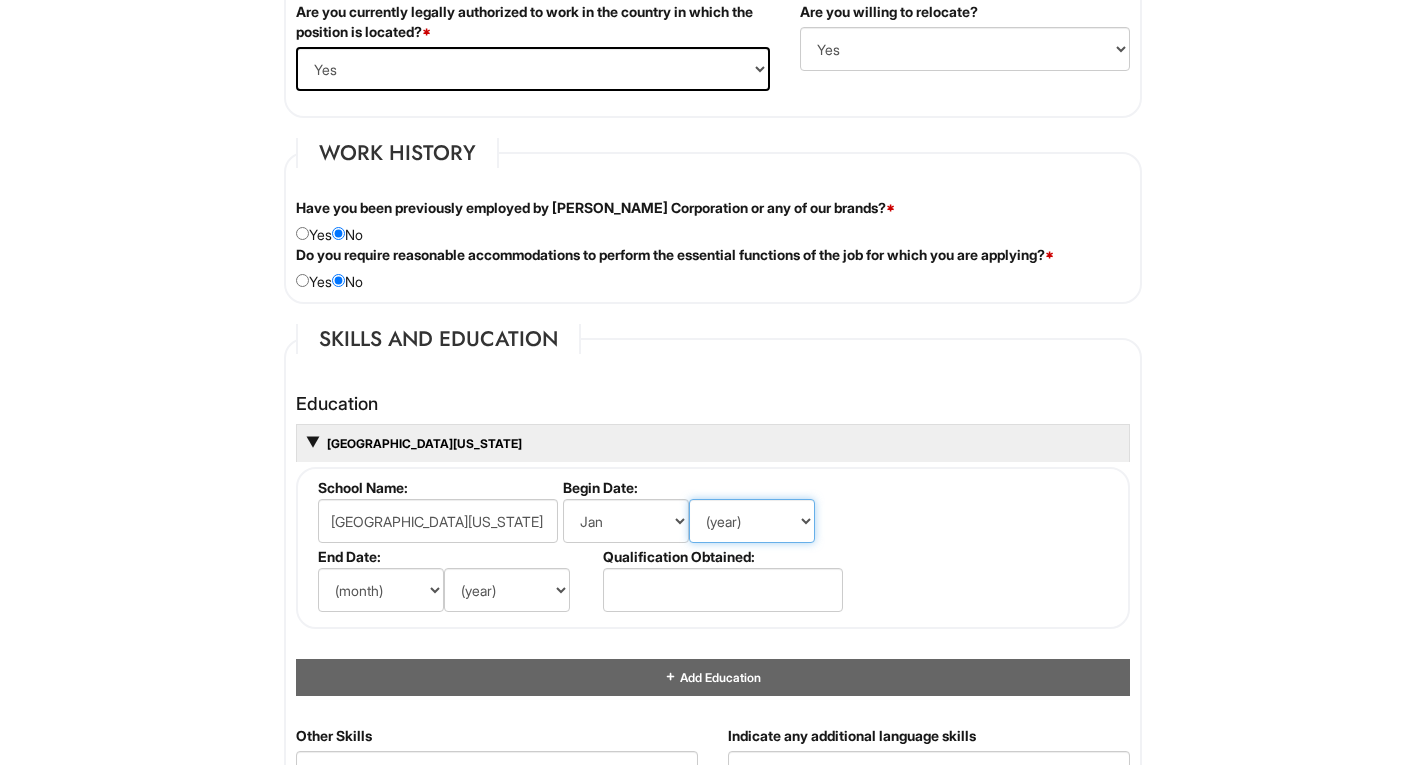 click on "(year) 2029 2028 2027 2026 2025 2024 2023 2022 2021 2020 2019 2018 2017 2016 2015 2014 2013 2012 2011 2010 2009 2008 2007 2006 2005 2004 2003 2002 2001 2000 1999 1998 1997 1996 1995 1994 1993 1992 1991 1990 1989 1988 1987 1986 1985 1984 1983 1982 1981 1980 1979 1978 1977 1976 1975 1974 1973 1972 1971 1970 1969 1968 1967 1966 1965 1964 1963 1962 1961 1960 1959 1958 1957 1956 1955 1954 1953 1952 1951 1950 1949 1948 1947 1946  --  2030 2031 2032 2033 2034 2035 2036 2037 2038 2039 2040 2041 2042 2043 2044 2045 2046 2047 2048 2049 2050 2051 2052 2053 2054 2055 2056 2057 2058 2059 2060 2061 2062 2063 2064" at bounding box center (752, 521) 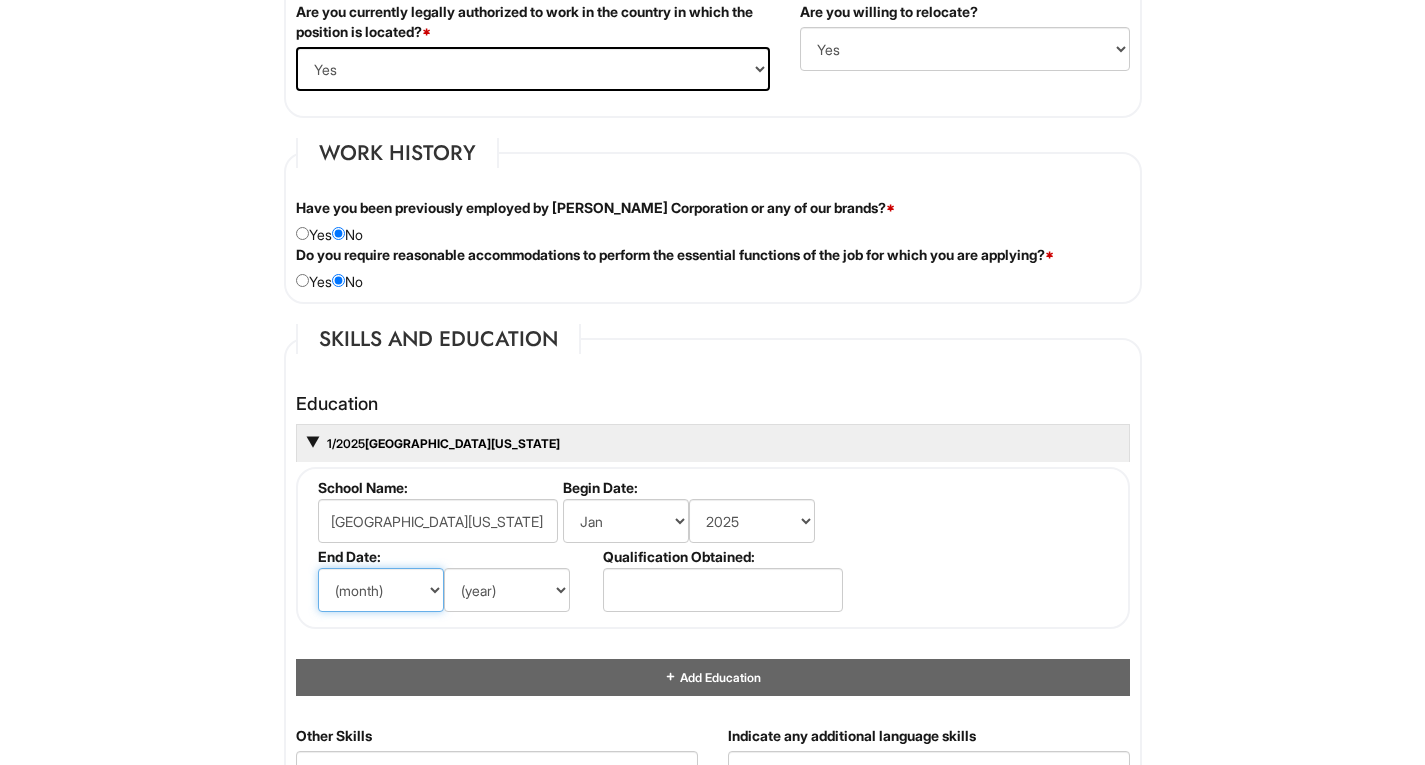 click on "(month) Jan Feb Mar Apr May Jun Jul Aug Sep Oct Nov Dec" at bounding box center (381, 590) 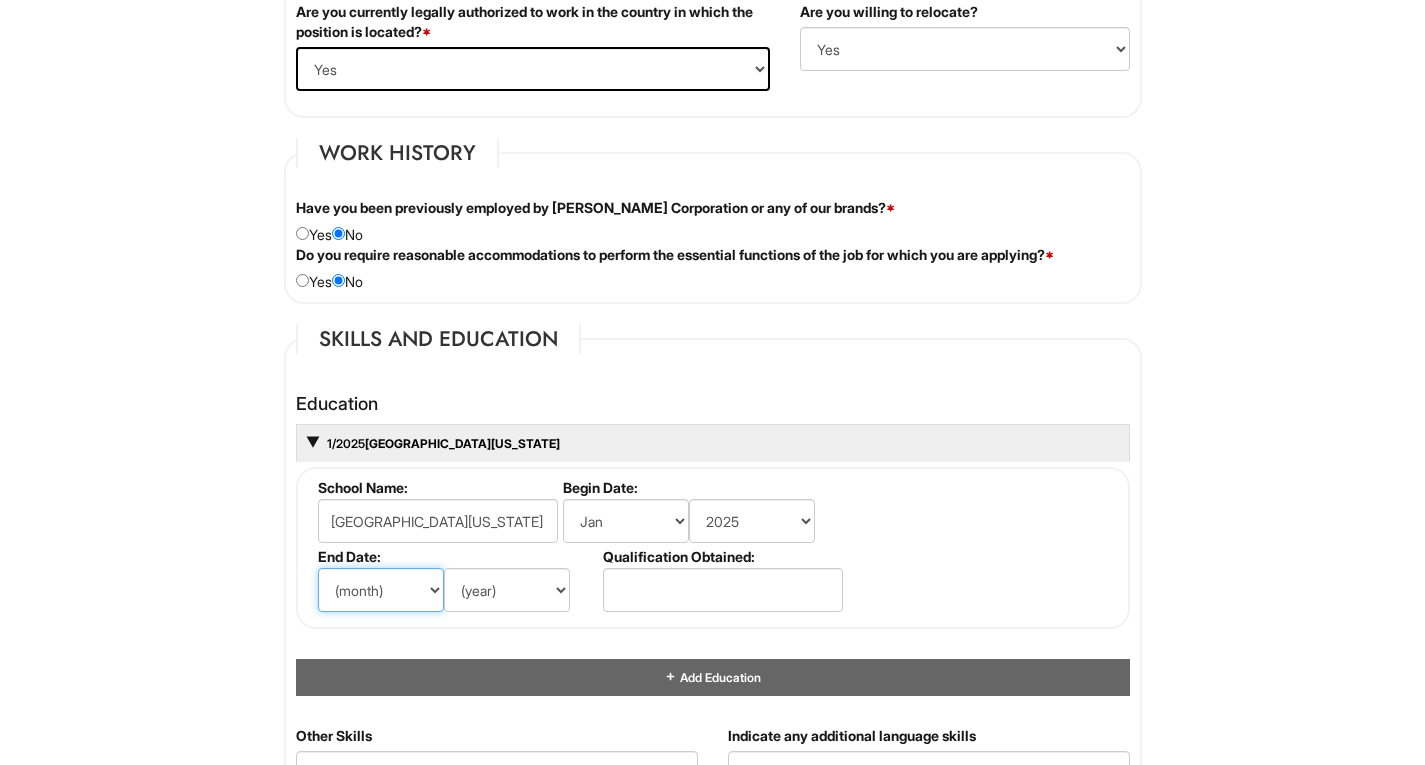 select on "12" 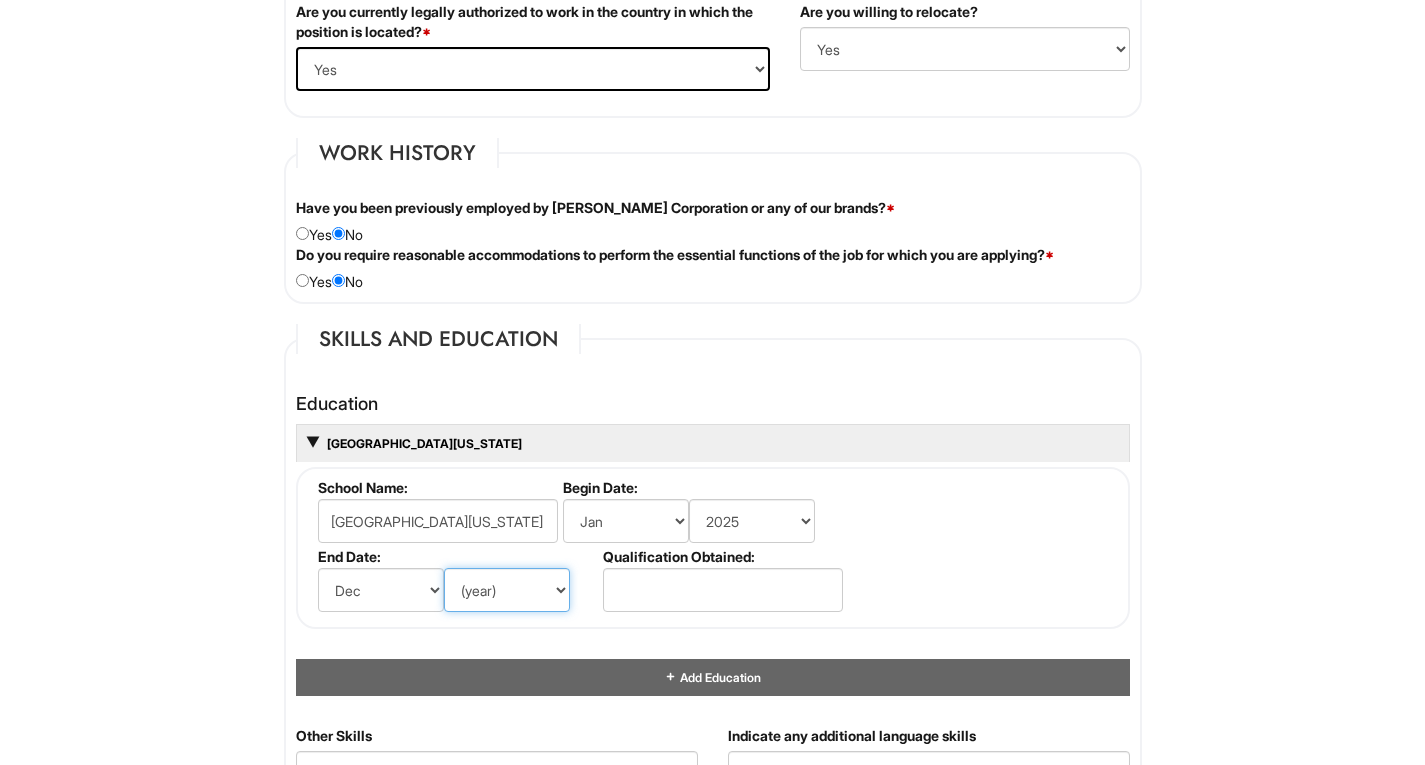 click on "(year) 2029 2028 2027 2026 2025 2024 2023 2022 2021 2020 2019 2018 2017 2016 2015 2014 2013 2012 2011 2010 2009 2008 2007 2006 2005 2004 2003 2002 2001 2000 1999 1998 1997 1996 1995 1994 1993 1992 1991 1990 1989 1988 1987 1986 1985 1984 1983 1982 1981 1980 1979 1978 1977 1976 1975 1974 1973 1972 1971 1970 1969 1968 1967 1966 1965 1964 1963 1962 1961 1960 1959 1958 1957 1956 1955 1954 1953 1952 1951 1950 1949 1948 1947 1946  --  2030 2031 2032 2033 2034 2035 2036 2037 2038 2039 2040 2041 2042 2043 2044 2045 2046 2047 2048 2049 2050 2051 2052 2053 2054 2055 2056 2057 2058 2059 2060 2061 2062 2063 2064" at bounding box center [507, 590] 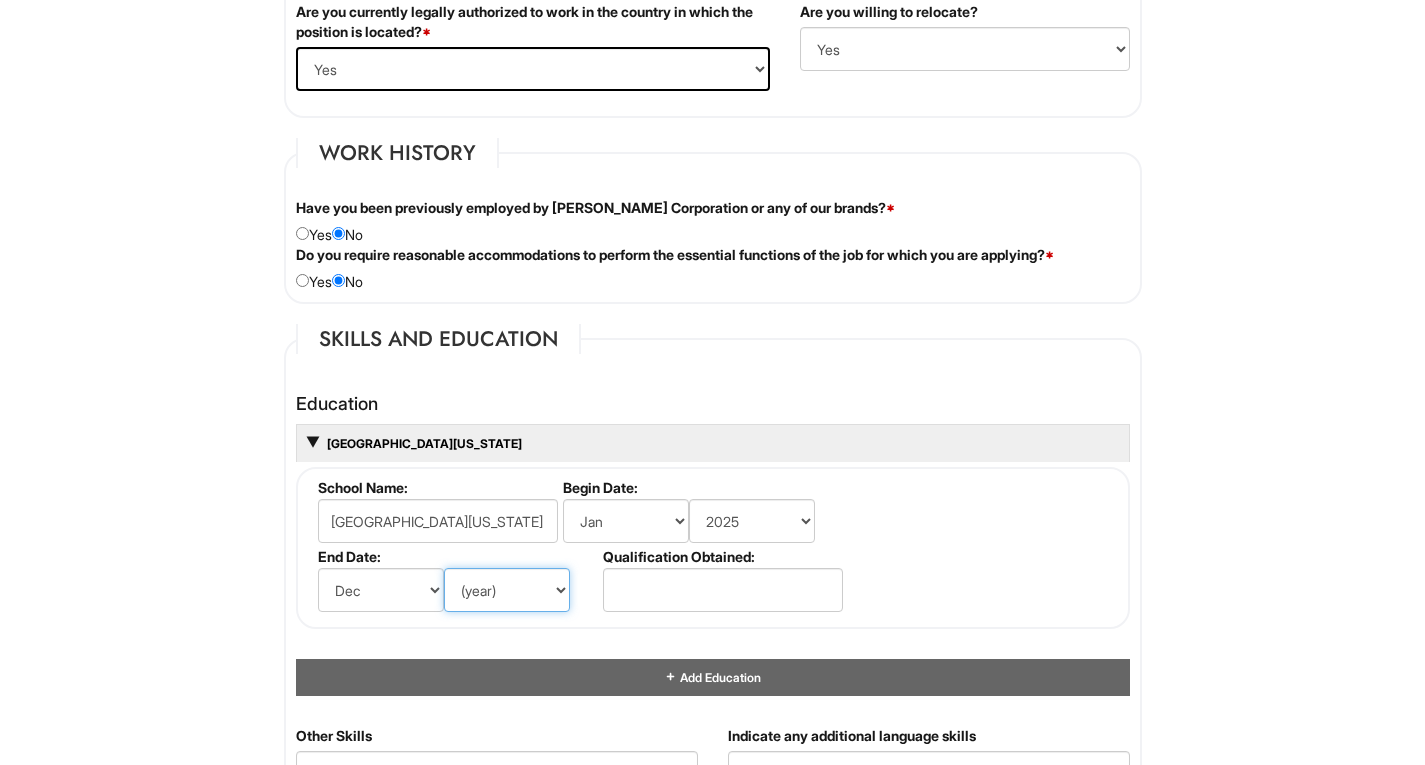 select on "2029" 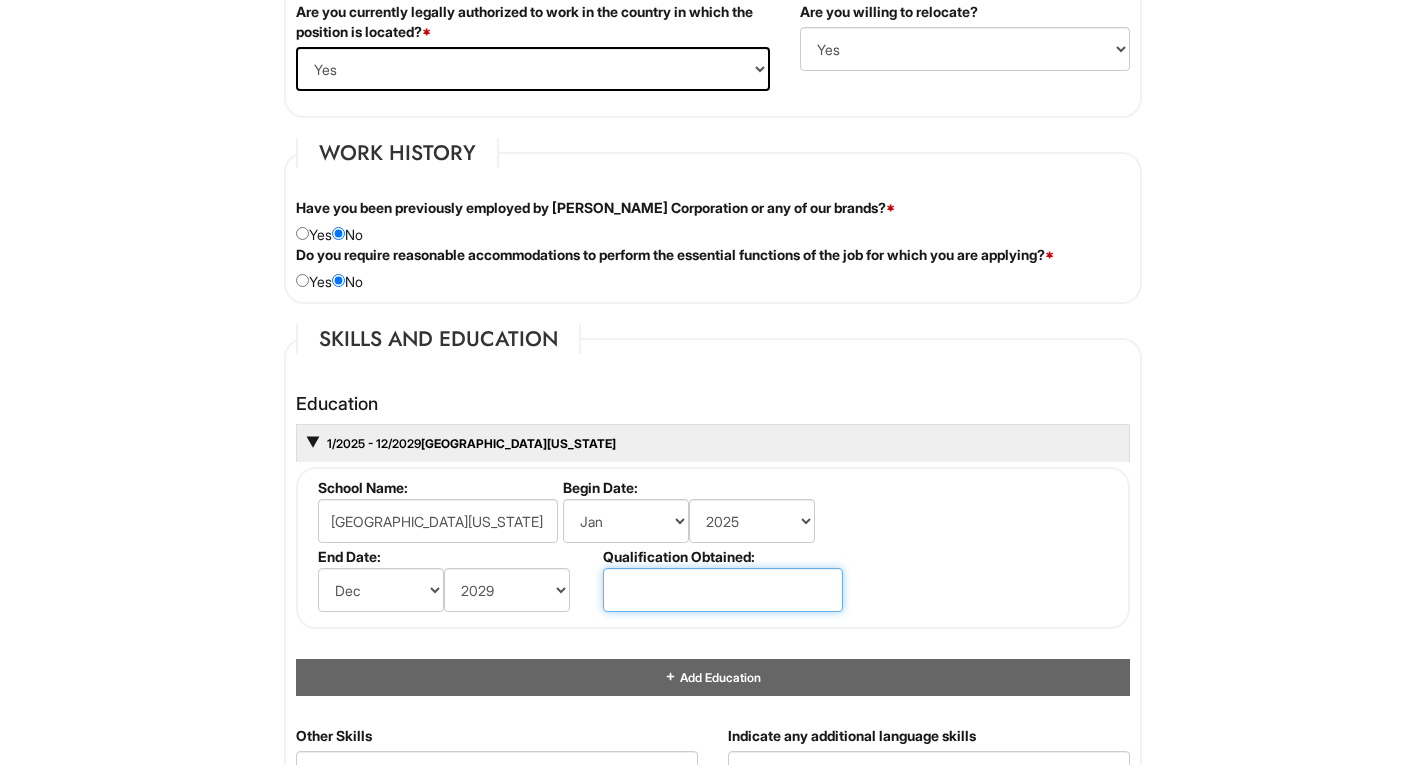 click at bounding box center (723, 590) 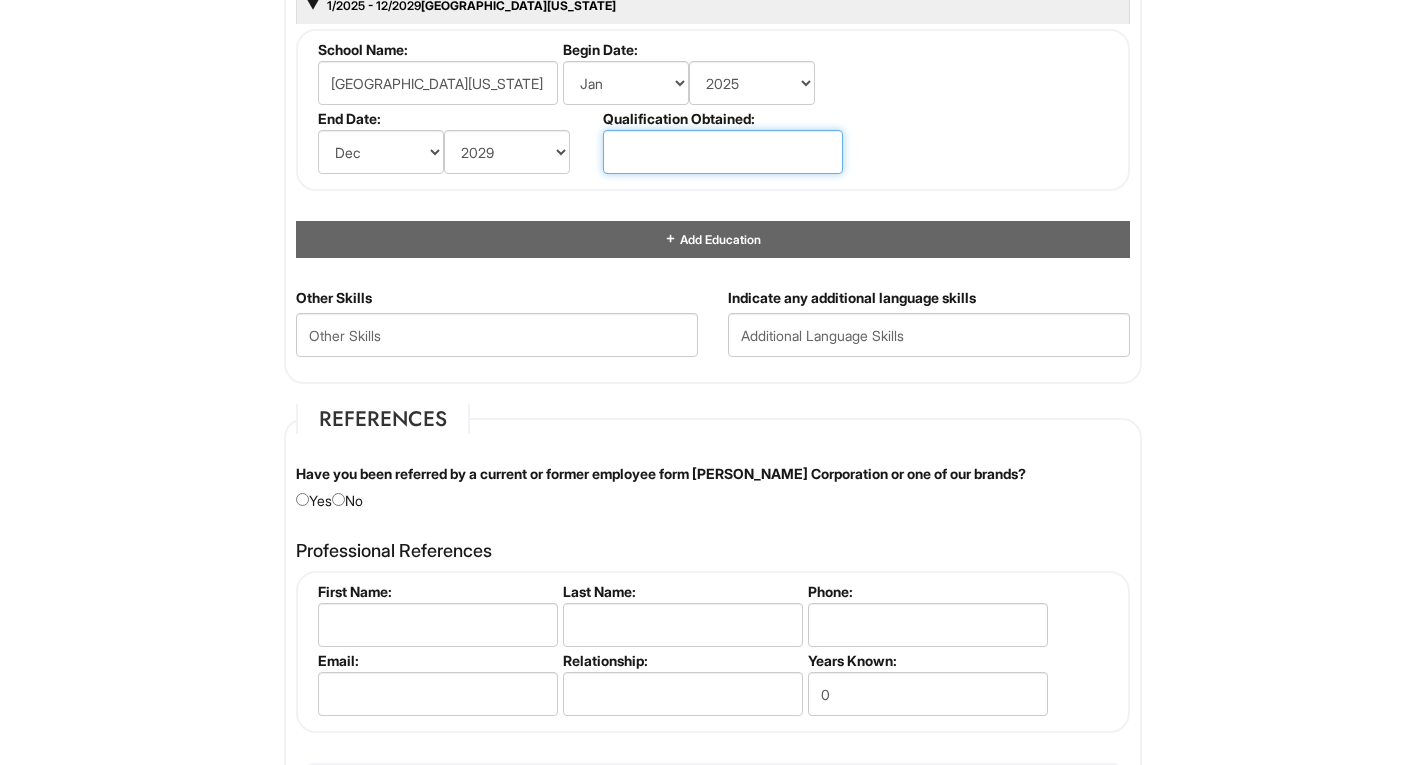 scroll, scrollTop: 1984, scrollLeft: 0, axis: vertical 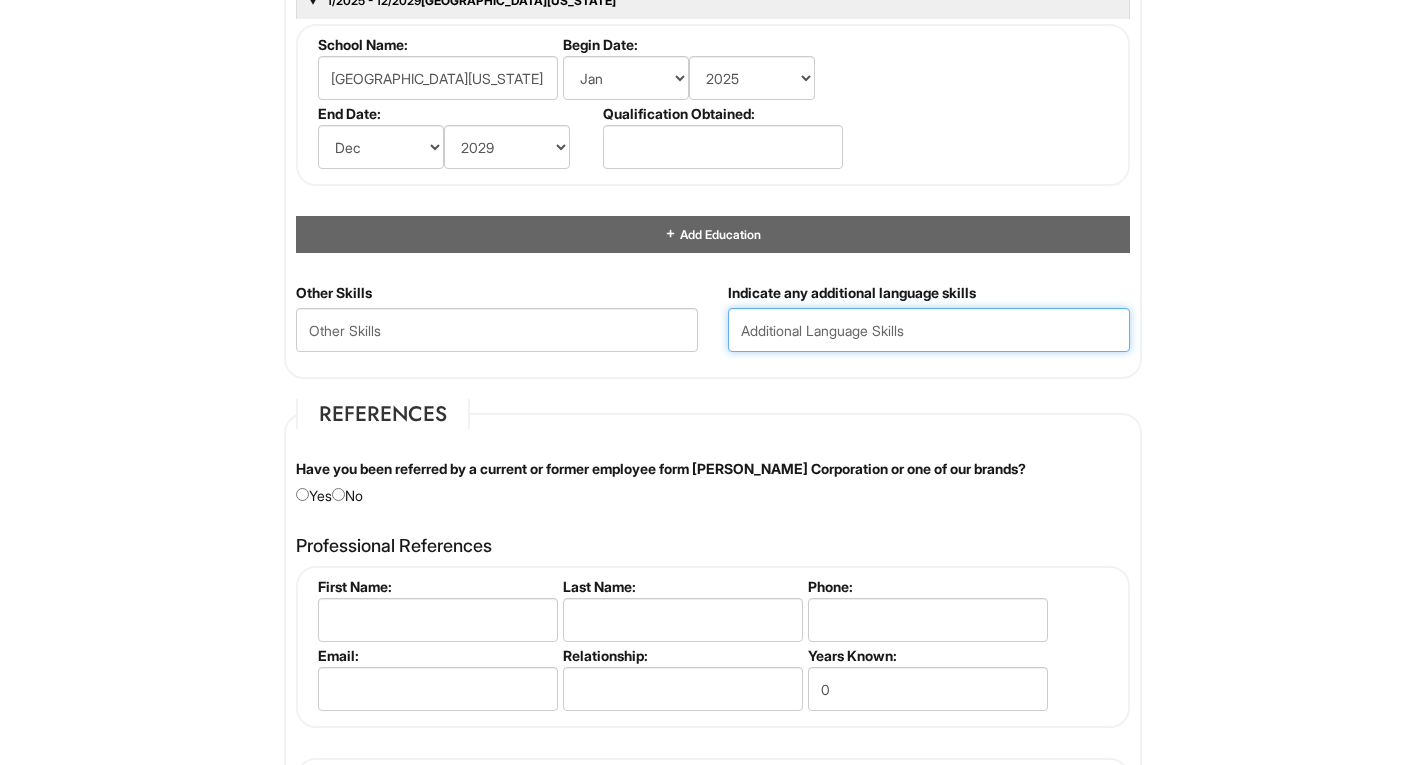 click at bounding box center [929, 330] 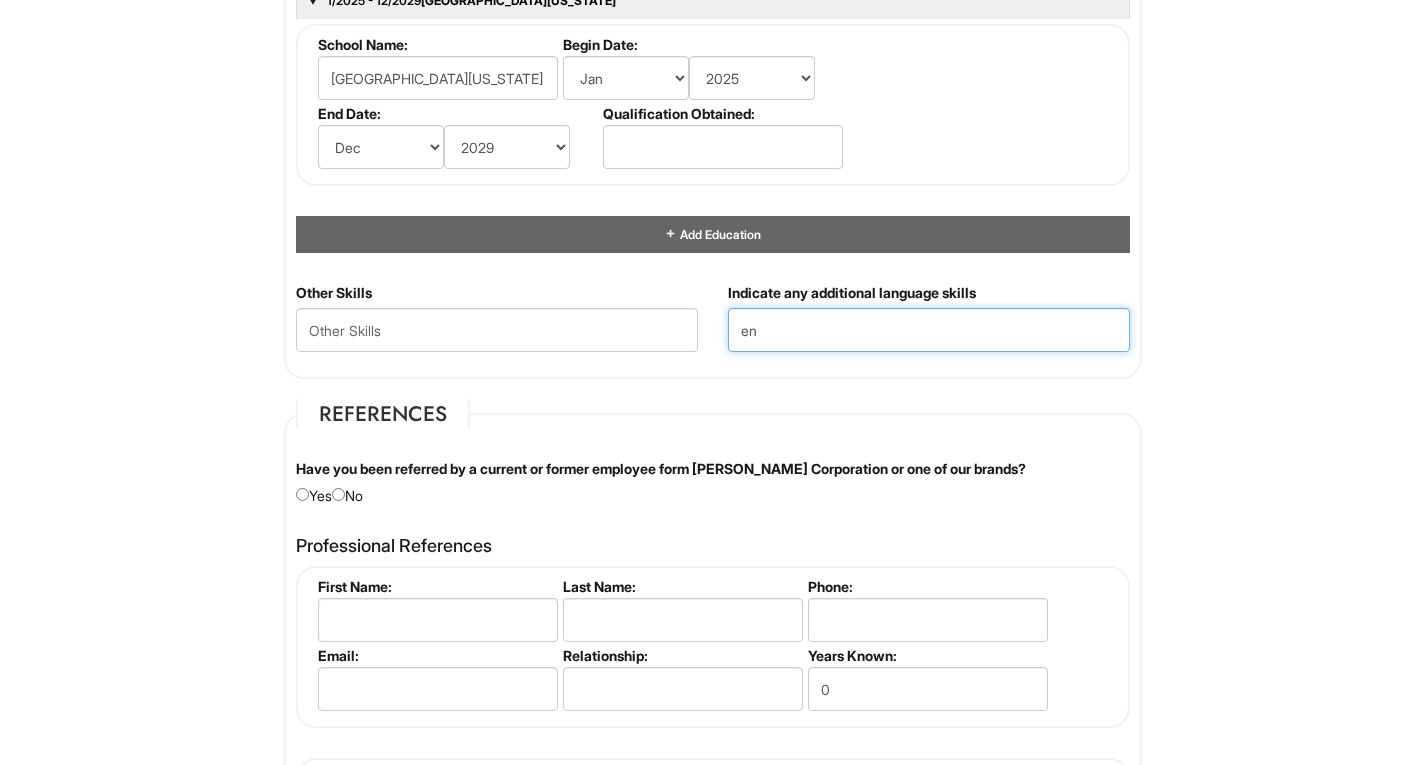 type on "e" 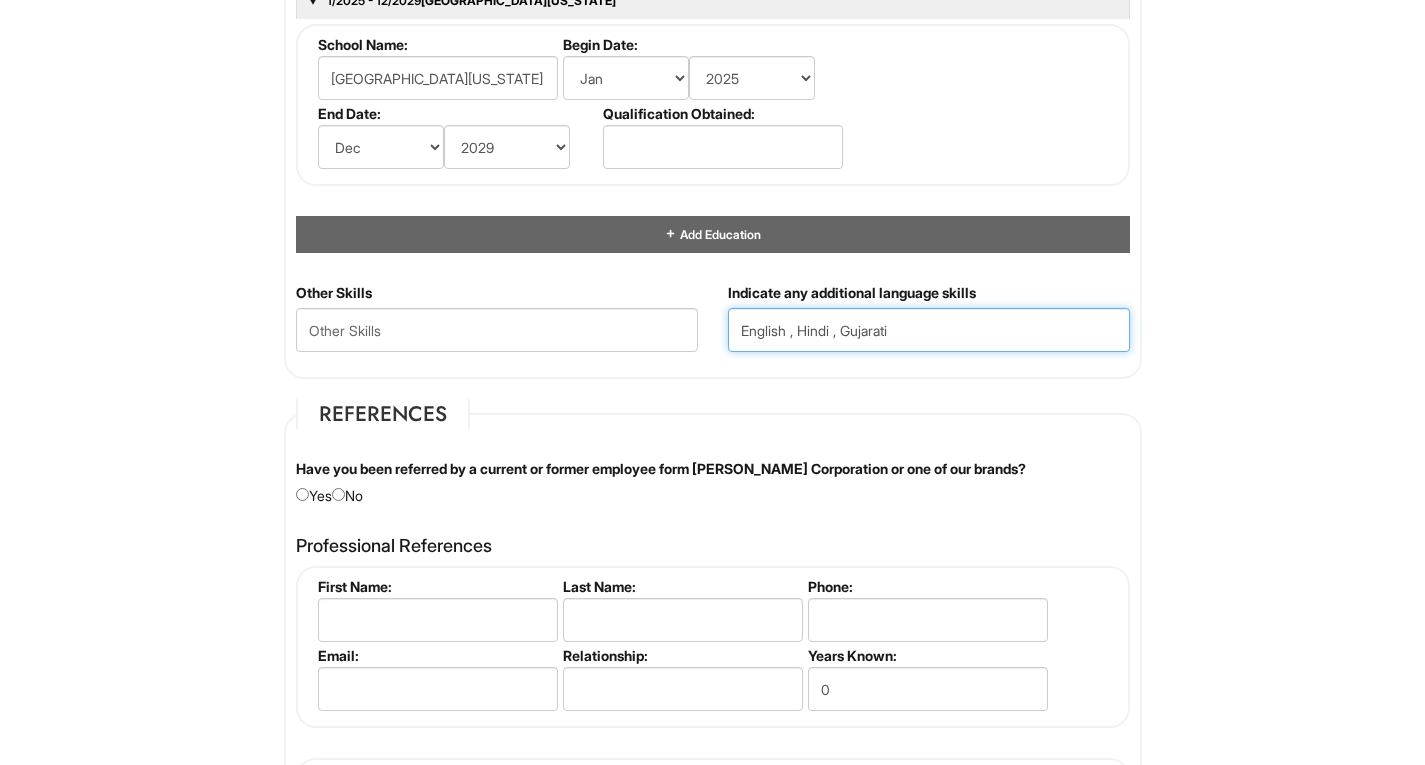 type on "English , Hindi , Gujarati" 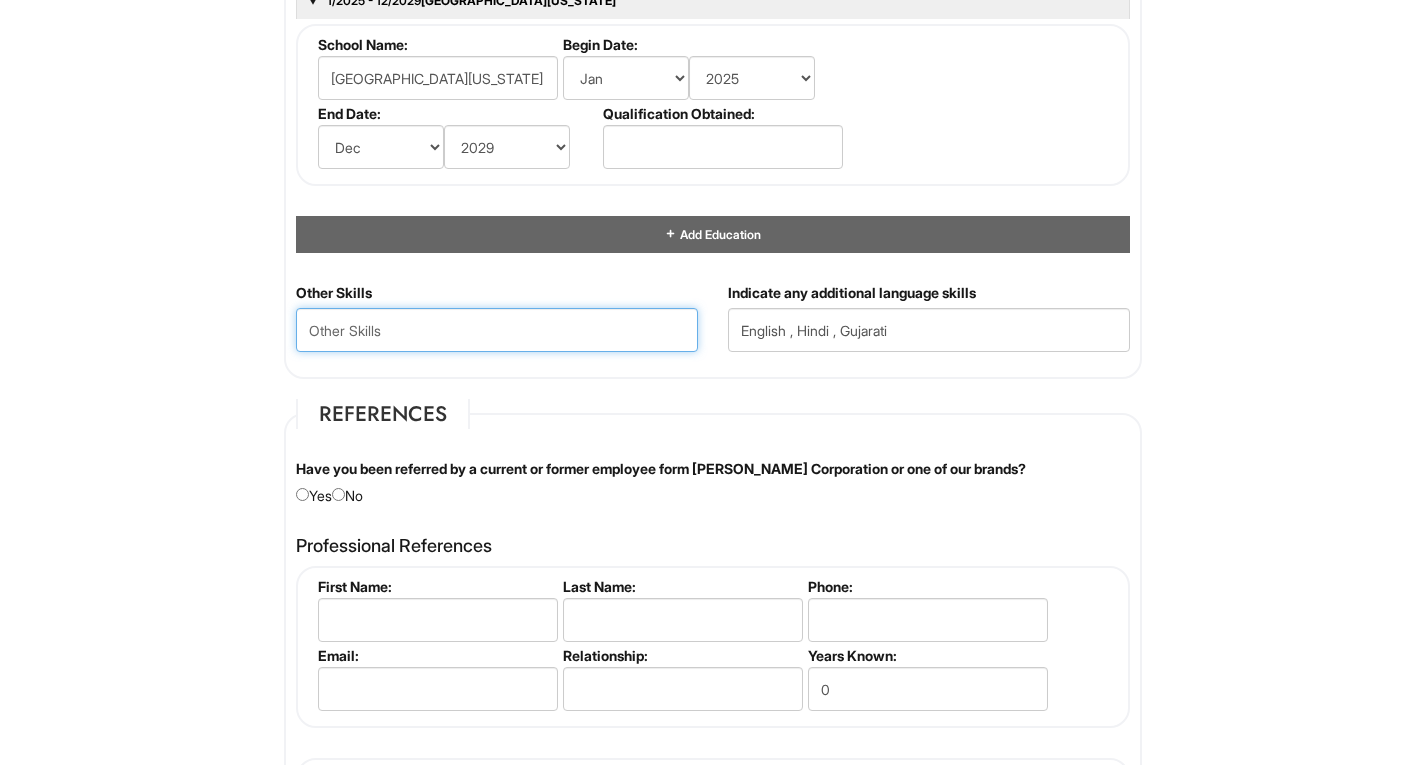 click at bounding box center [497, 330] 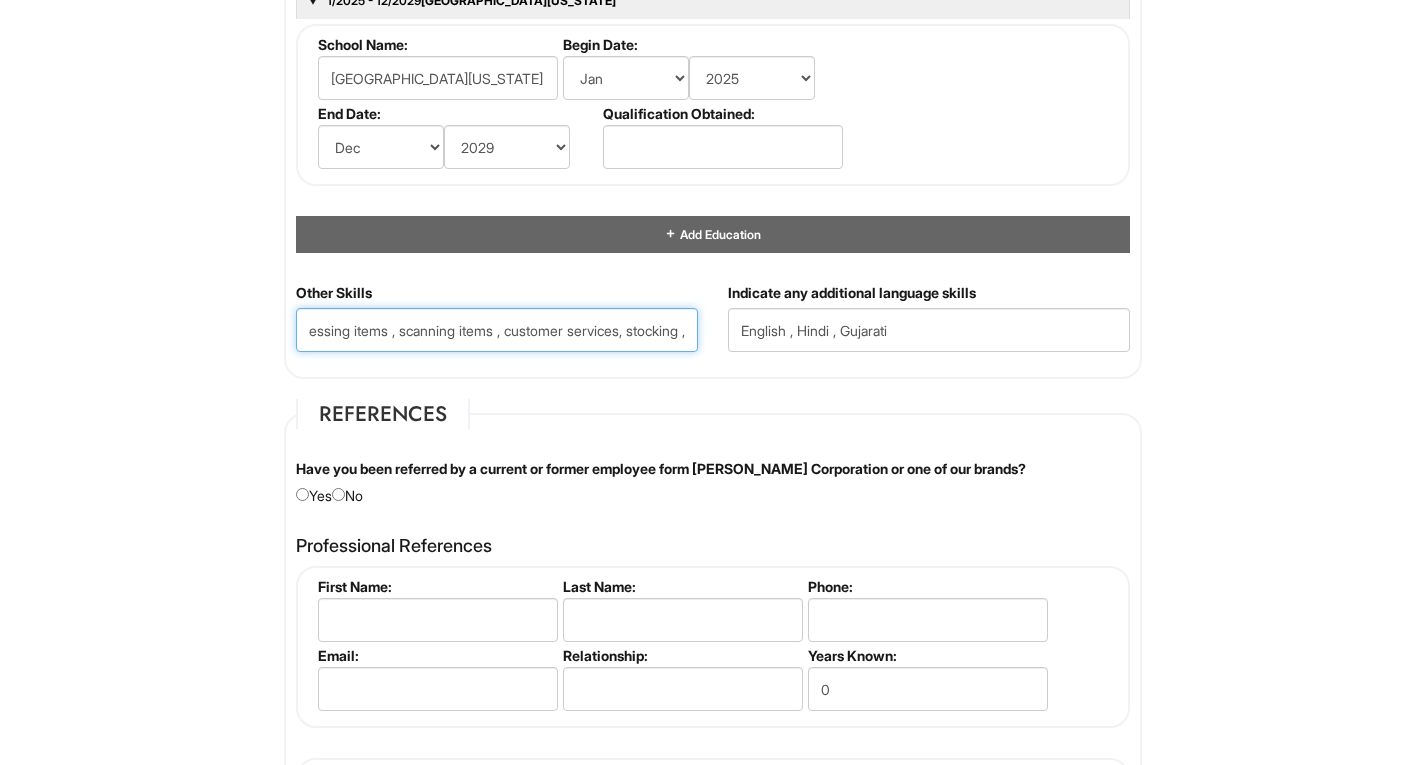 scroll, scrollTop: 0, scrollLeft: 104, axis: horizontal 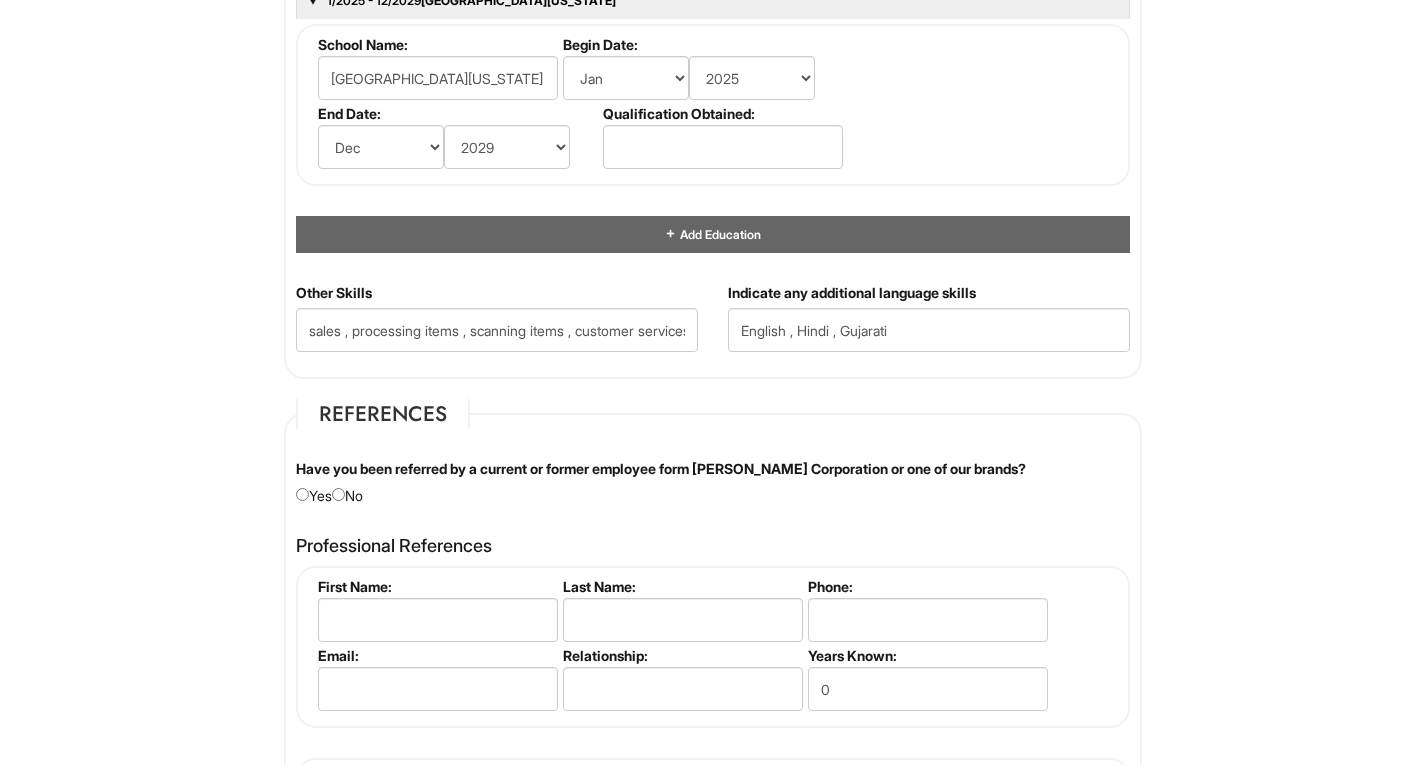 click on "Have you been referred by a current or former employee form Giorgio Armani Corporation or one of our brands?    Yes   No" at bounding box center [713, 482] 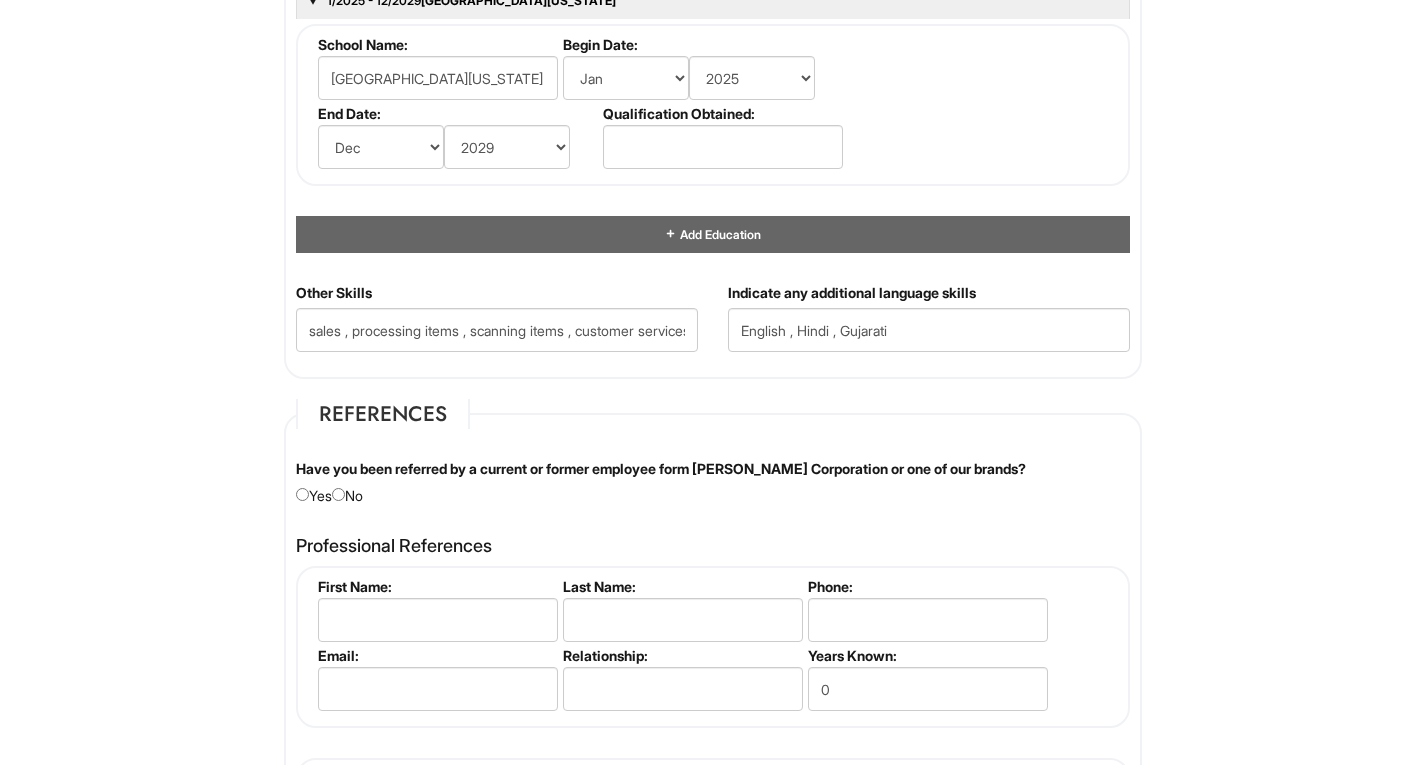 click on "Have you been referred by a current or former employee form Giorgio Armani Corporation or one of our brands?    Yes   No" at bounding box center [713, 482] 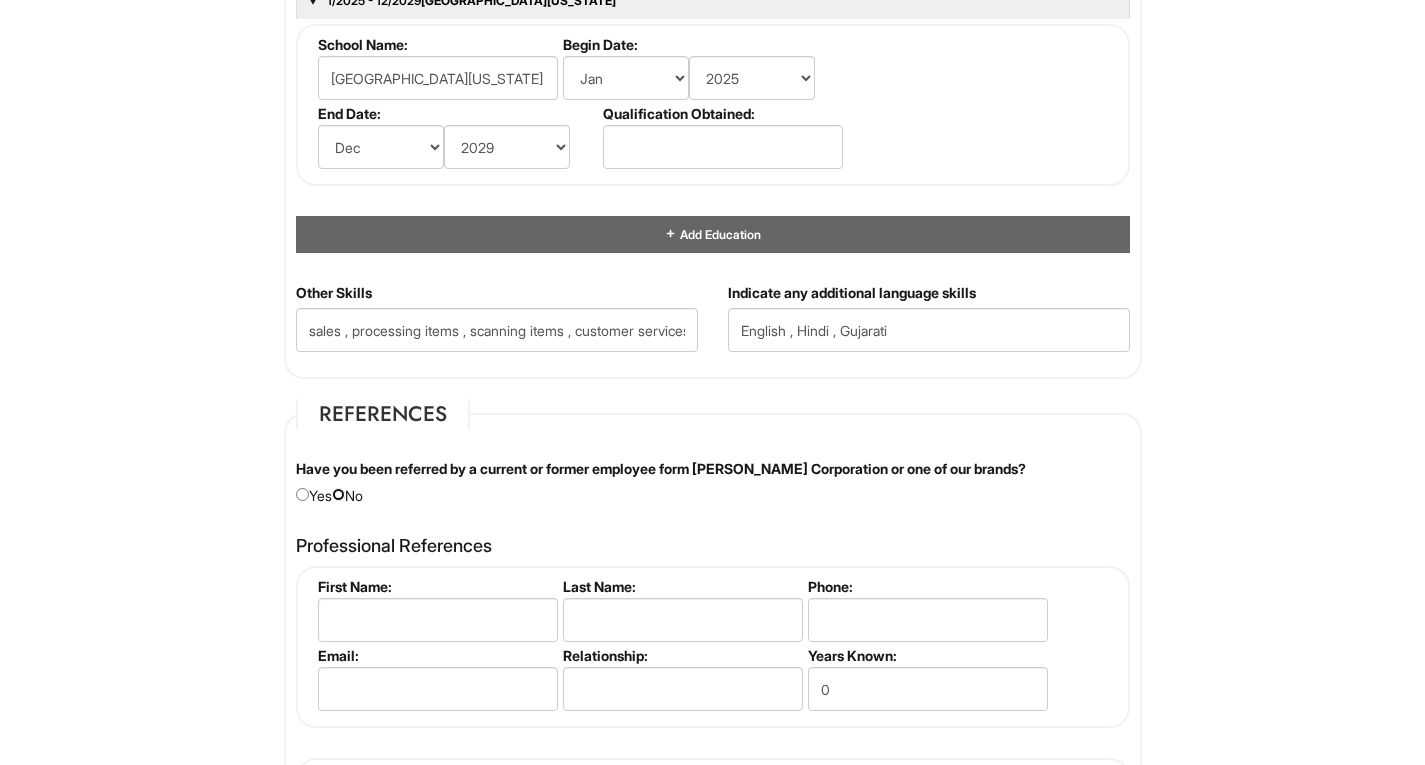 click at bounding box center [338, 494] 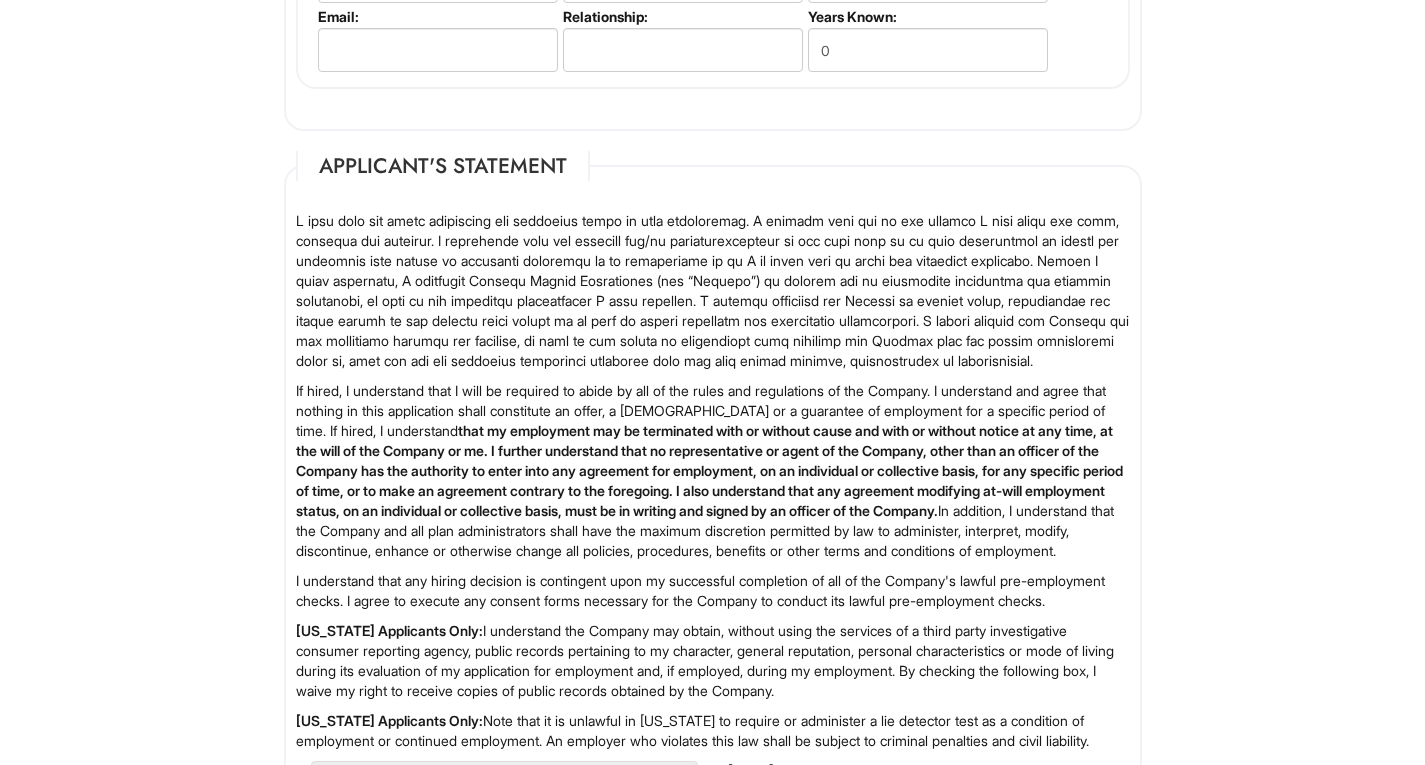 scroll, scrollTop: 3221, scrollLeft: 0, axis: vertical 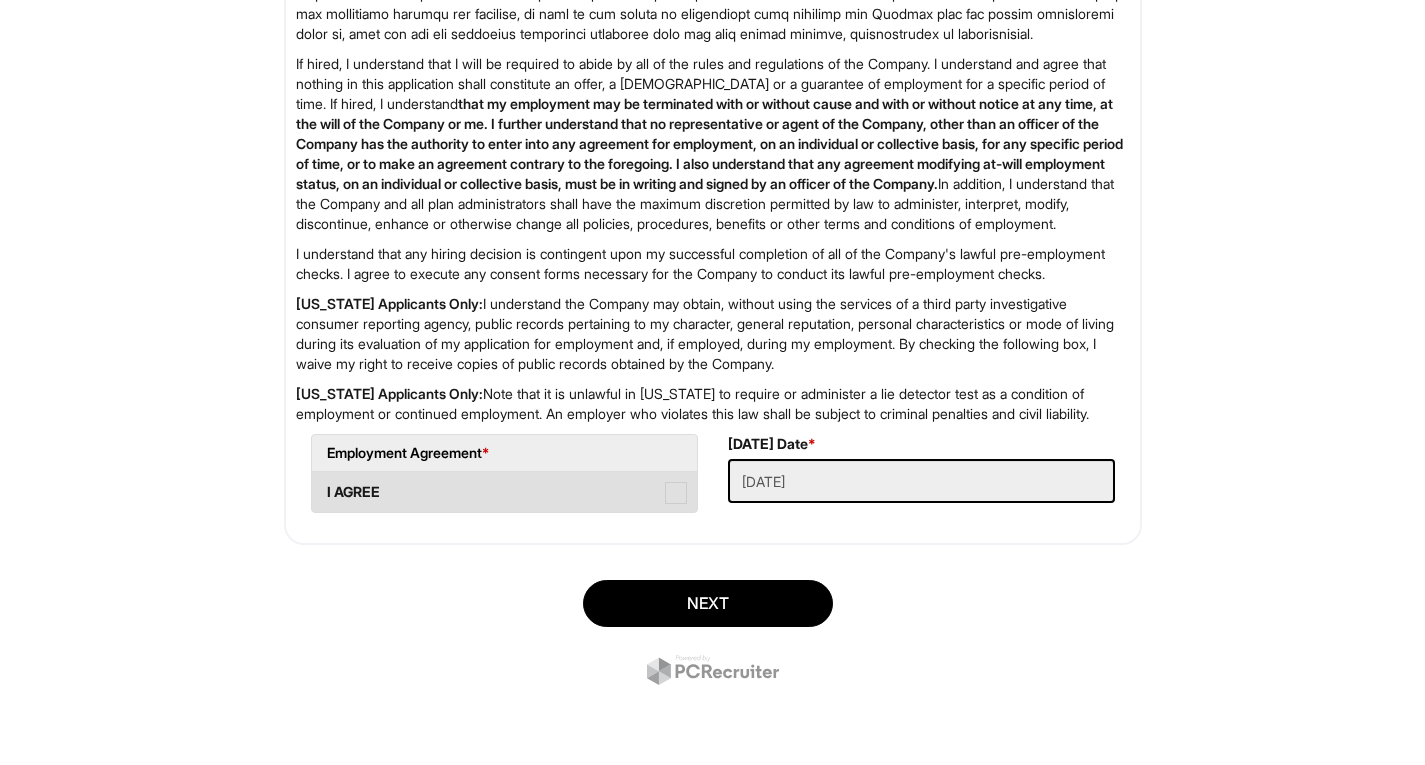 click on "I AGREE" at bounding box center [504, 492] 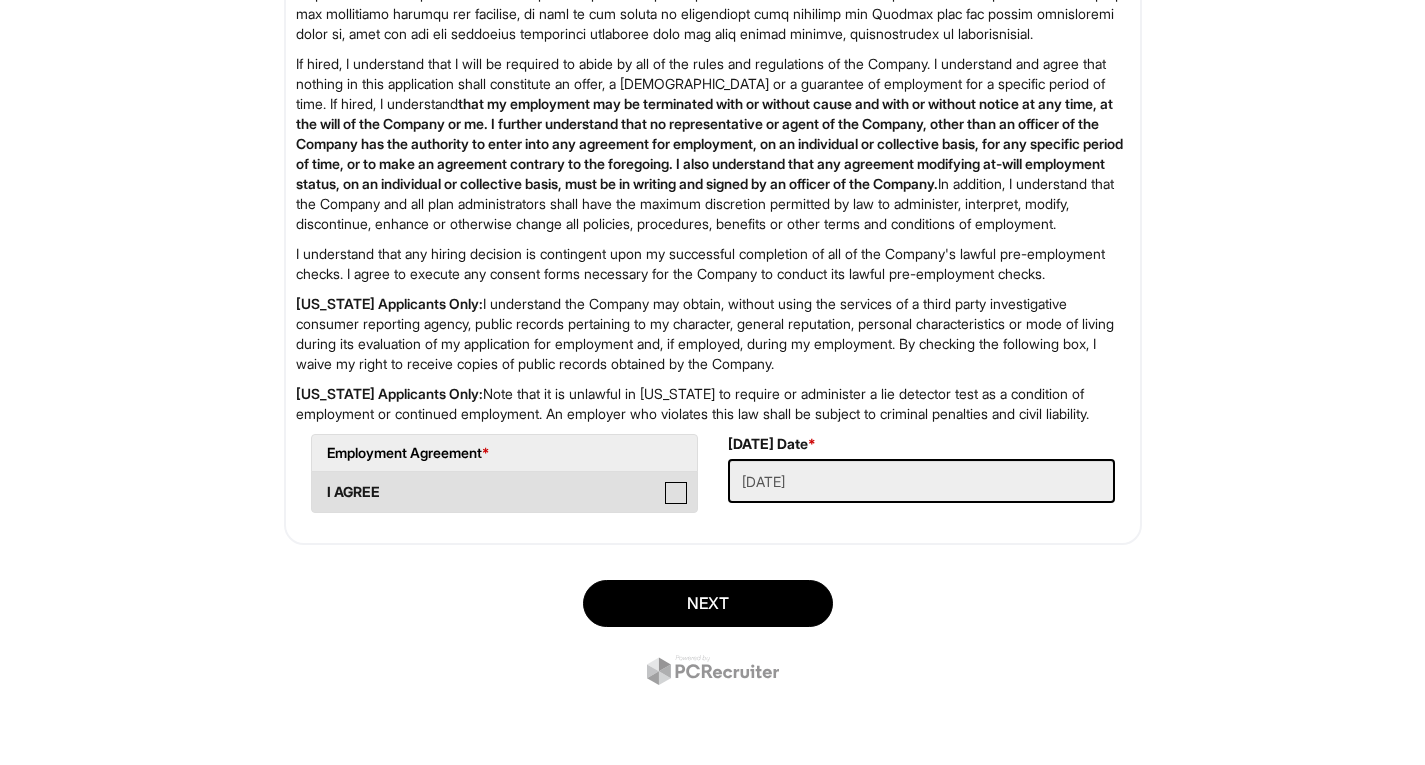 click on "I AGREE" at bounding box center [318, 482] 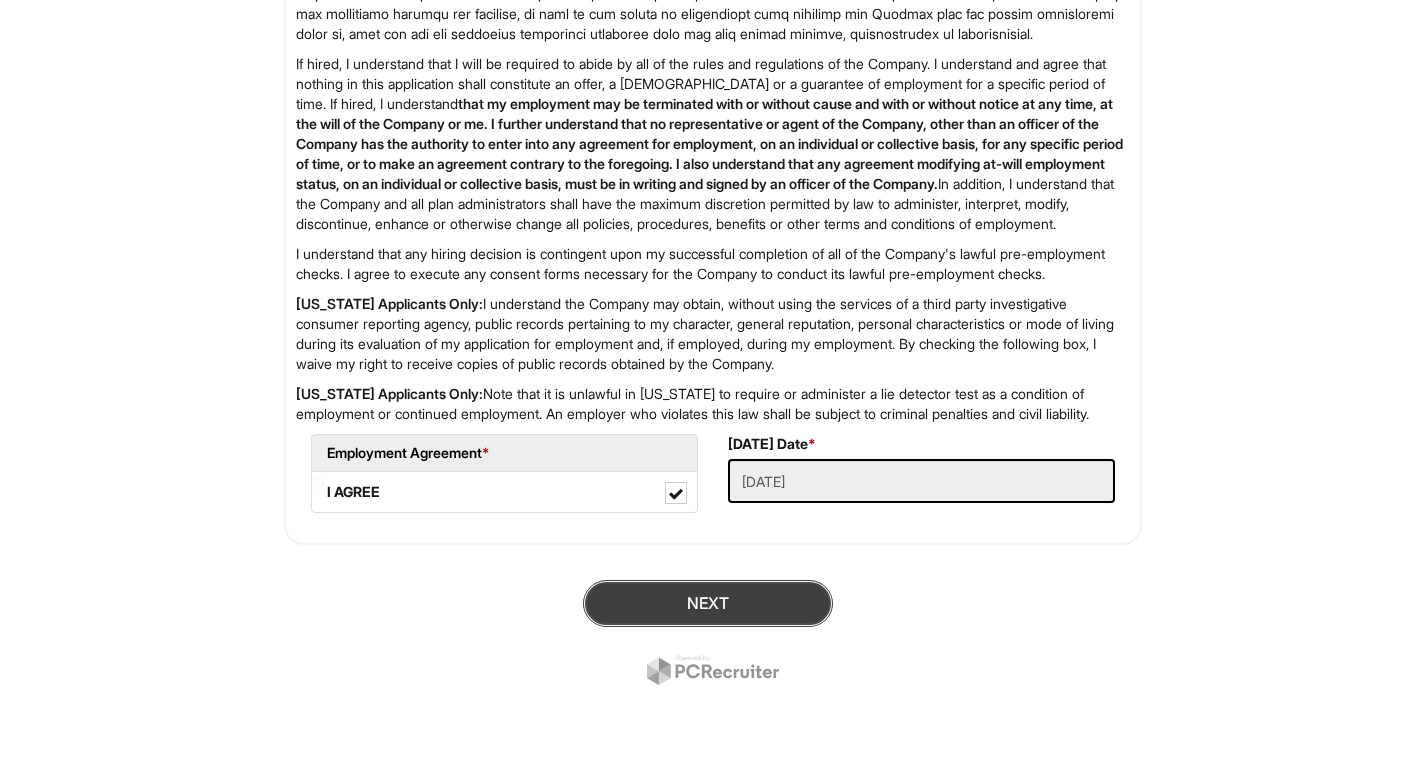 click on "Next" at bounding box center [708, 603] 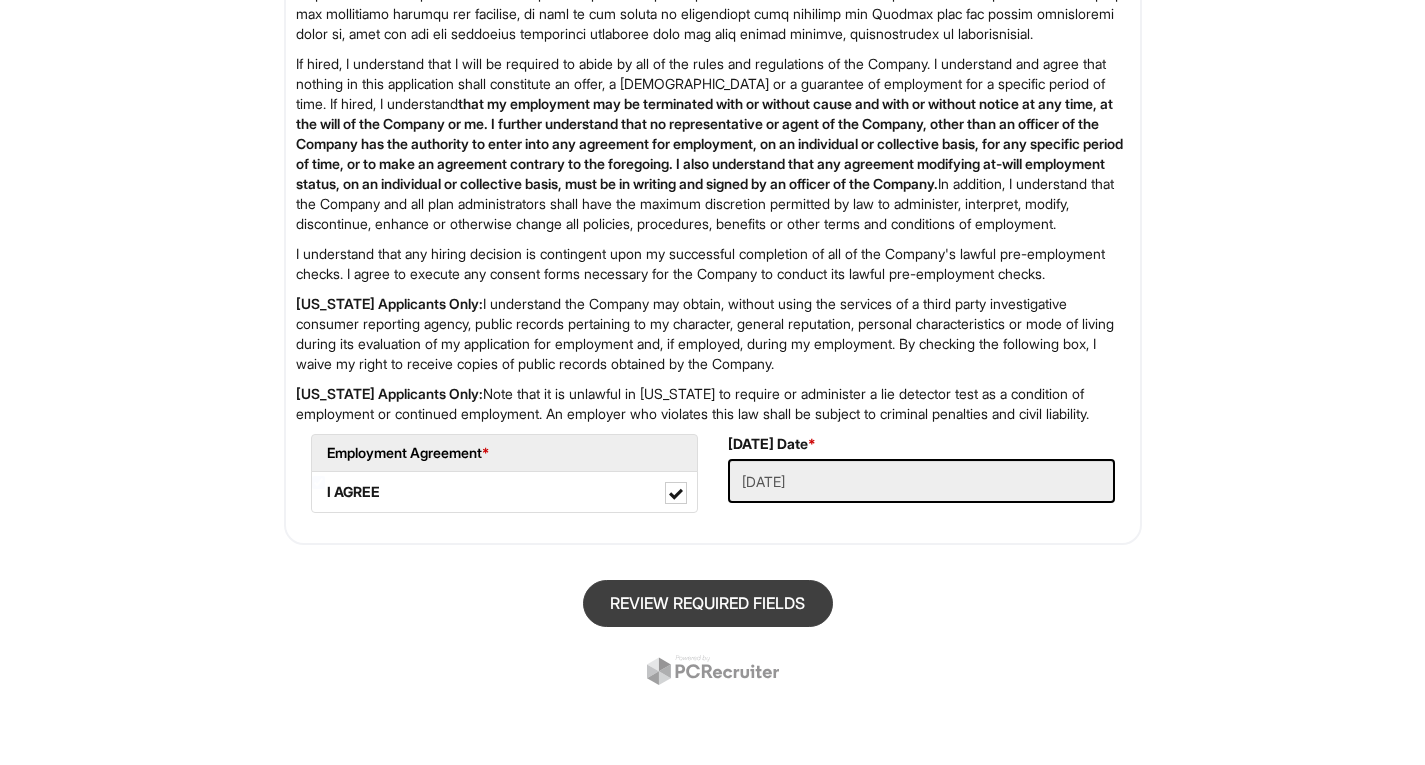 scroll, scrollTop: 122, scrollLeft: 0, axis: vertical 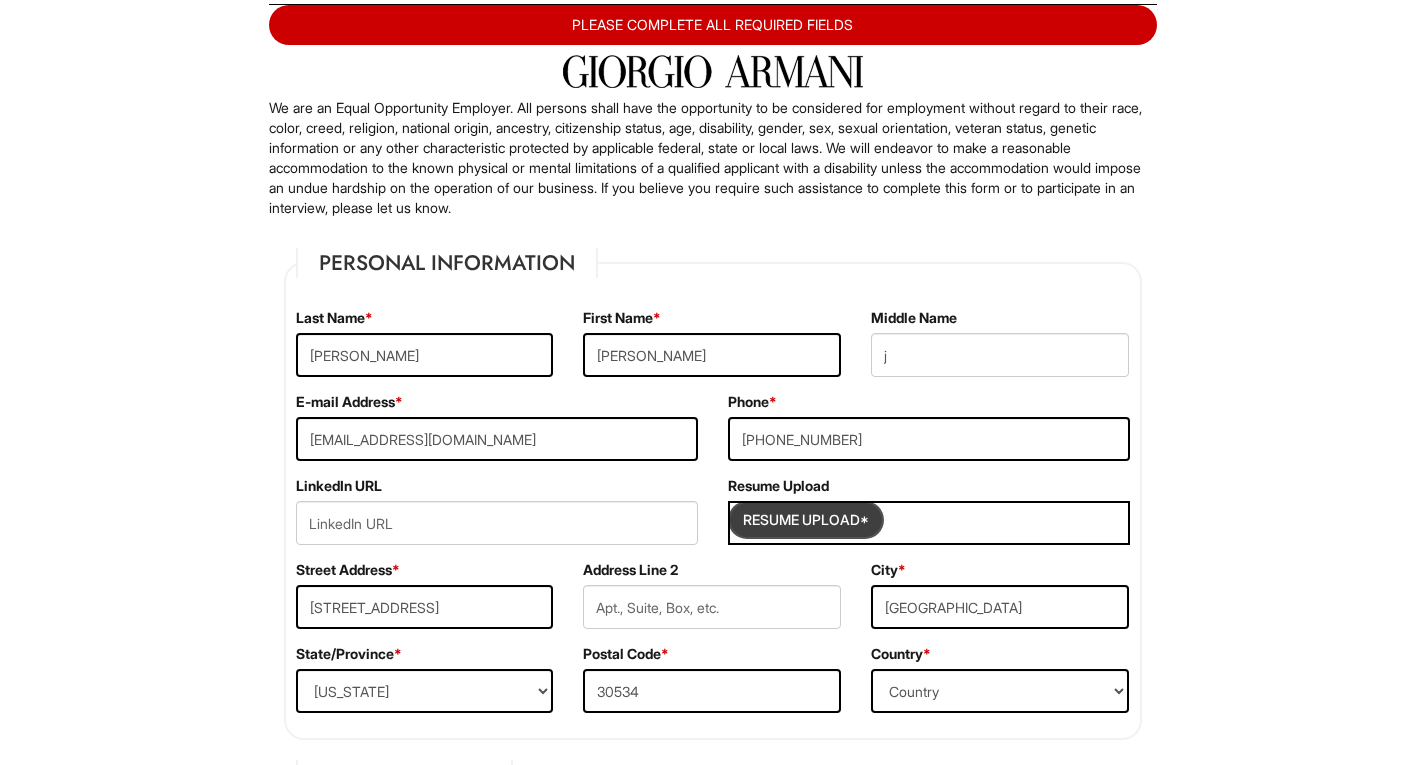 click at bounding box center (806, 520) 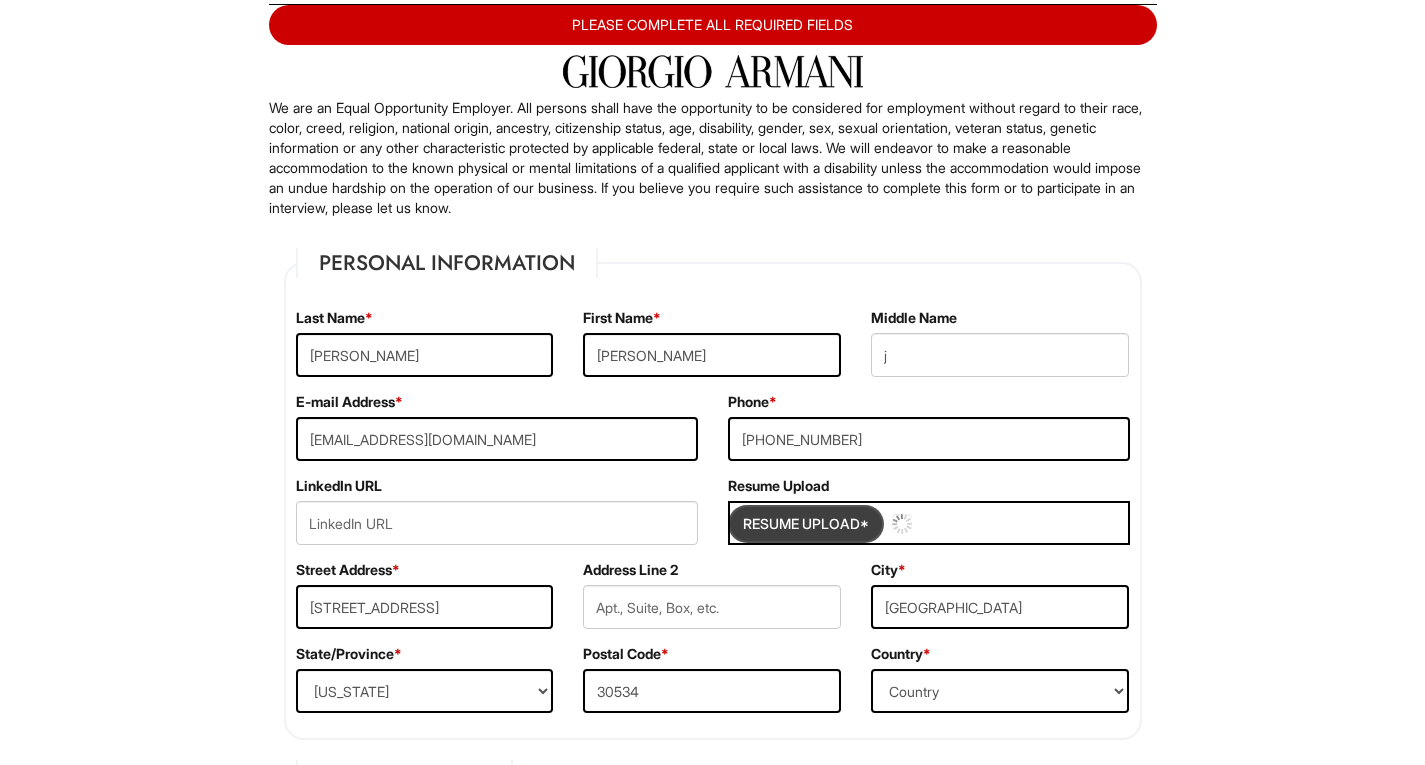 type 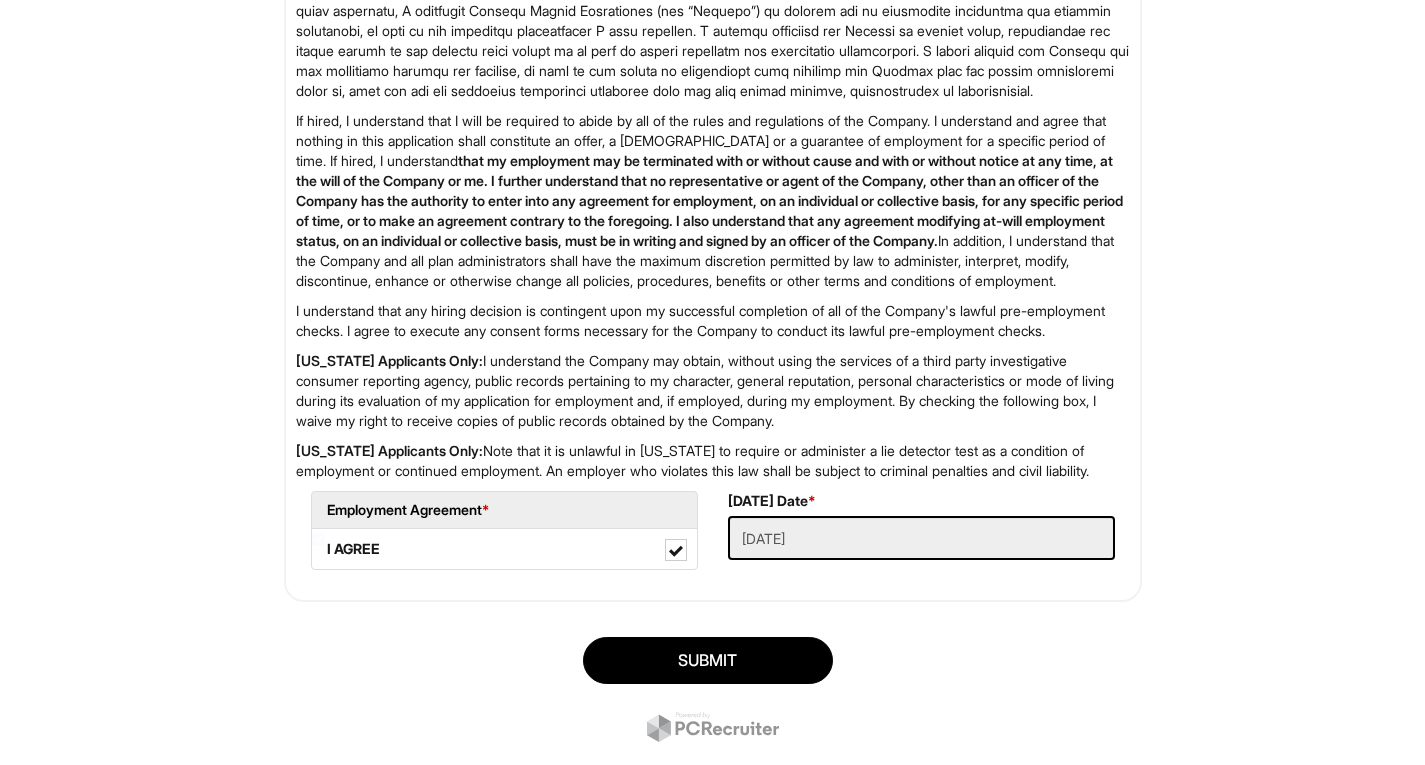 scroll, scrollTop: 3261, scrollLeft: 0, axis: vertical 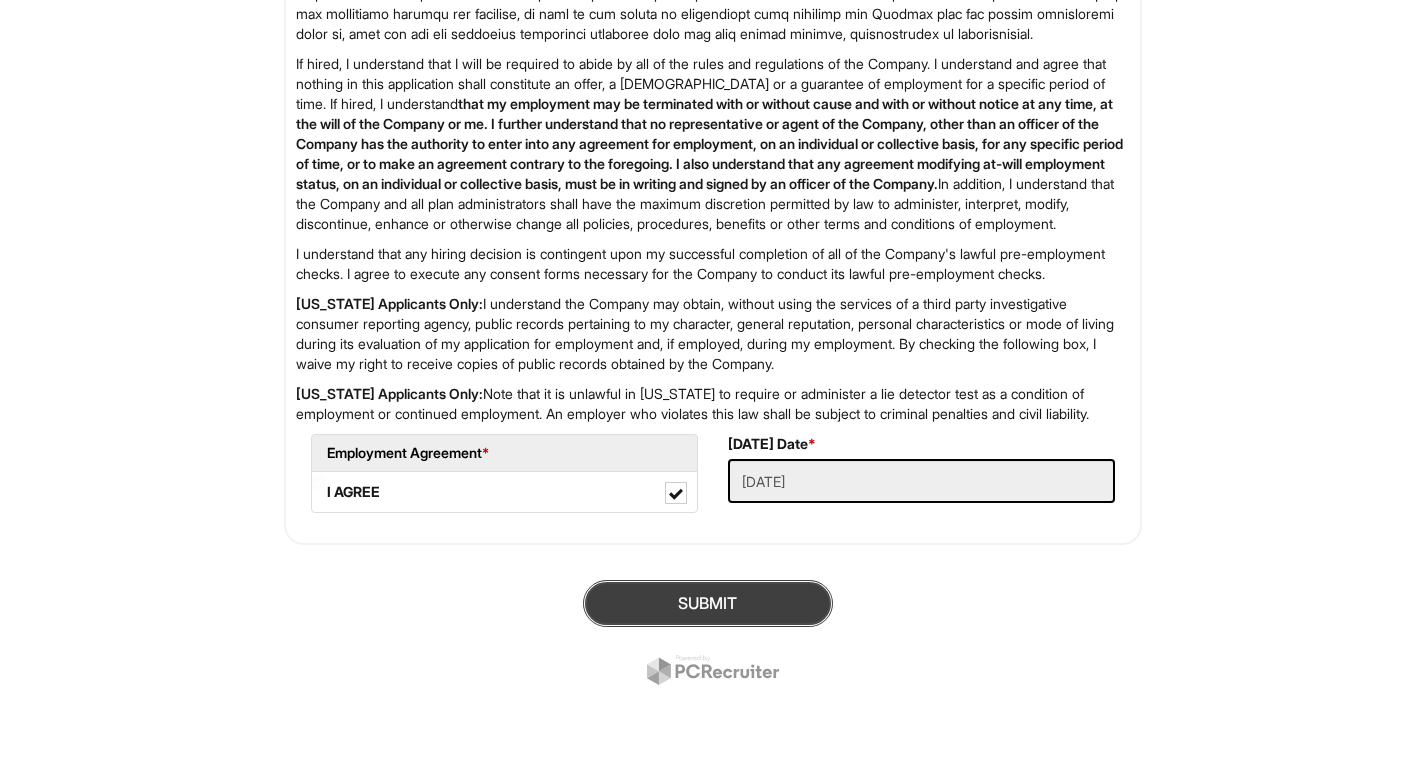 click on "SUBMIT" at bounding box center (708, 603) 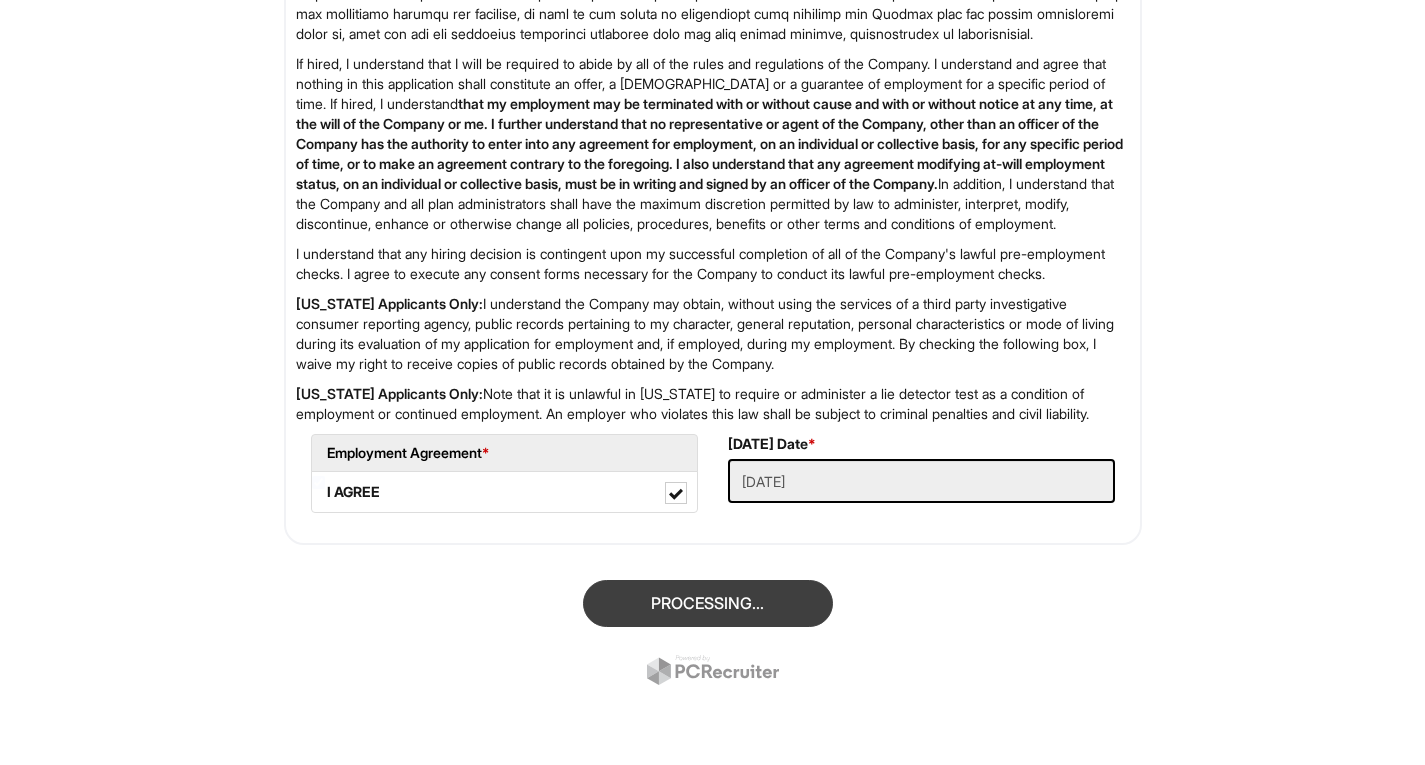 scroll, scrollTop: 122, scrollLeft: 0, axis: vertical 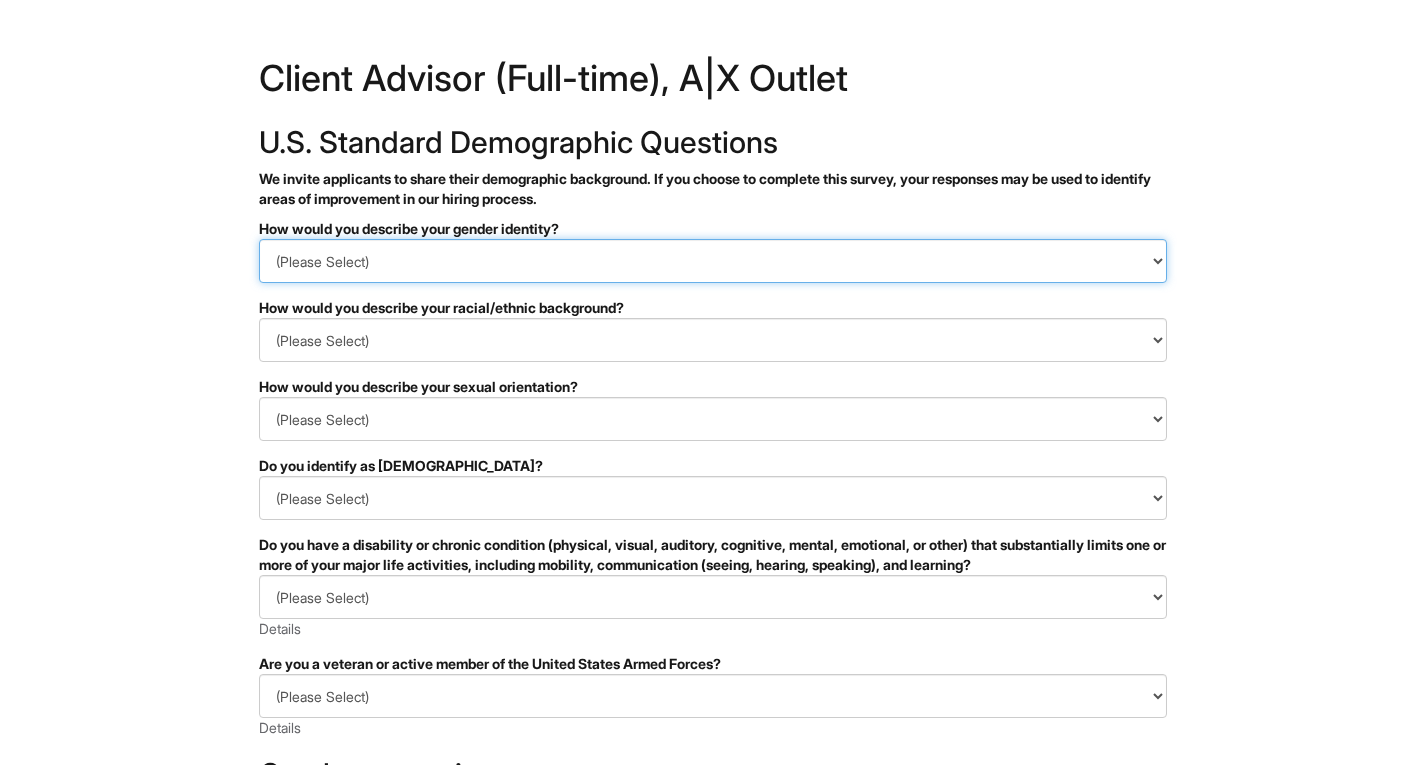 click on "(Please Select) Man Woman Non-binary I prefer to self-describe I don't wish to answer" at bounding box center (713, 261) 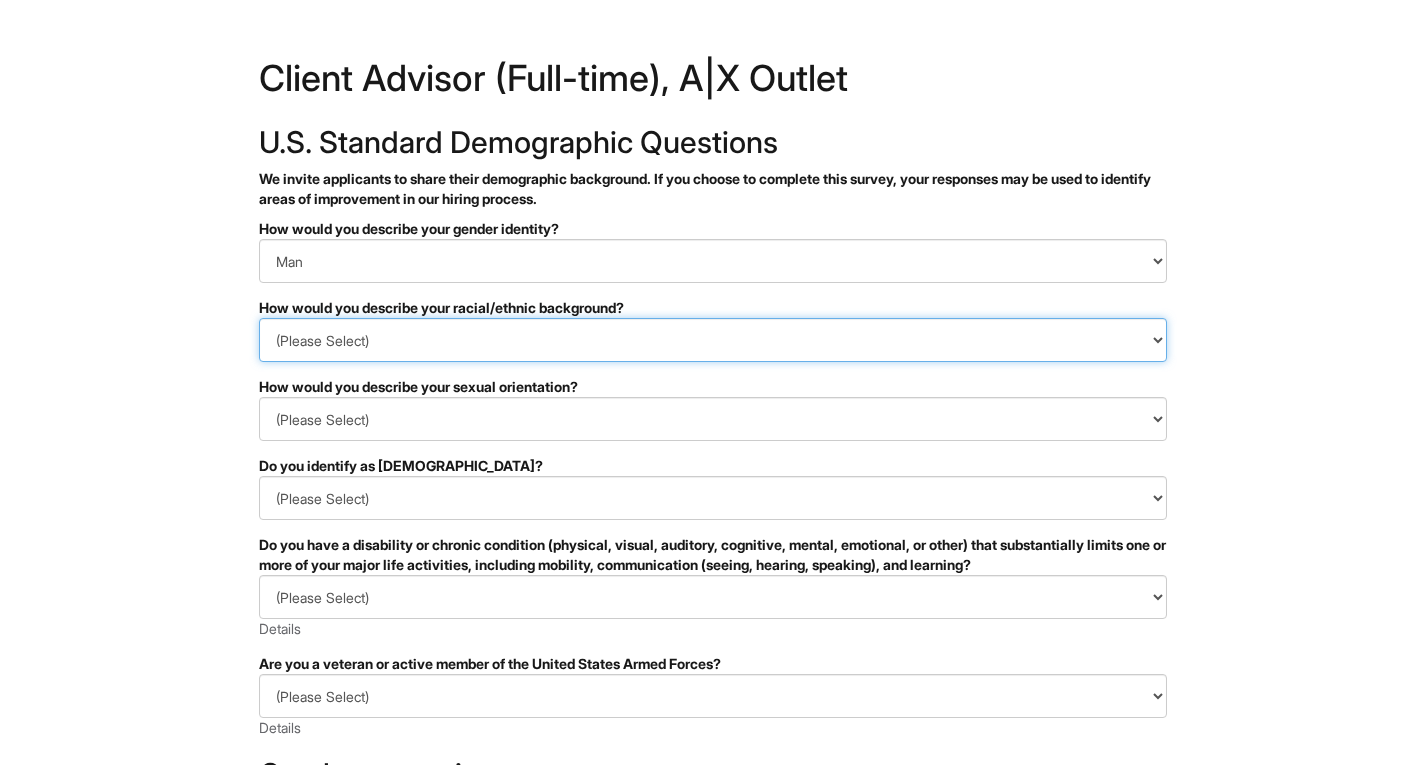 click on "(Please Select) Black or of African descent    East Asian    Hispanic, Latinx or of Spanish Origin    Indigenous, American Indian or Alaska Native    Middle Eastern or North African    Native Hawaiian or Pacific Islander    South Asian    Southeast Asian    White or European    I prefer to self-describe    I don't wish to answer" at bounding box center [713, 340] 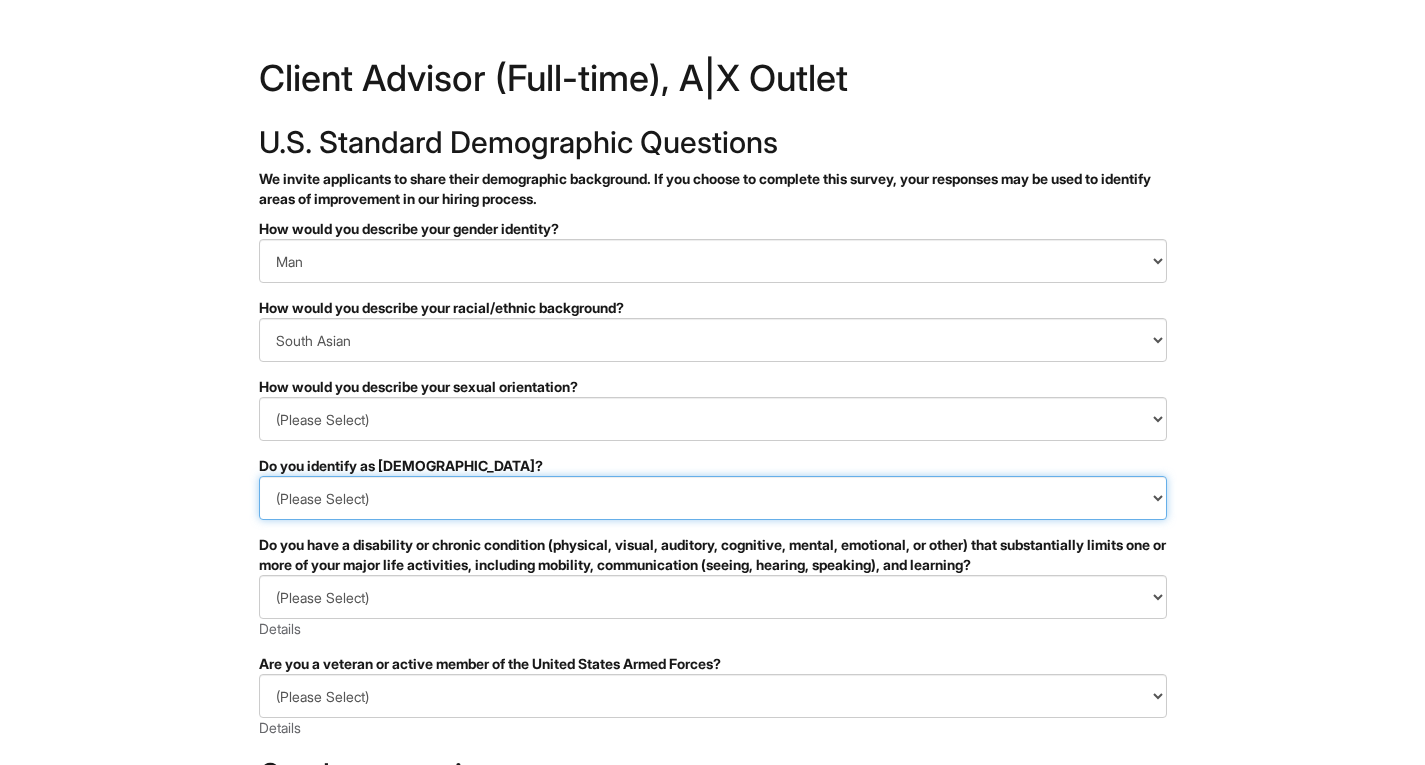 click on "(Please Select) Yes No I prefer to self-describe I don't wish to answer" at bounding box center (713, 498) 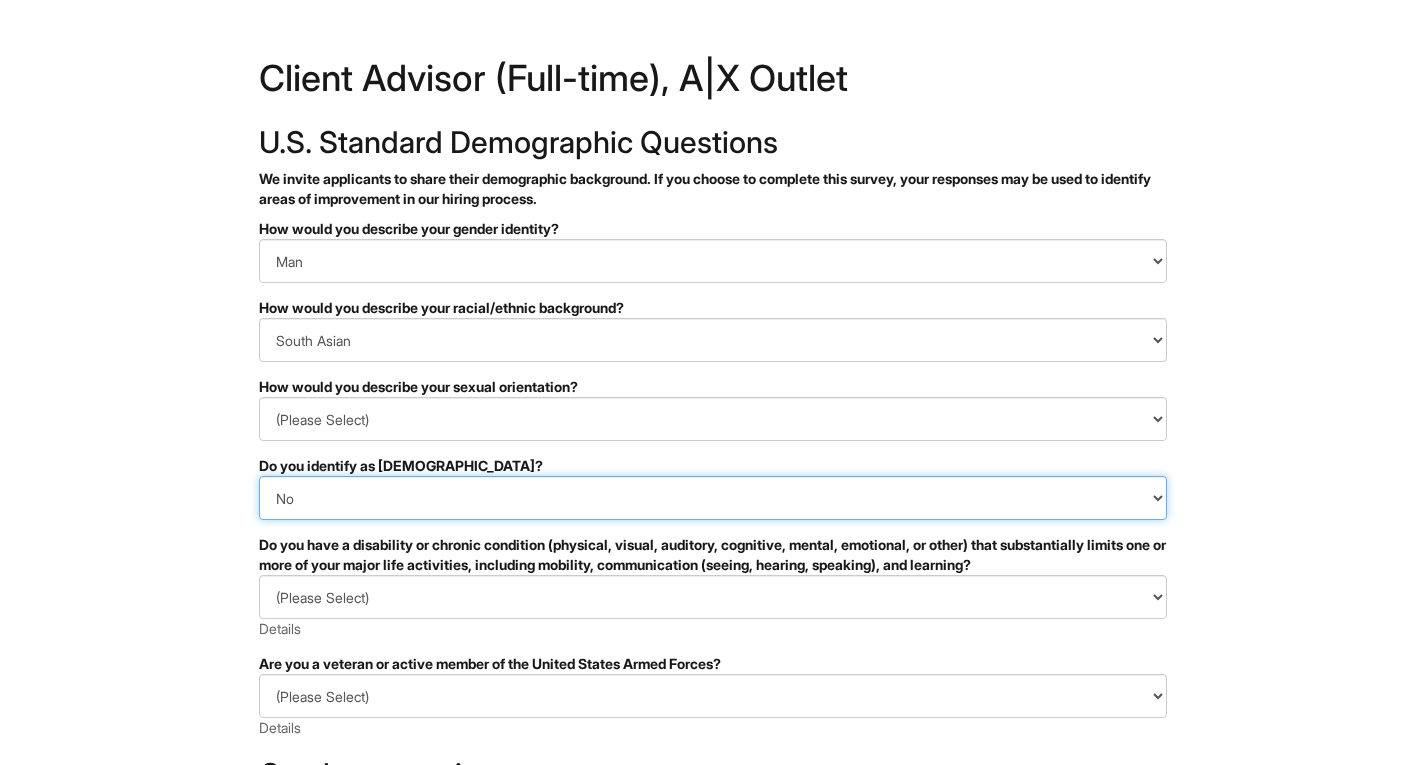 click on "(Please Select) Yes No I prefer to self-describe I don't wish to answer" at bounding box center (713, 498) 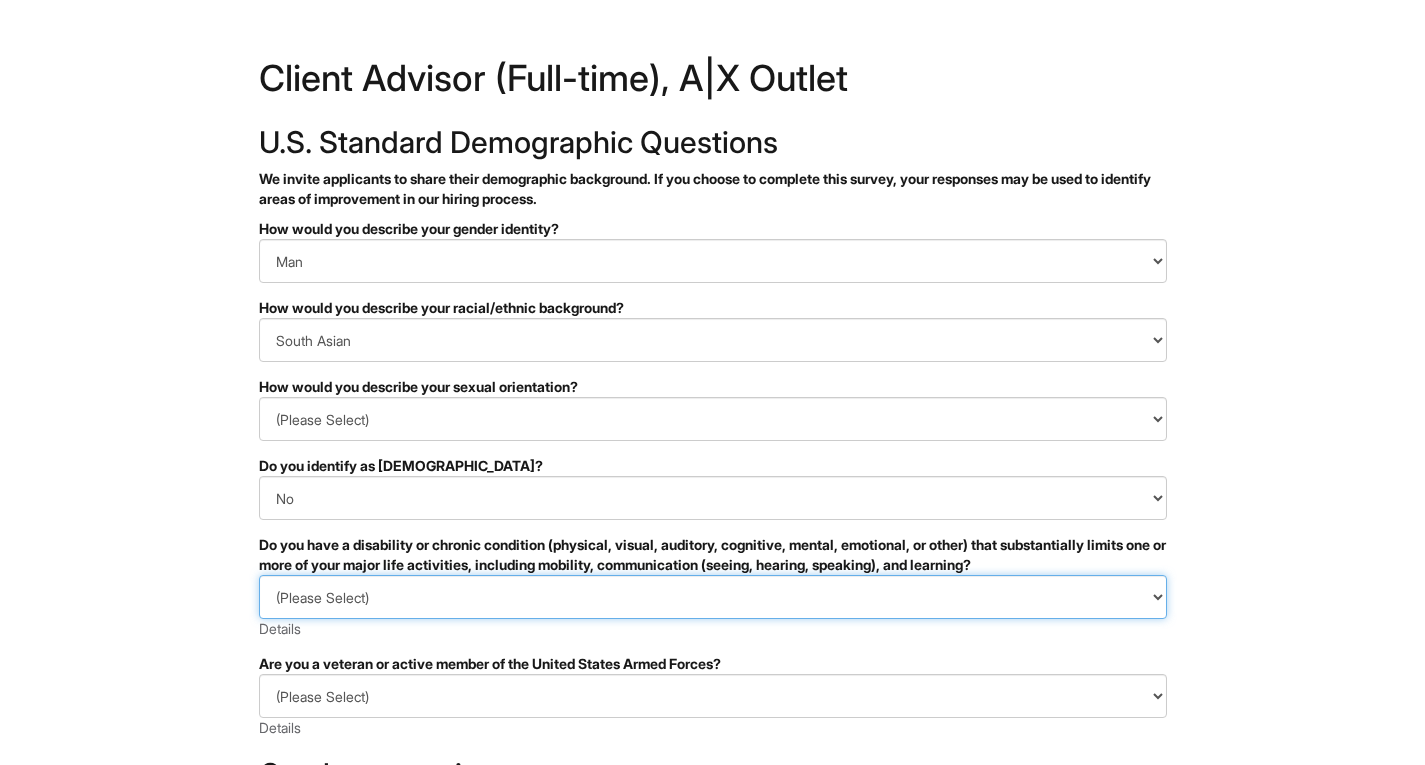 click on "(Please Select) YES, I HAVE A DISABILITY (or previously had a disability) NO, I DON'T HAVE A DISABILITY I DON'T WISH TO ANSWER" at bounding box center (713, 597) 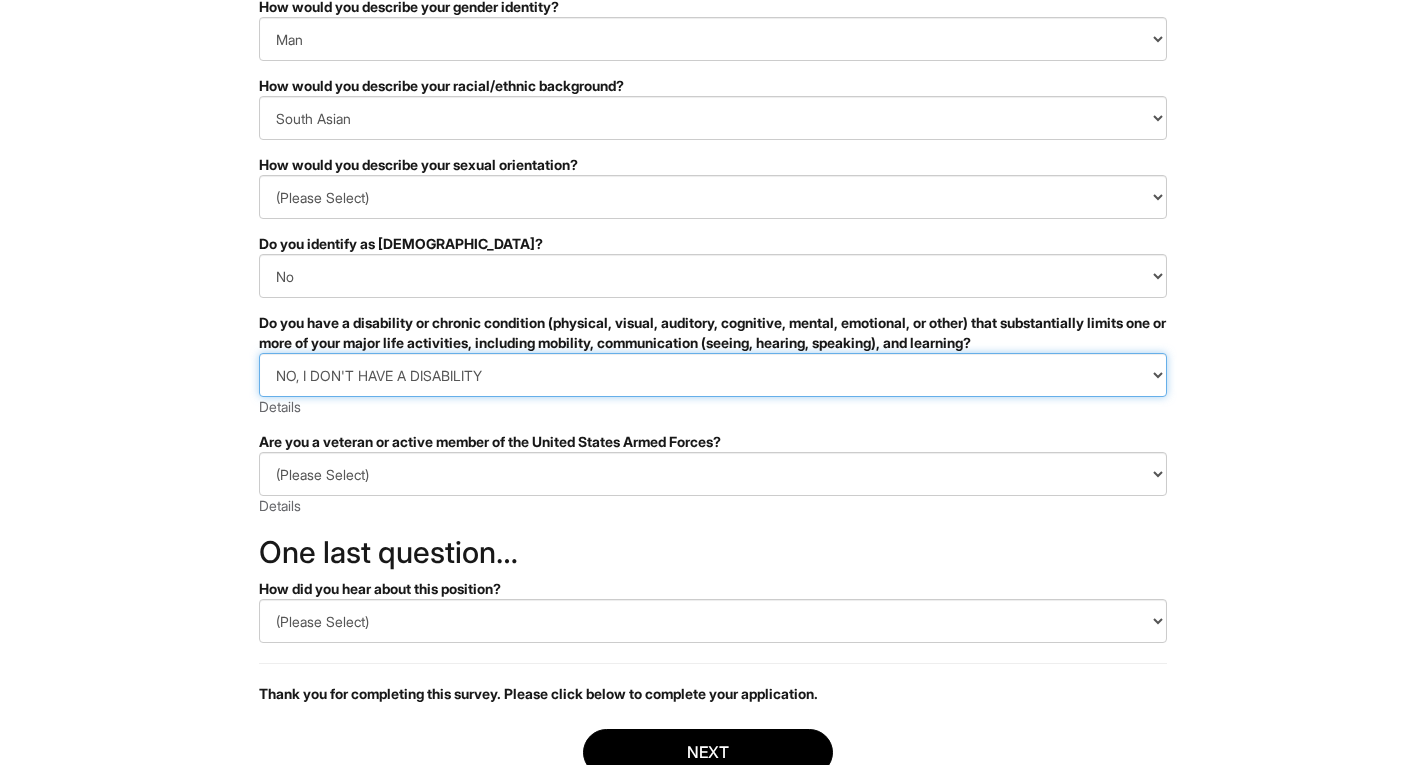 scroll, scrollTop: 223, scrollLeft: 0, axis: vertical 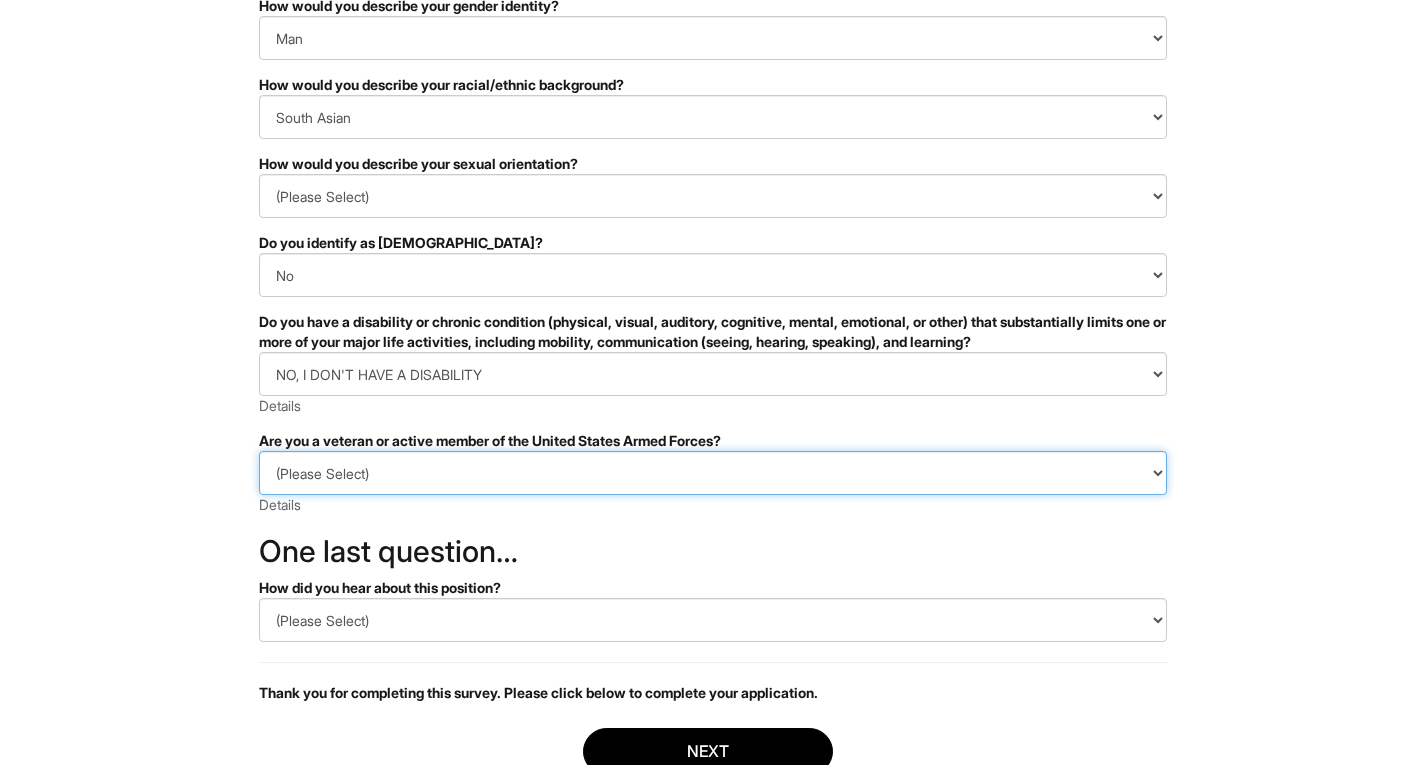 click on "(Please Select) I IDENTIFY AS ONE OR MORE OF THE CLASSIFICATIONS OF PROTECTED VETERANS LISTED I AM NOT A PROTECTED VETERAN I PREFER NOT TO ANSWER" at bounding box center (713, 473) 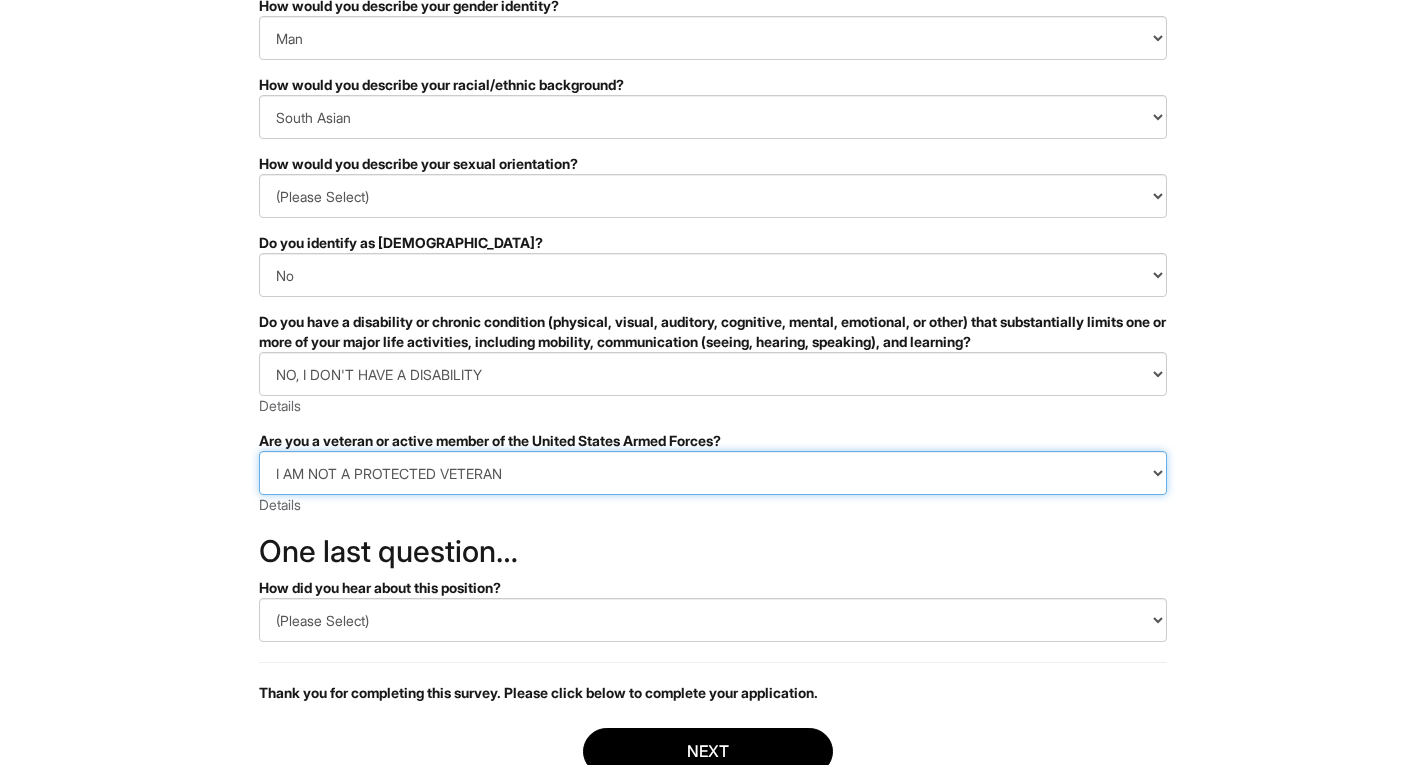 click on "(Please Select) I IDENTIFY AS ONE OR MORE OF THE CLASSIFICATIONS OF PROTECTED VETERANS LISTED I AM NOT A PROTECTED VETERAN I PREFER NOT TO ANSWER" at bounding box center (713, 473) 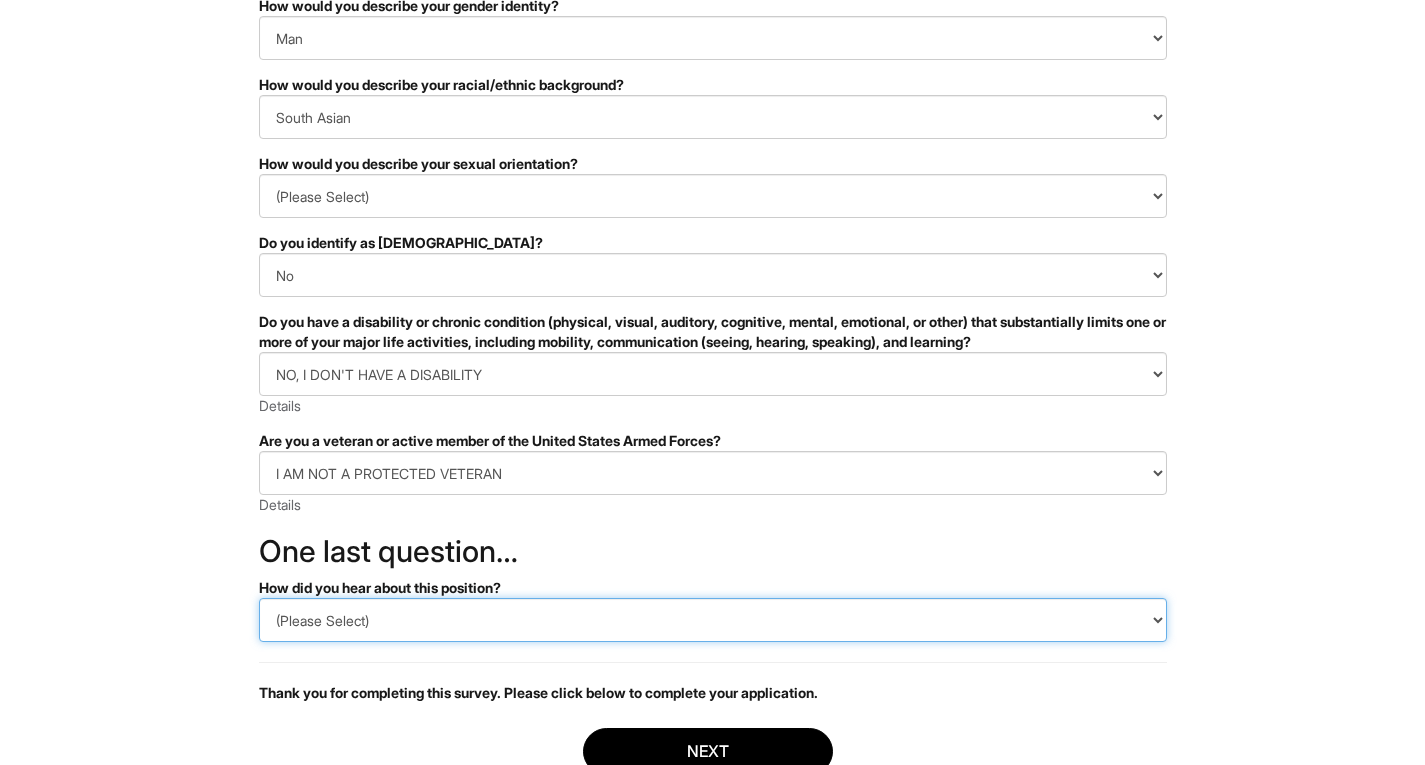 click on "(Please Select) CareerBuilder Indeed LinkedIn Monster Referral Other" at bounding box center [713, 620] 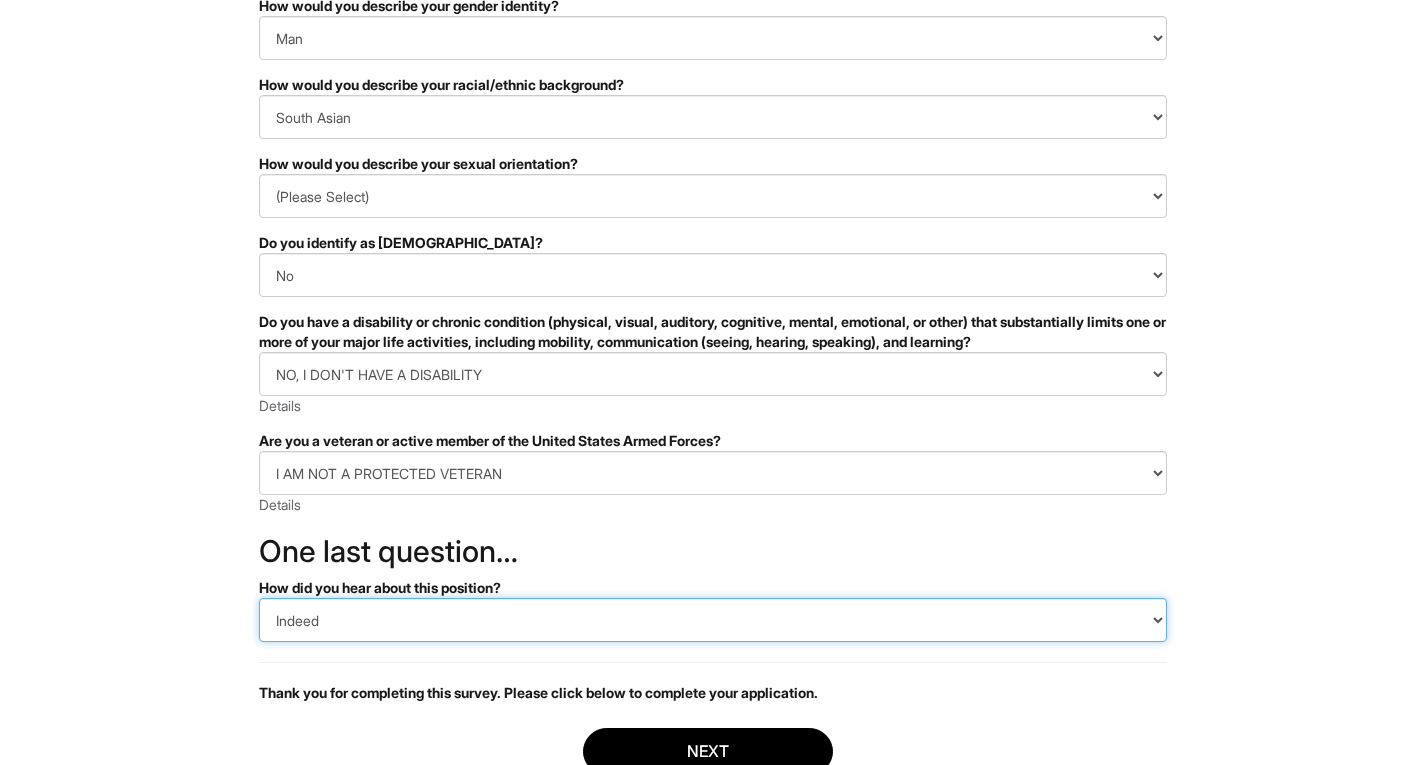 click on "(Please Select) CareerBuilder Indeed LinkedIn Monster Referral Other" at bounding box center [713, 620] 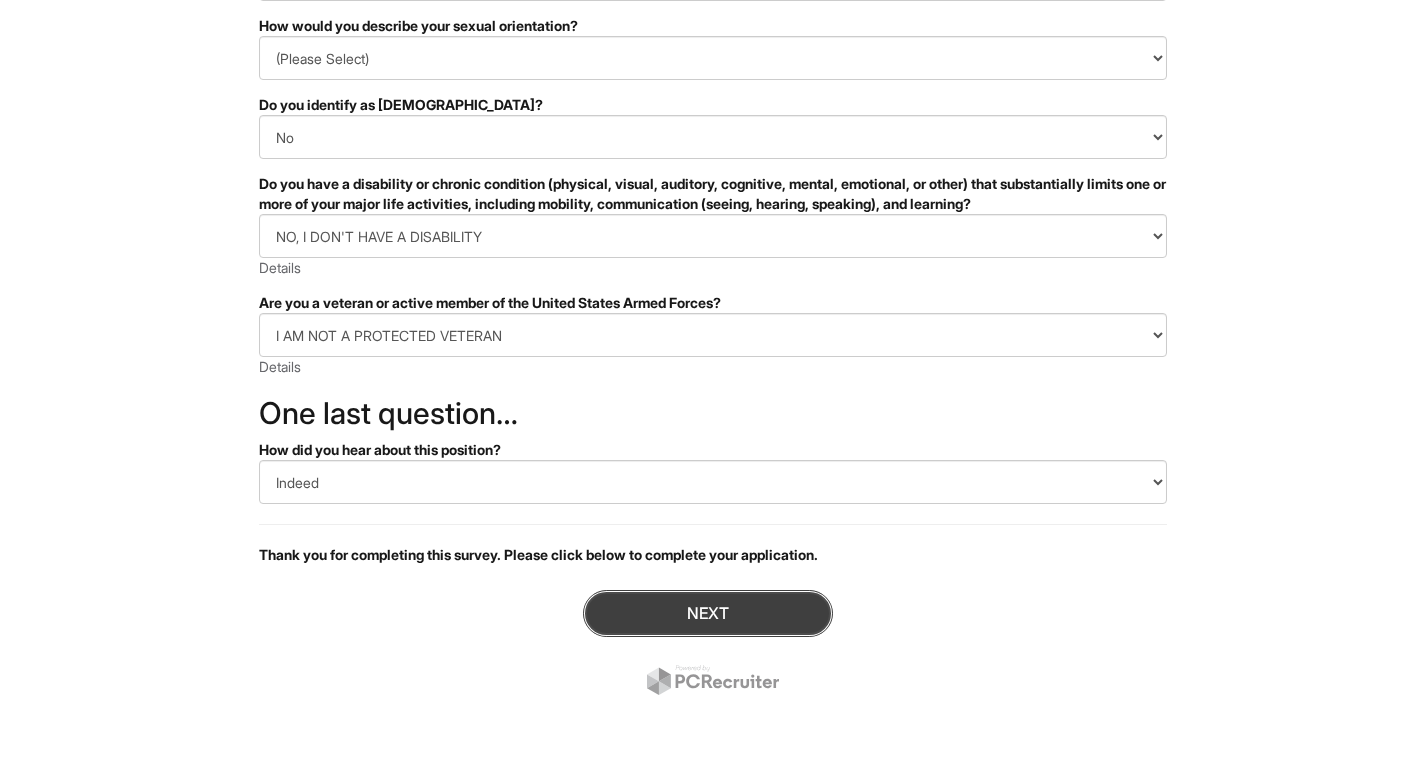 click on "Next" at bounding box center [708, 613] 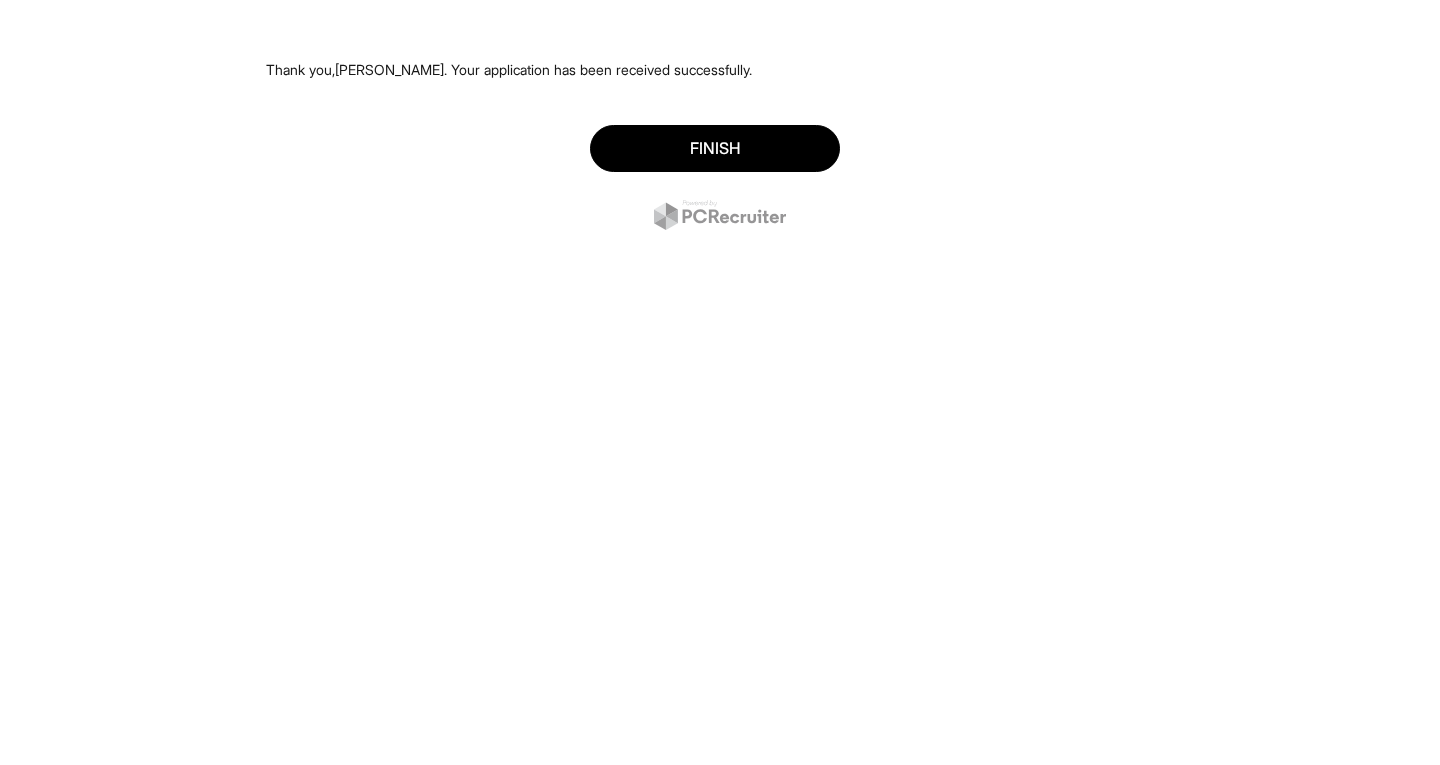 scroll, scrollTop: 0, scrollLeft: 0, axis: both 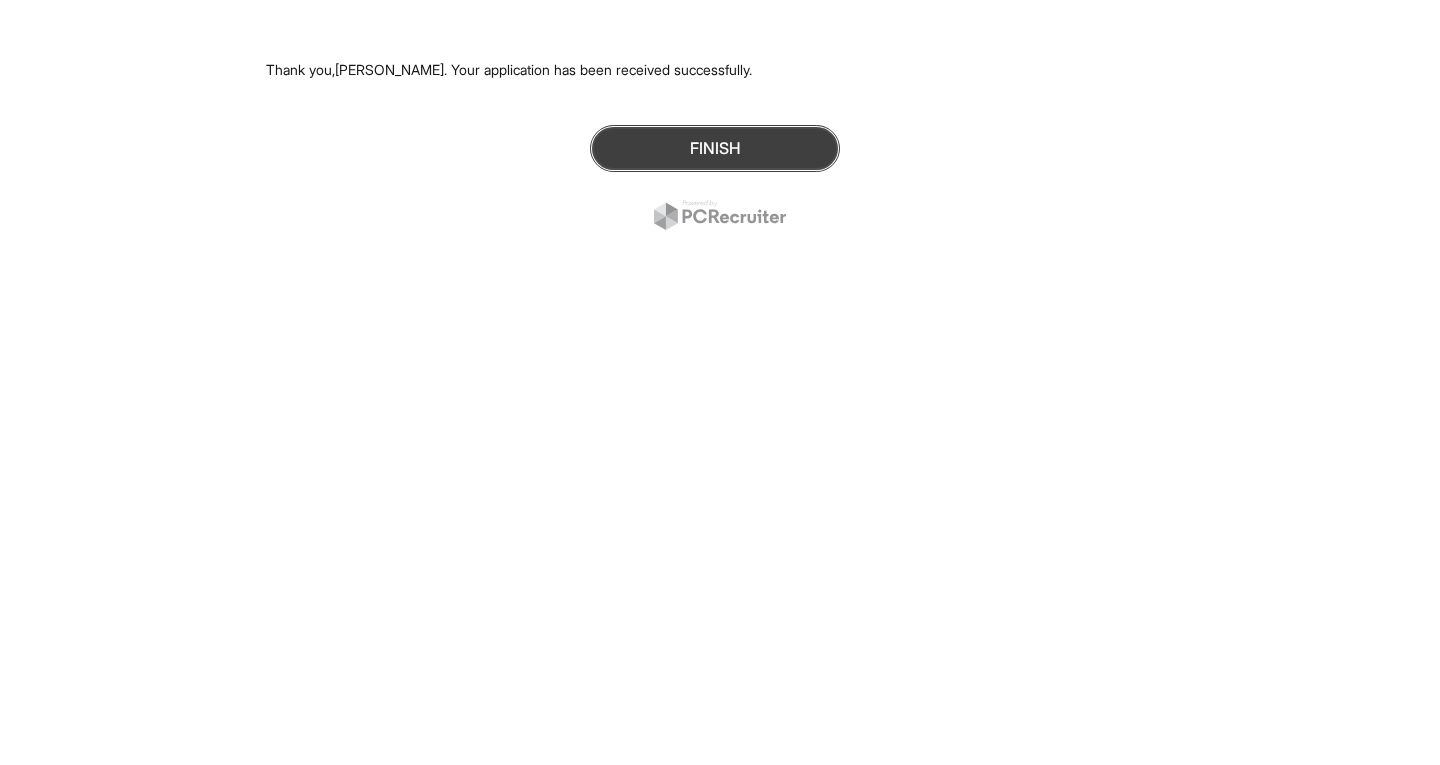 click on "Finish" at bounding box center [715, 148] 